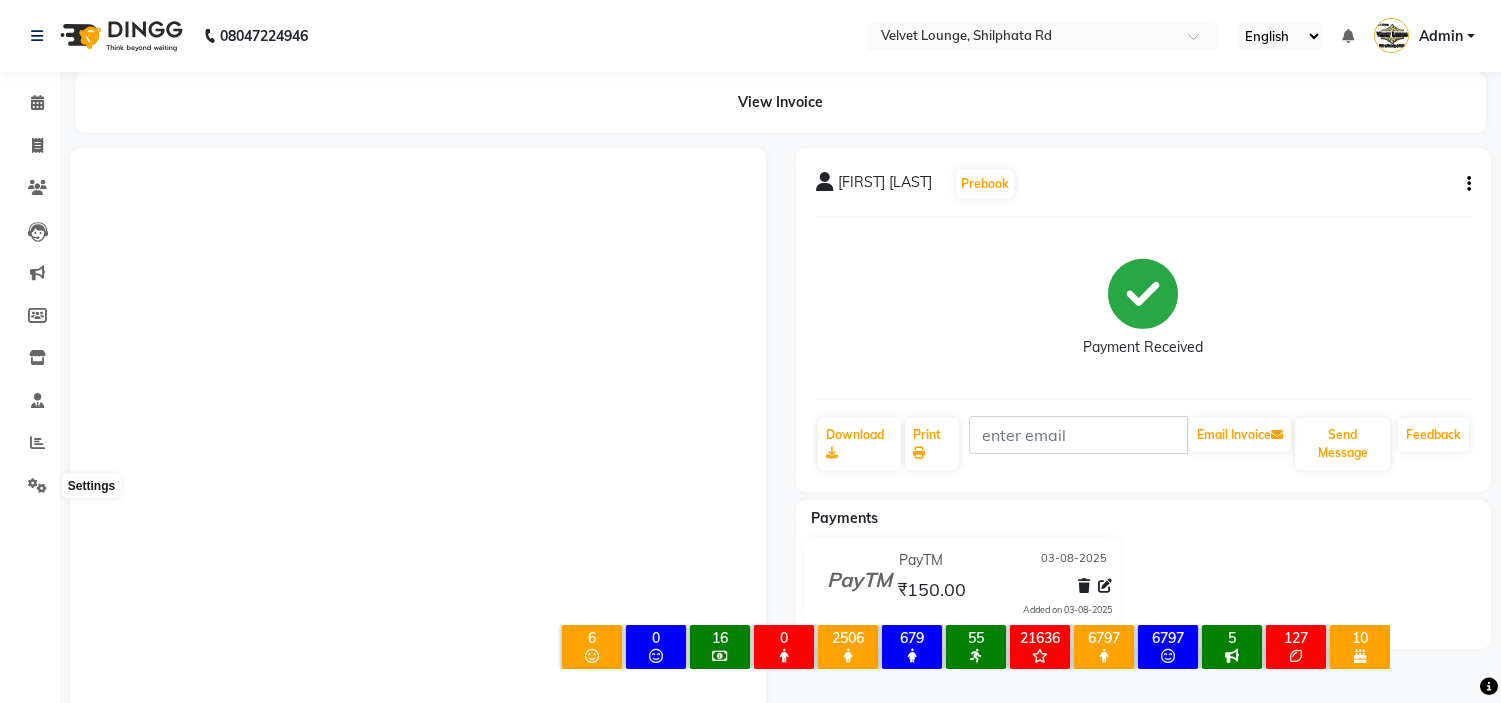 scroll, scrollTop: 0, scrollLeft: 0, axis: both 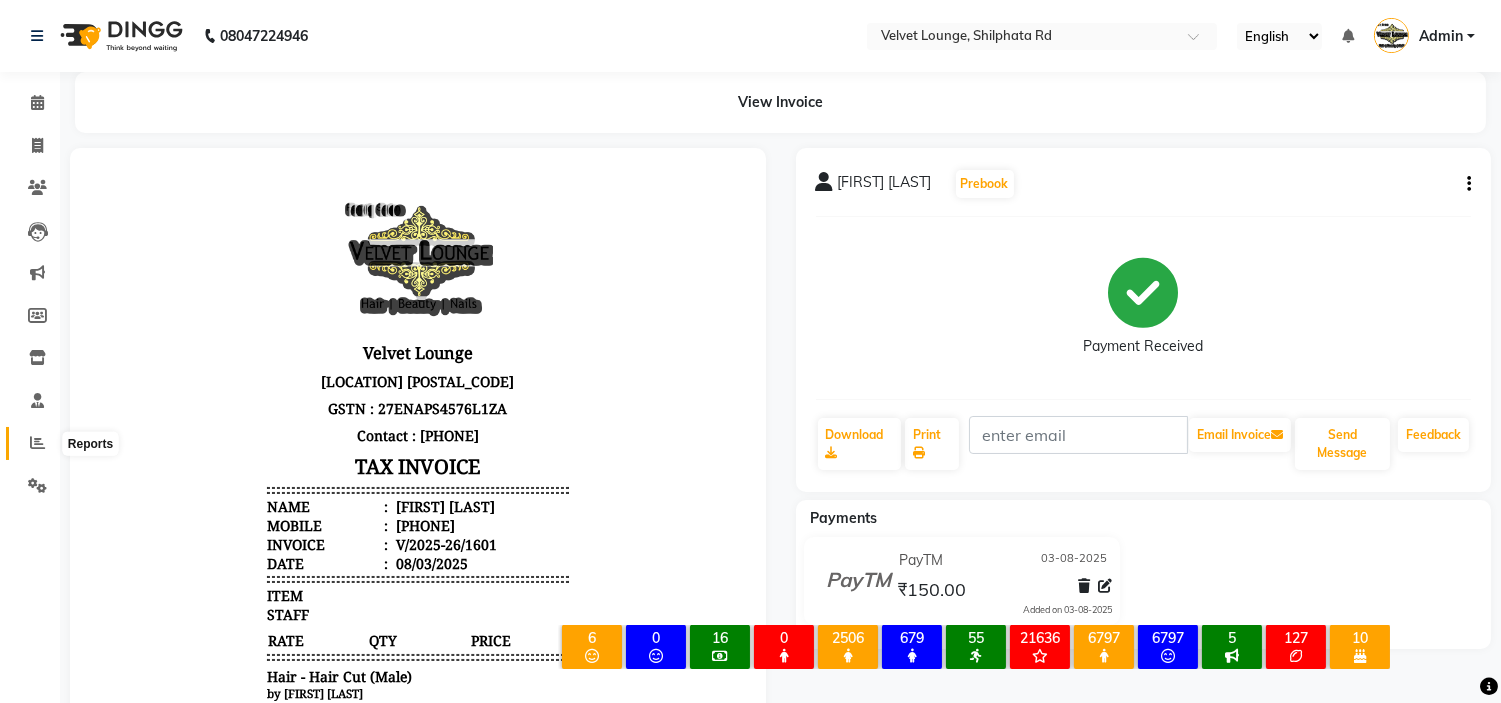 click 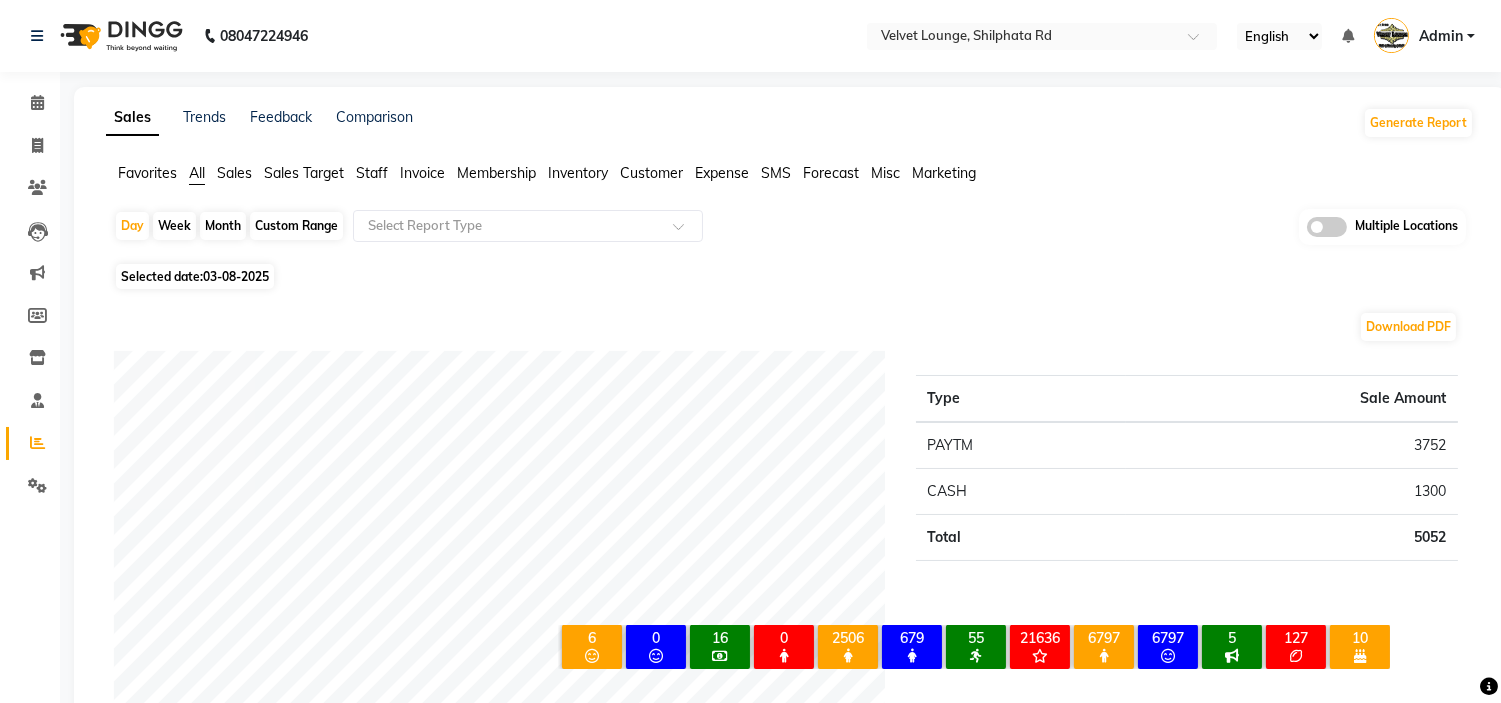 click on "Staff" 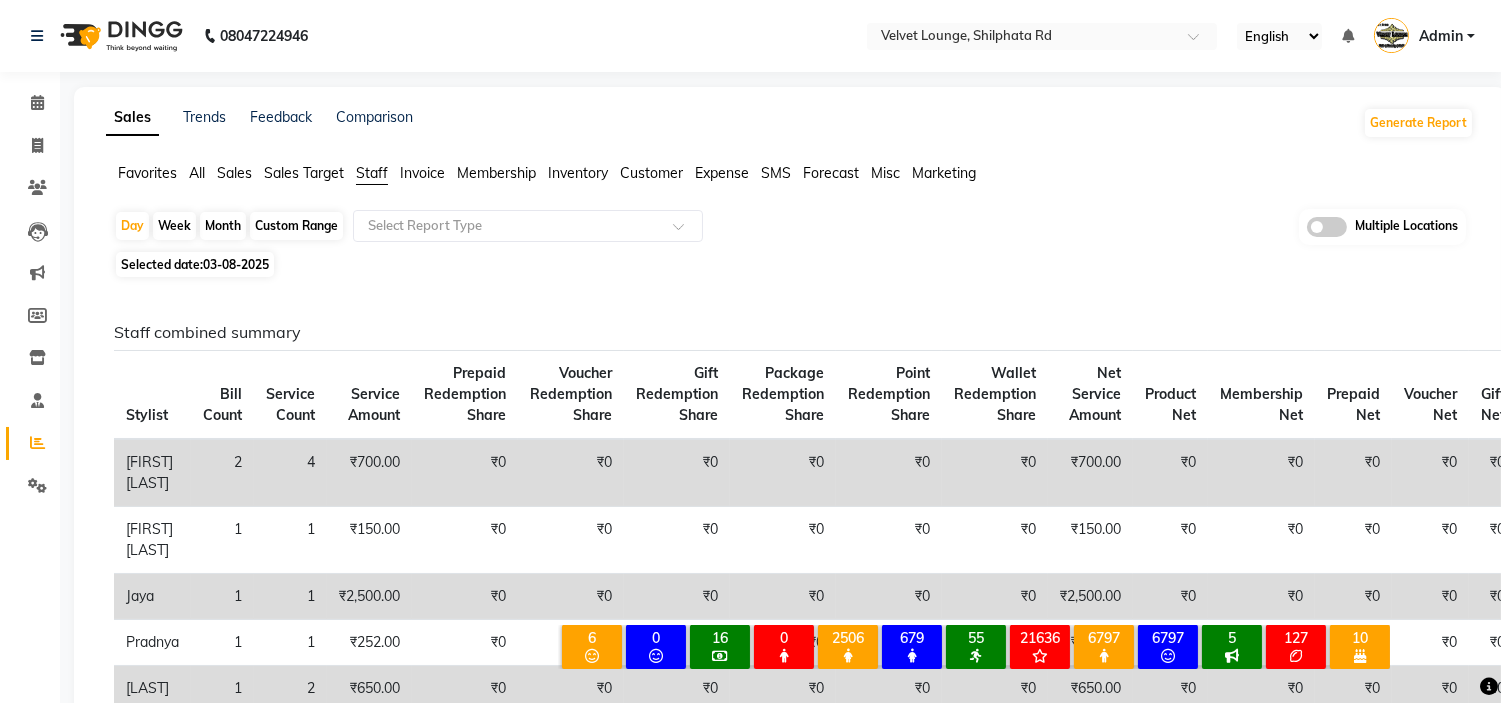 click on "Month" 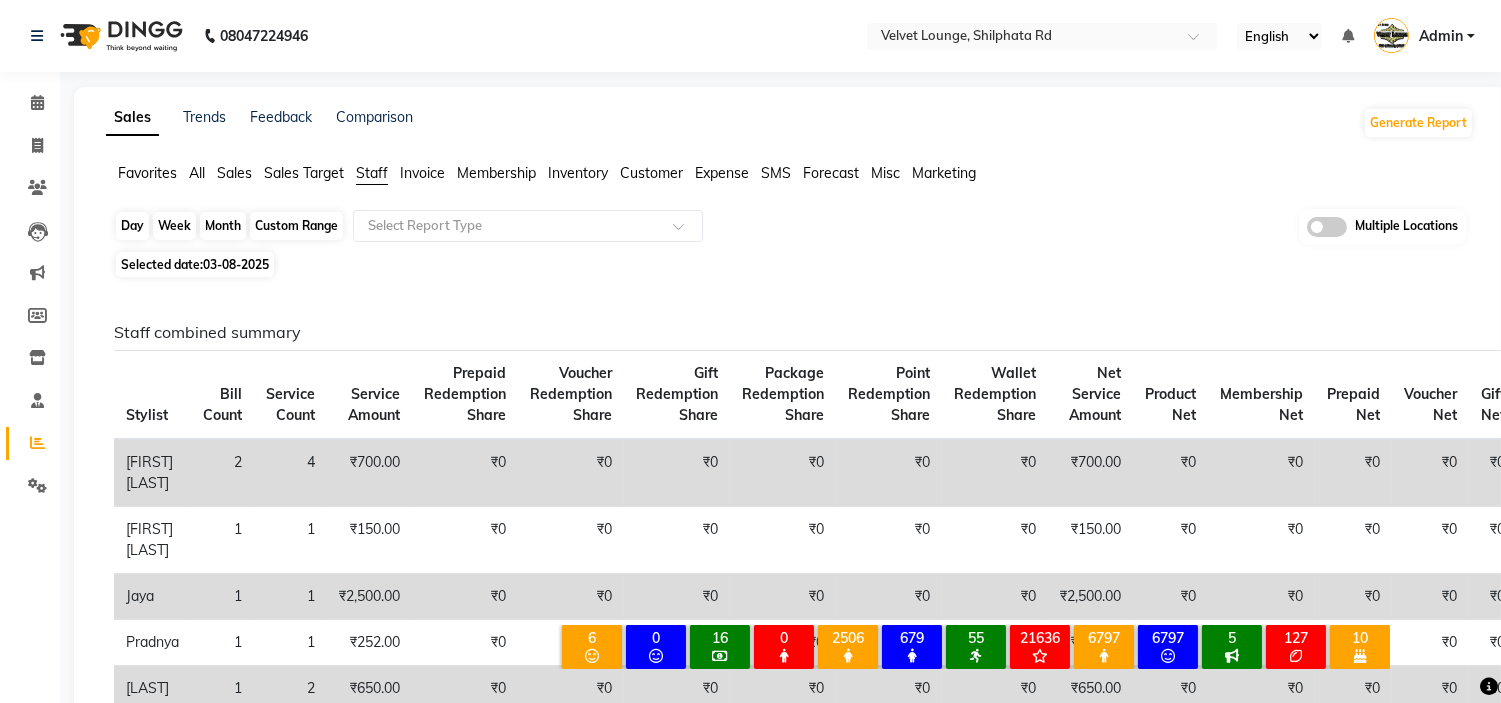 click on "Month" 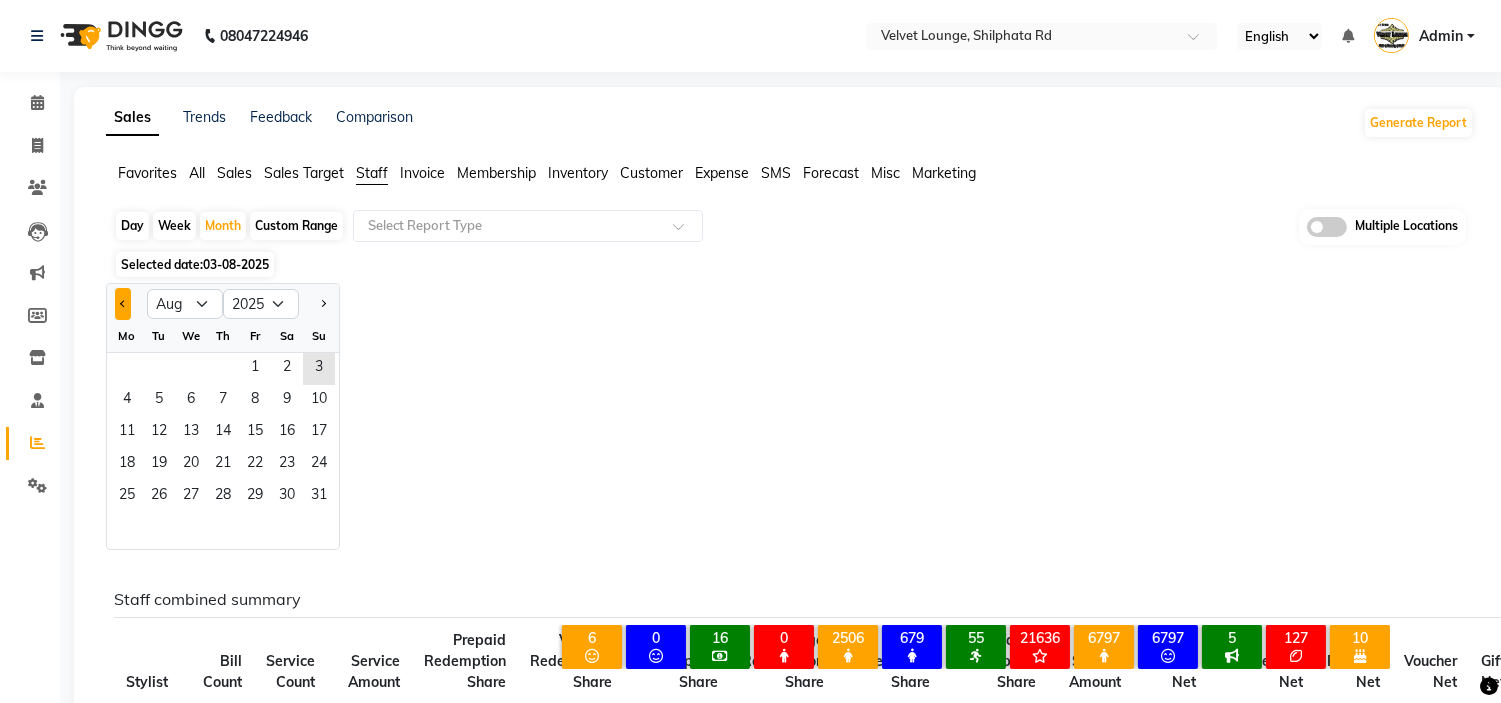 click 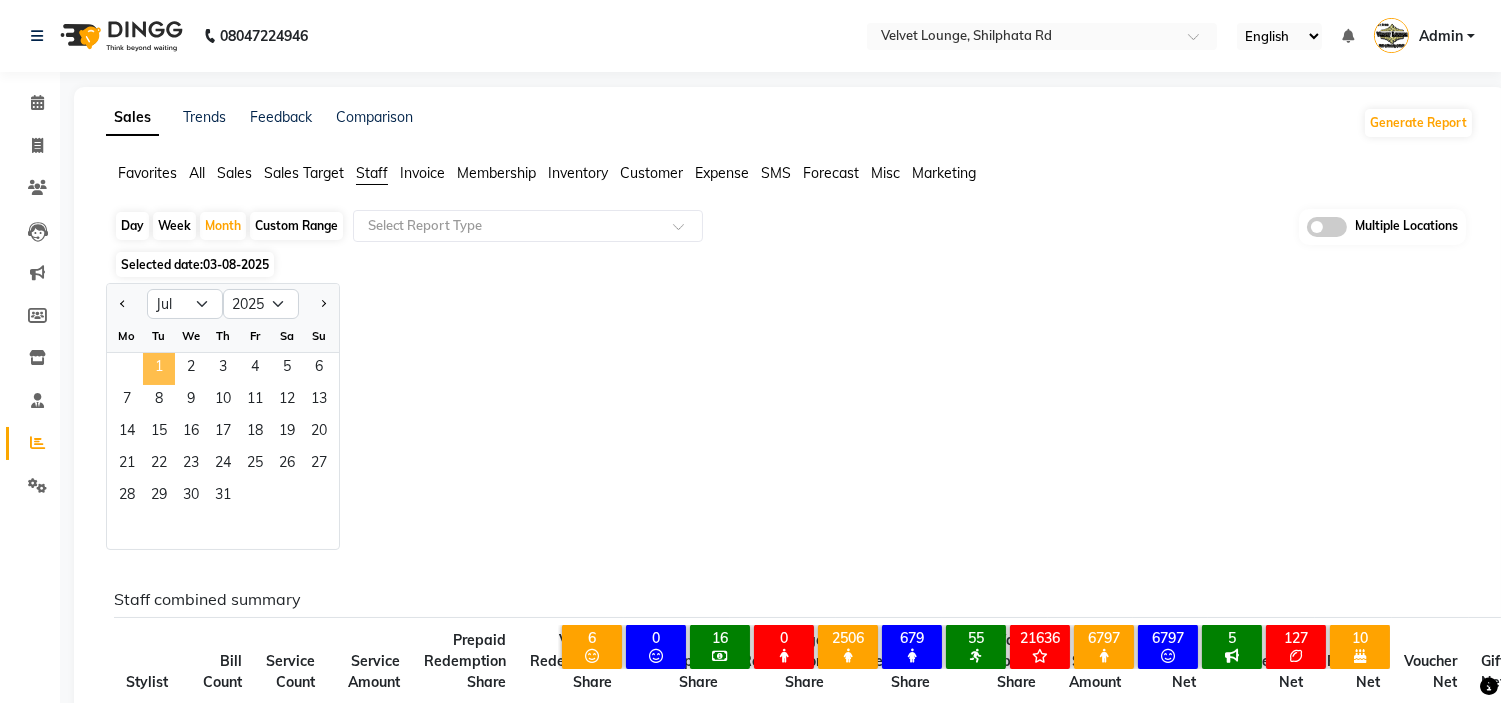 click on "1" 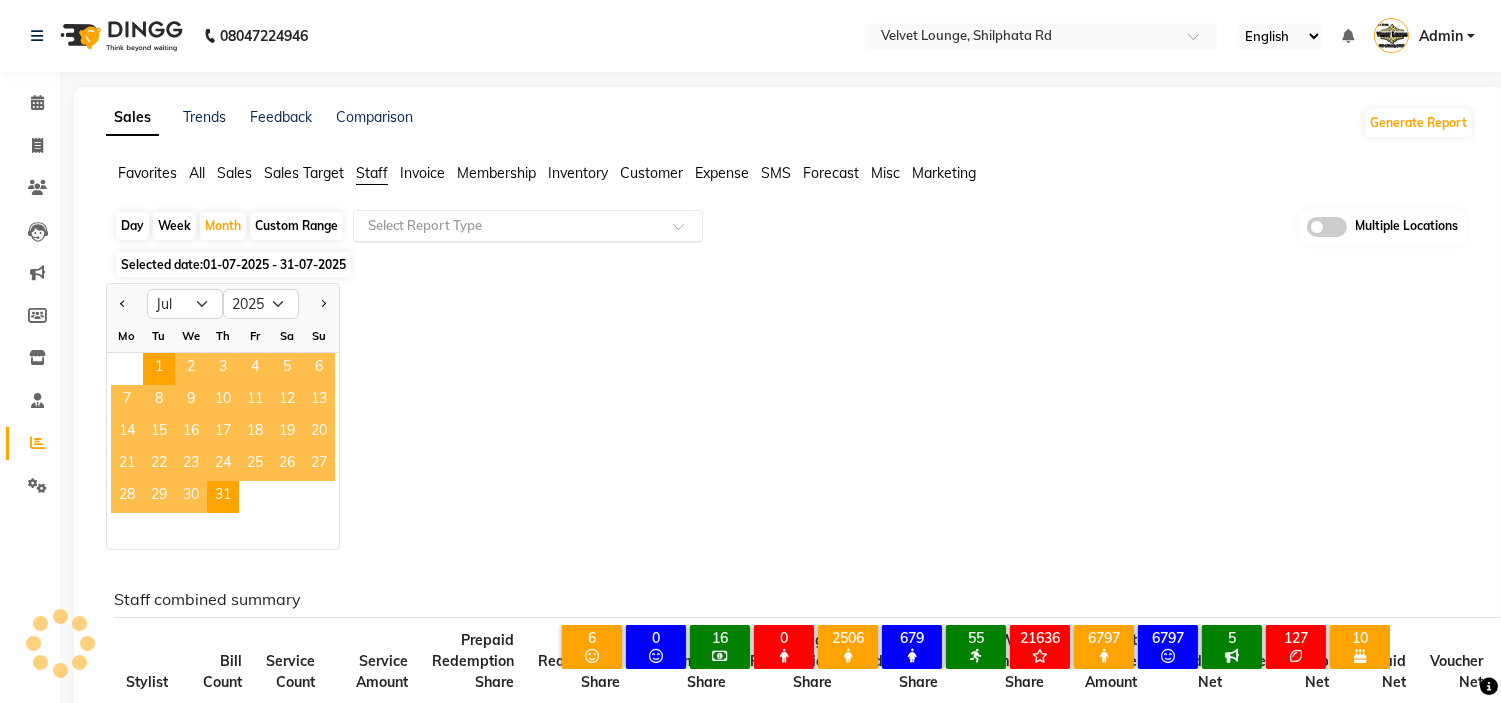 click on "Select Report Type" 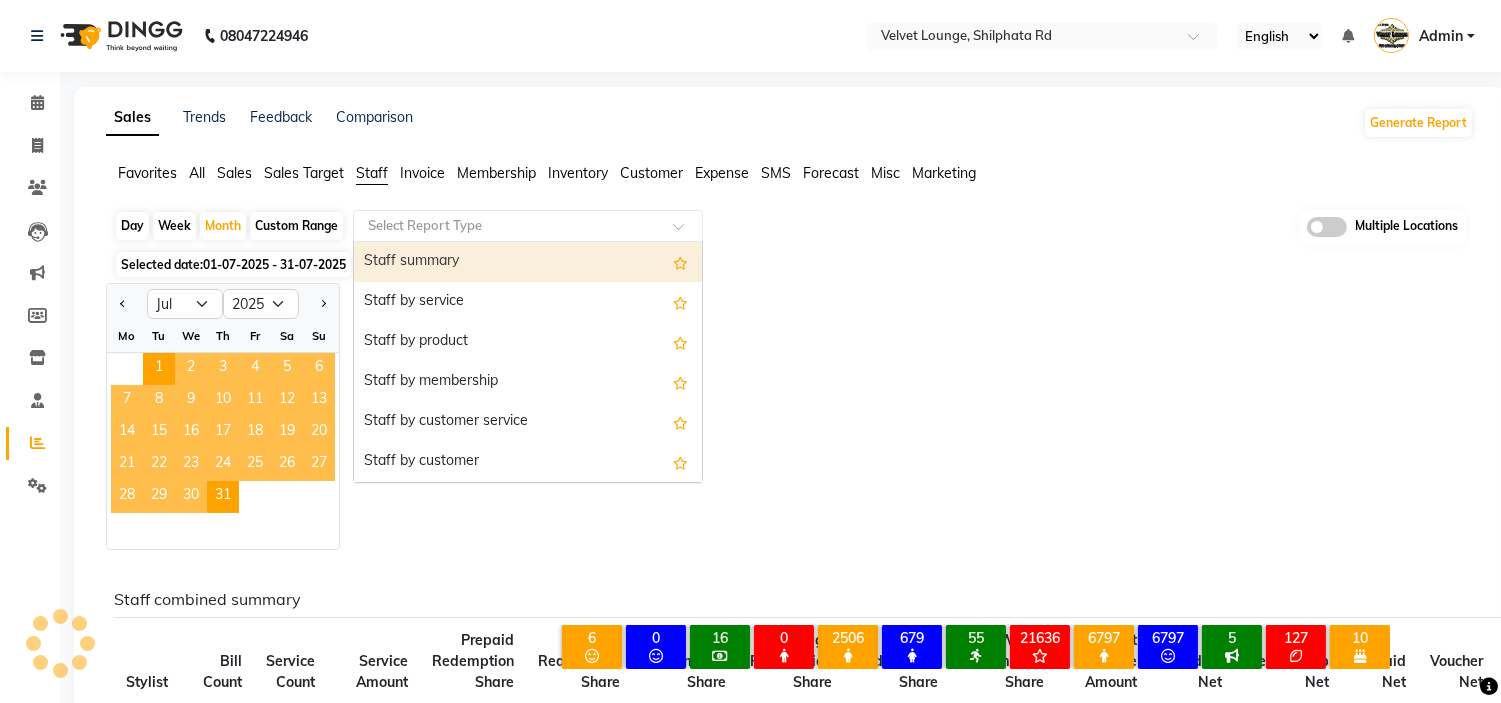 click on "Select Report Type" 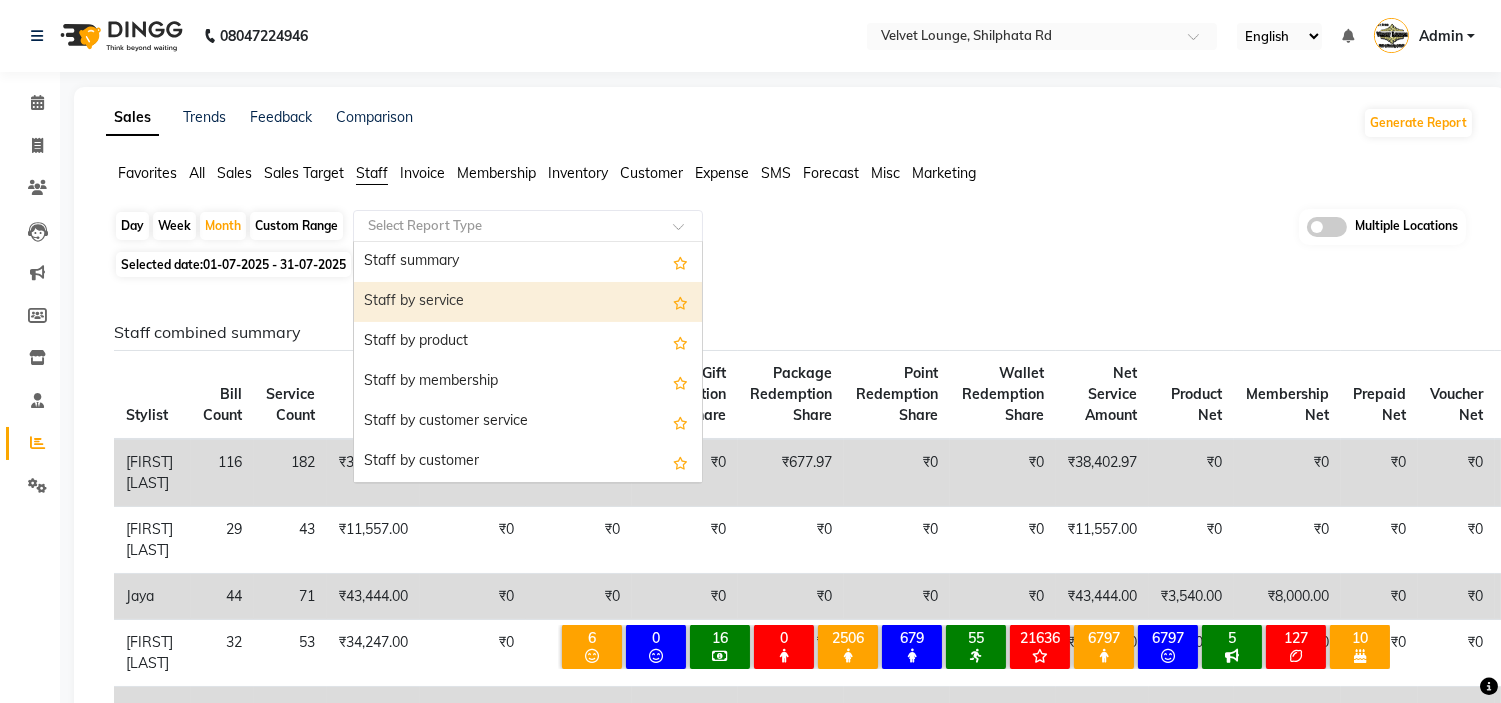 click on "Staff by service" at bounding box center (528, 302) 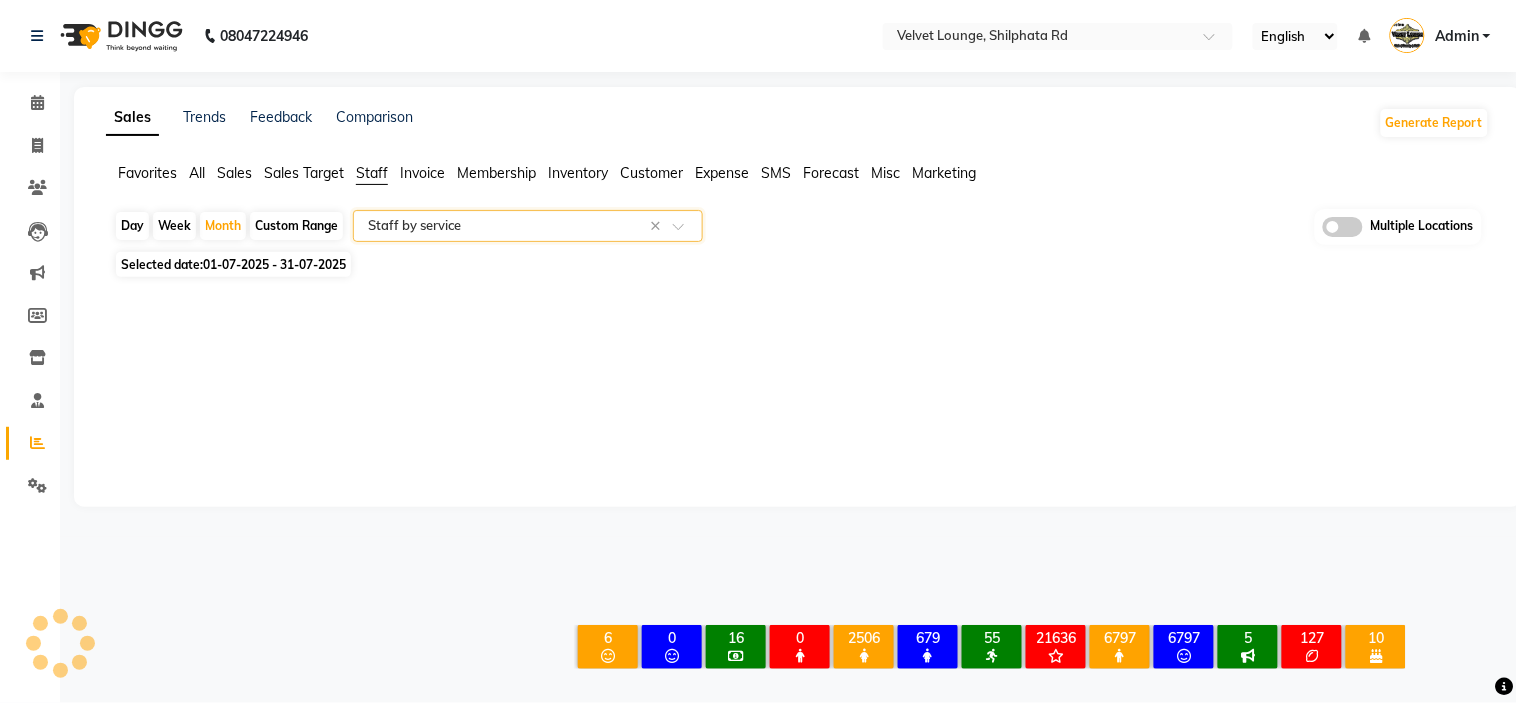 select on "full_report" 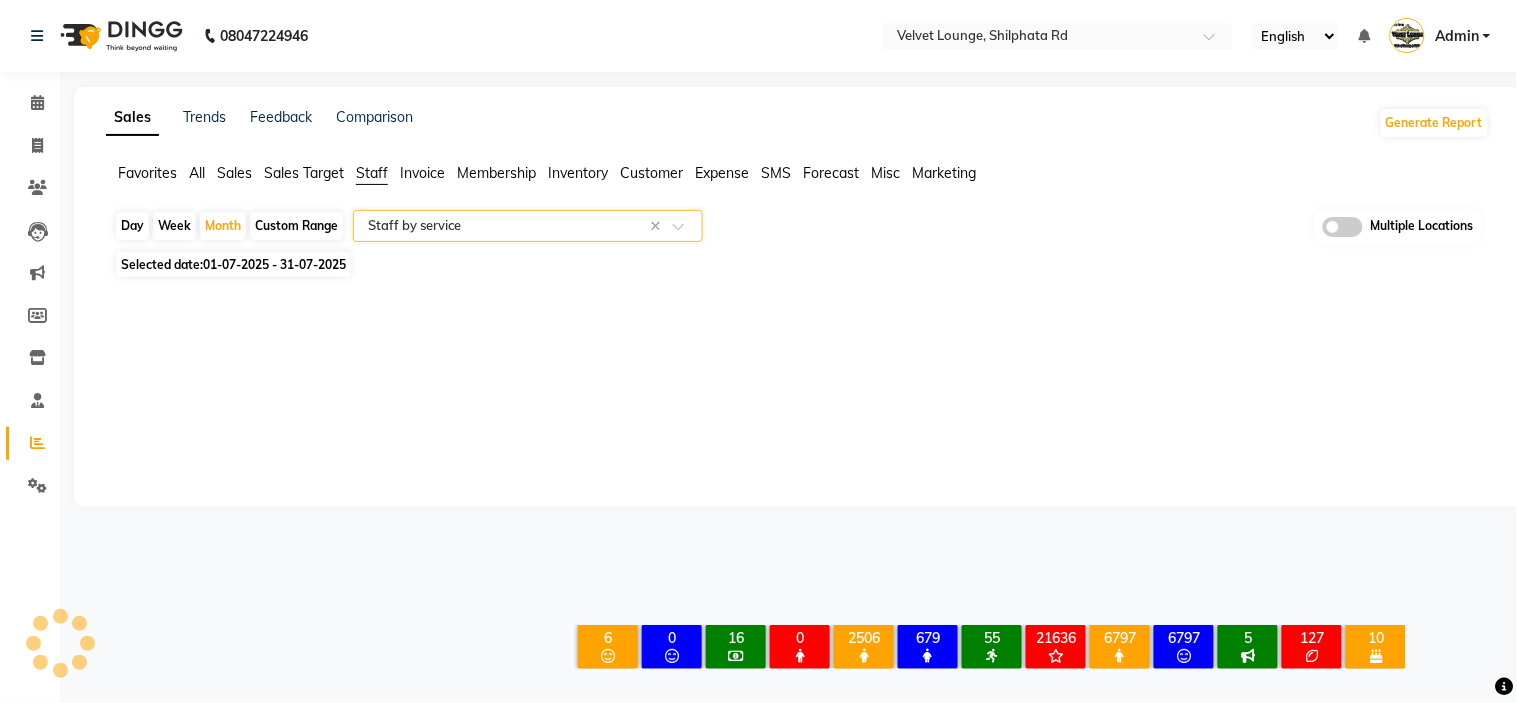 select on "pdf" 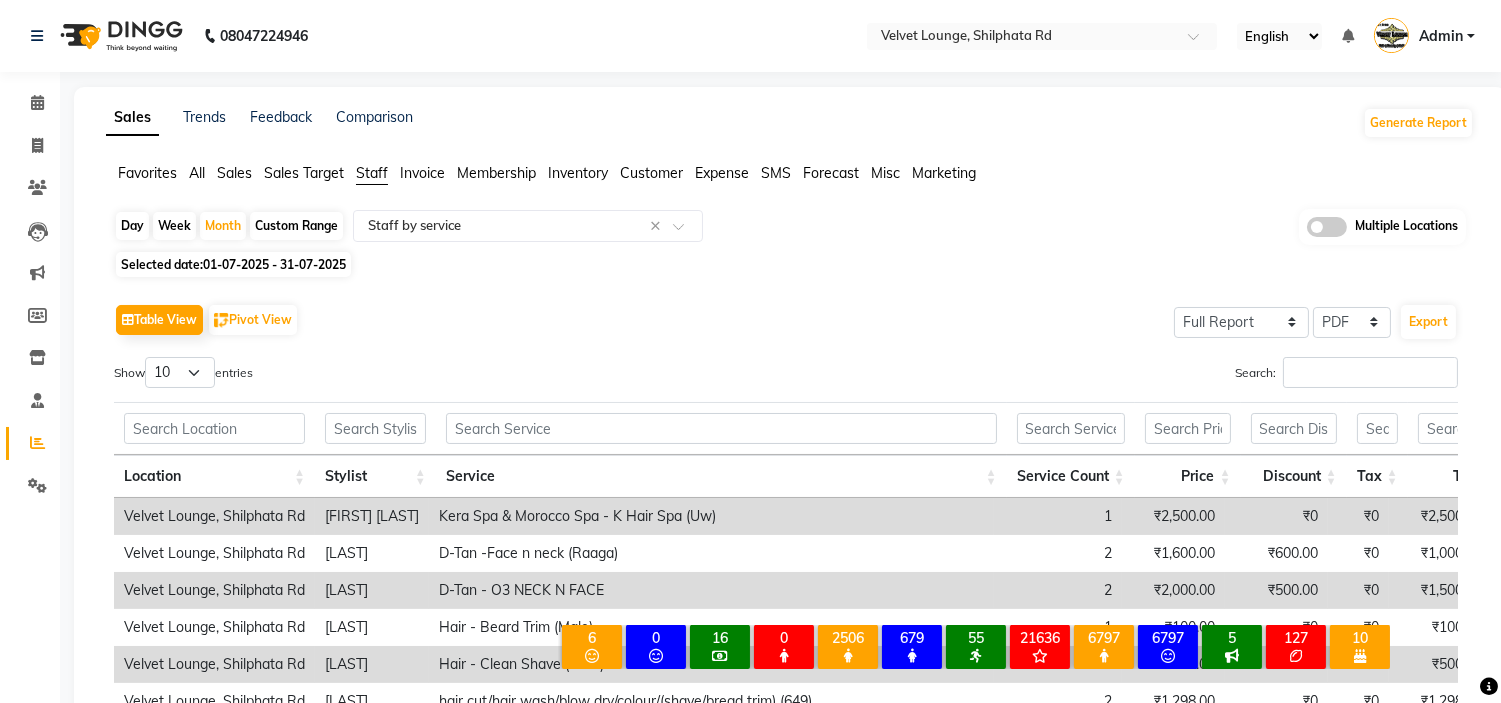 click on "01-07-2025 - 31-07-2025" 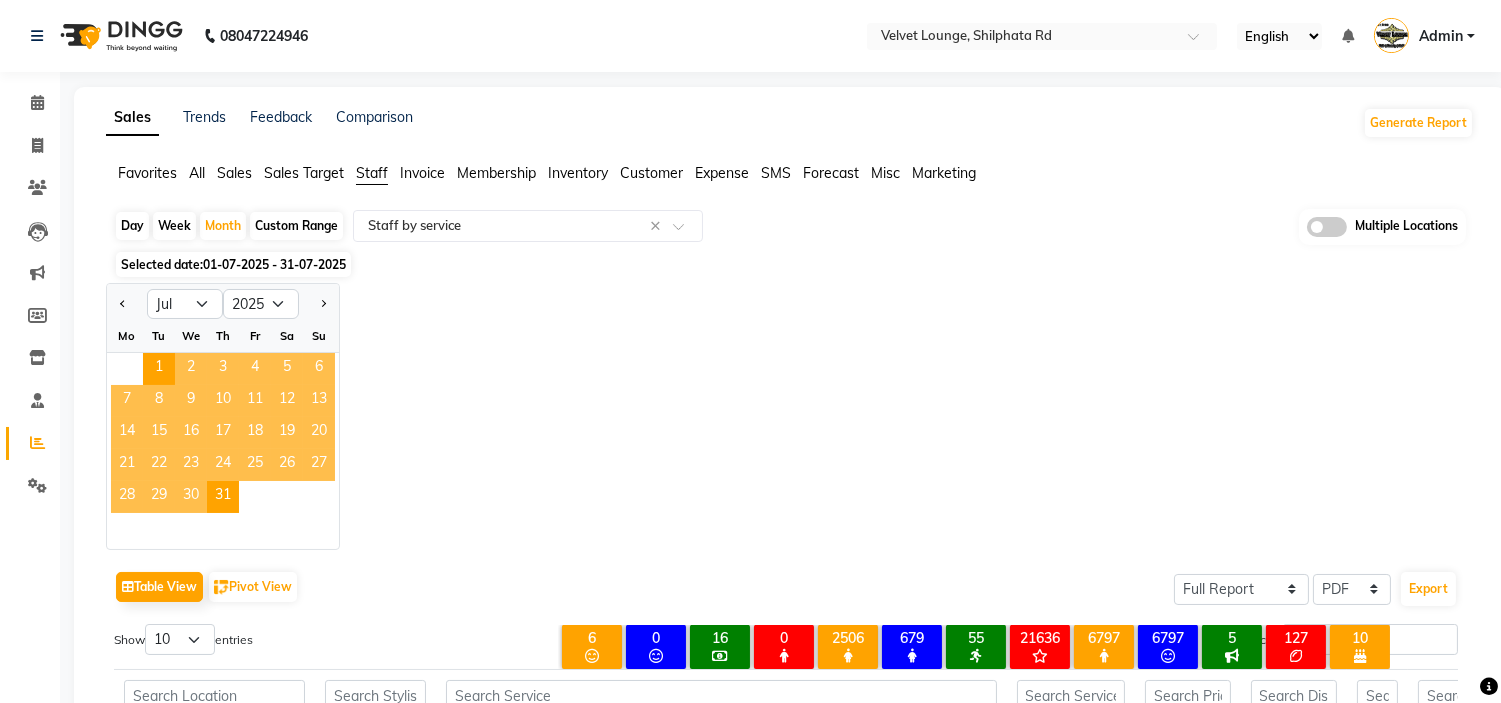 click on "Jan Feb Mar Apr May Jun Jul Aug Sep Oct Nov Dec 2015 2016 2017 2018 2019 2020 2021 2022 2023 2024 2025 2026 2027 2028 2029 2030 2031 2032 2033 2034 2035 Mo Tu We Th Fr Sa Su  1   2   3   4   5   6   7   8   9   10   11   12   13   14   15   16   17   18   19   20   21   22   23   24   25   26   27   28   29   30   31" 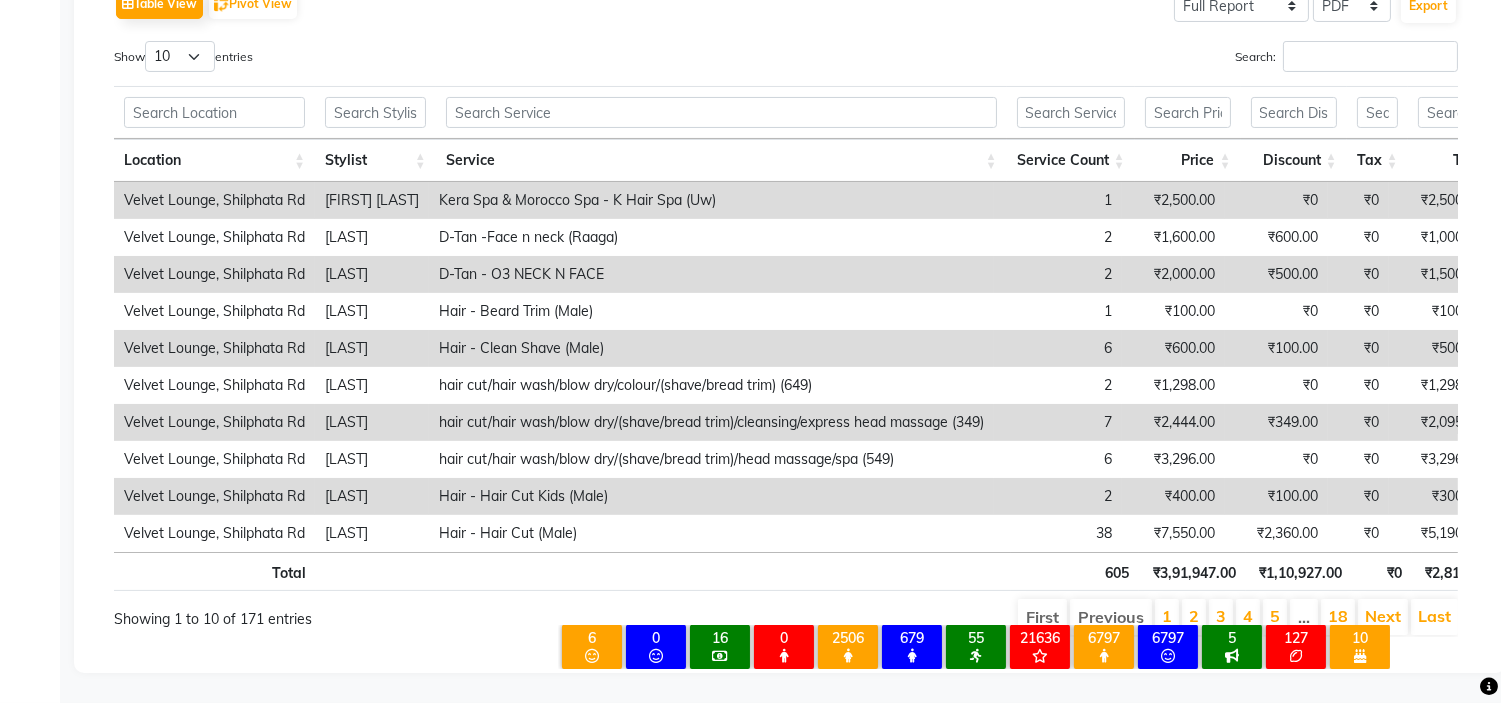 scroll, scrollTop: 0, scrollLeft: 0, axis: both 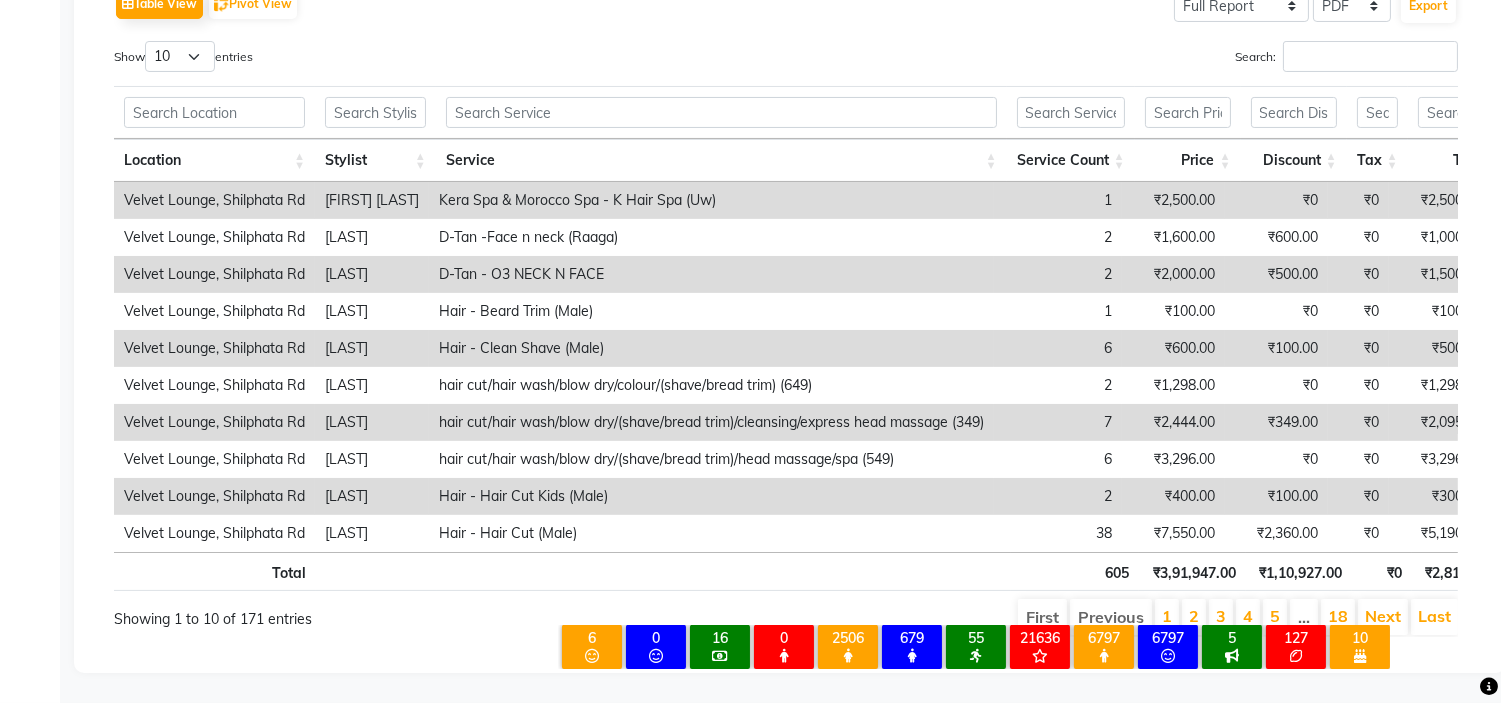 click on "Sales Trends Feedback Comparison Generate Report Favorites All Sales Sales Target Staff Invoice Membership Inventory Customer Expense SMS Forecast Misc Marketing  Day   Week   Month   Custom Range  Select Report Type × Staff by service × Multiple Locations Selected date:  [DATE] - [DATE]  Jan Feb Mar Apr May Jun Jul Aug Sep Oct Nov Dec 2015 2016 2017 2018 2019 2020 2021 2022 2023 2024 2025 2026 2027 2028 2029 2030 2031 2032 2033 2034 2035 Mo Tu We Th Fr Sa Su  1   2   3   4   5   6   7   8   9   10   11   12   13   14   15   16   17   18   19   20   21   22   23   24   25   26   27   28   29   30   31   Table View   Pivot View  Select Full Report Filtered Report Select CSV PDF  Export  Show  10 25 50 100  entries Search: Location Stylist Service Service Count Price Discount Tax Total Total W/o Tax Payment Redemption Redemption Share Product Cost Location Stylist Service Service Count Price Discount Tax Total Total W/o Tax Payment Redemption Redemption Share Product Cost Total 605 ₹3,91,947.00 1" 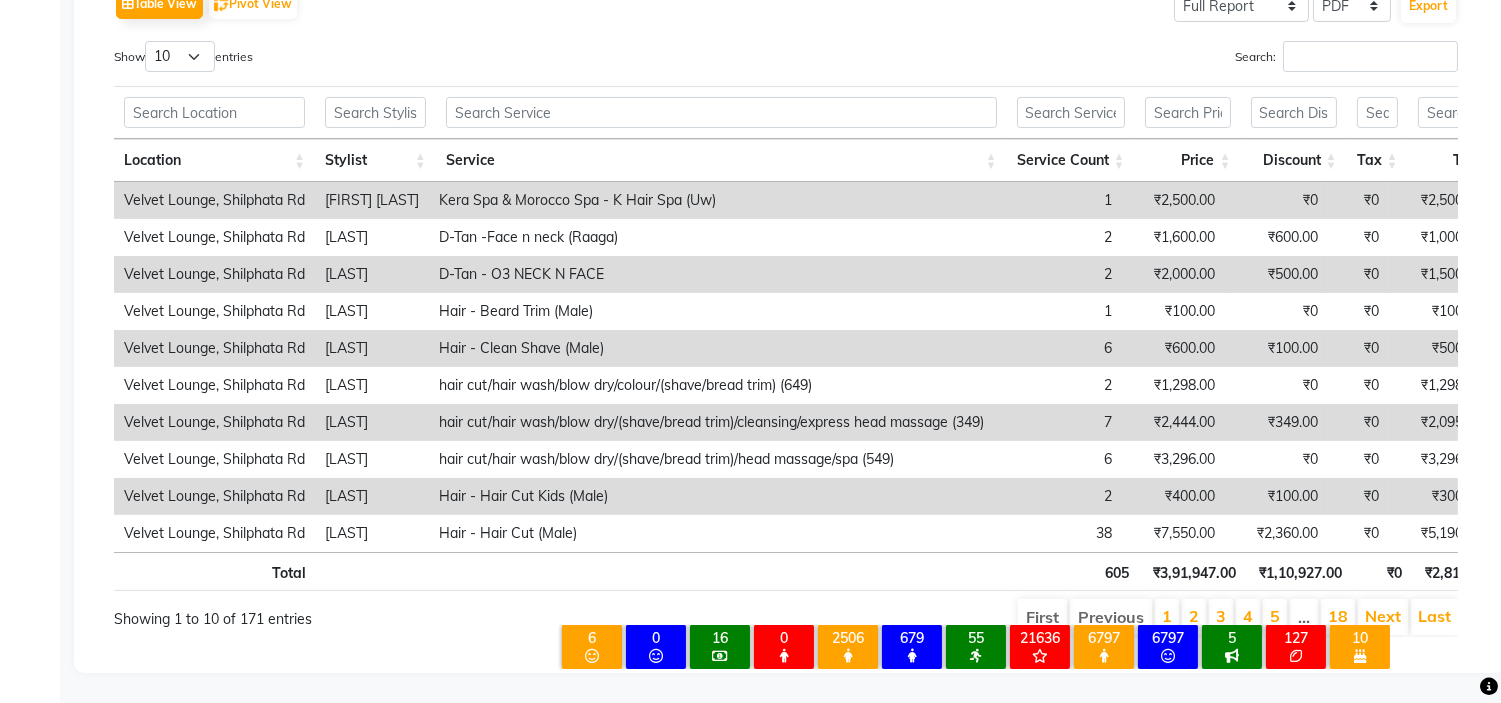 click on "Sales Trends Feedback Comparison Generate Report Favorites All Sales Sales Target Staff Invoice Membership Inventory Customer Expense SMS Forecast Misc Marketing  Day   Week   Month   Custom Range  Select Report Type × Staff by service × Multiple Locations Selected date:  [DATE] - [DATE]  Jan Feb Mar Apr May Jun Jul Aug Sep Oct Nov Dec 2015 2016 2017 2018 2019 2020 2021 2022 2023 2024 2025 2026 2027 2028 2029 2030 2031 2032 2033 2034 2035 Mo Tu We Th Fr Sa Su  1   2   3   4   5   6   7   8   9   10   11   12   13   14   15   16   17   18   19   20   21   22   23   24   25   26   27   28   29   30   31   Table View   Pivot View  Select Full Report Filtered Report Select CSV PDF  Export  Show  10 25 50 100  entries Search: Location Stylist Service Service Count Price Discount Tax Total Total W/o Tax Payment Redemption Redemption Share Product Cost Location Stylist Service Service Count Price Discount Tax Total Total W/o Tax Payment Redemption Redemption Share Product Cost Total 605 ₹3,91,947.00 1" 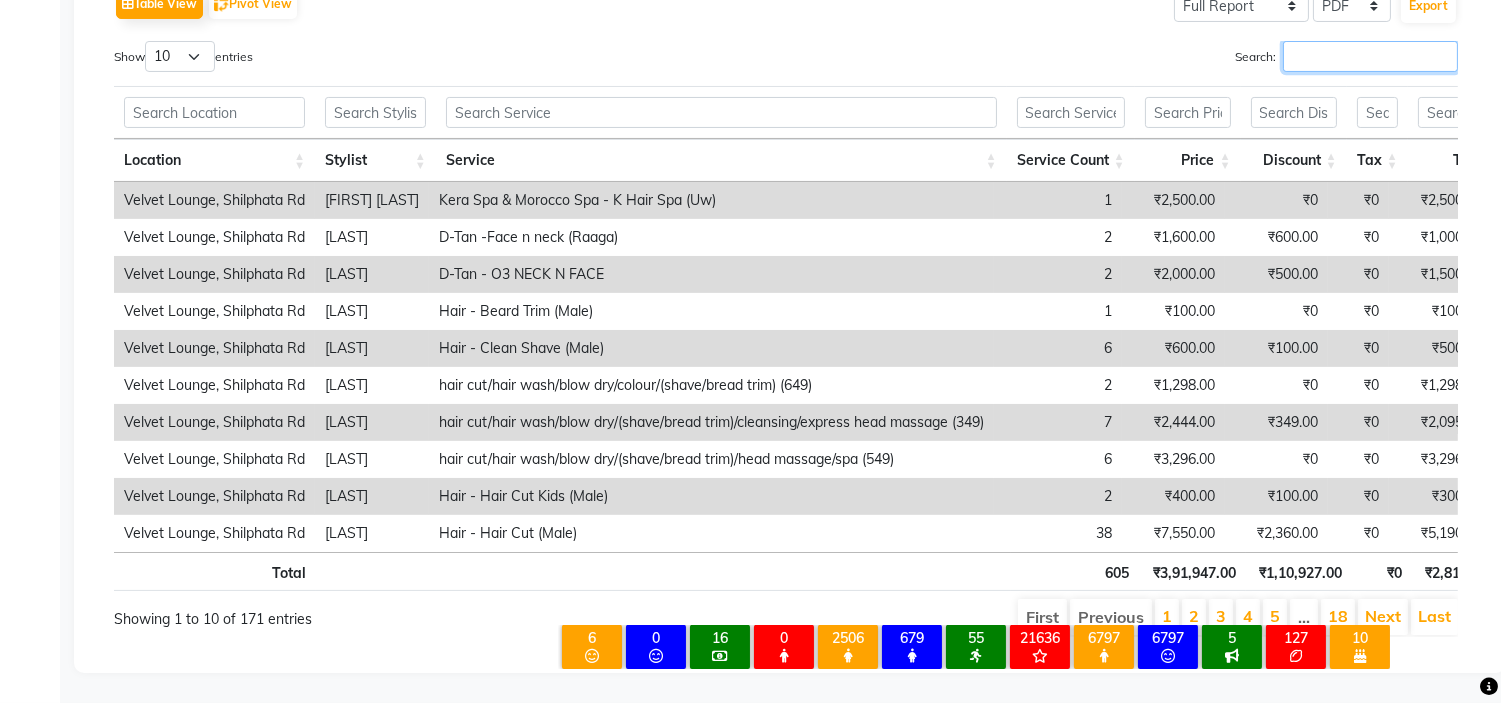 click on "Search:" at bounding box center (1370, 56) 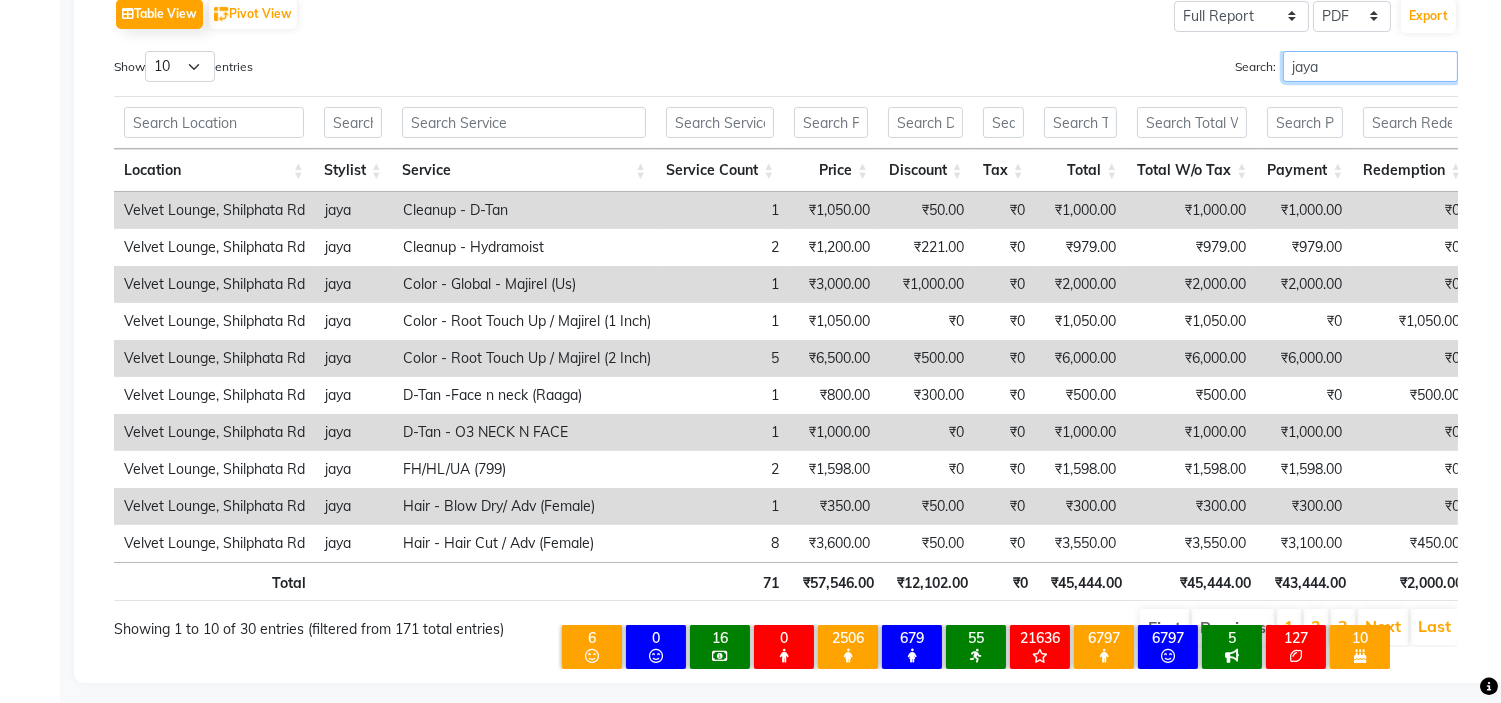 scroll, scrollTop: 0, scrollLeft: 0, axis: both 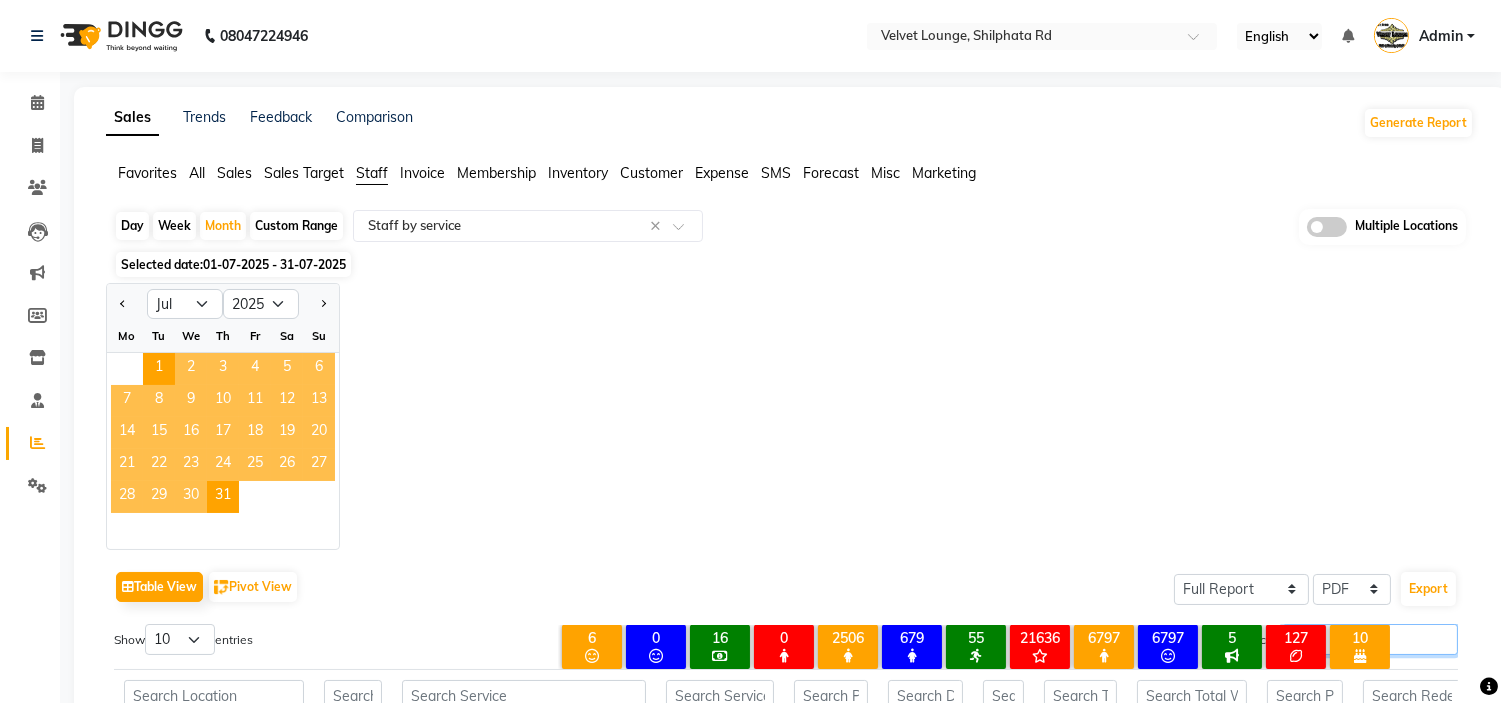 type on "jaya" 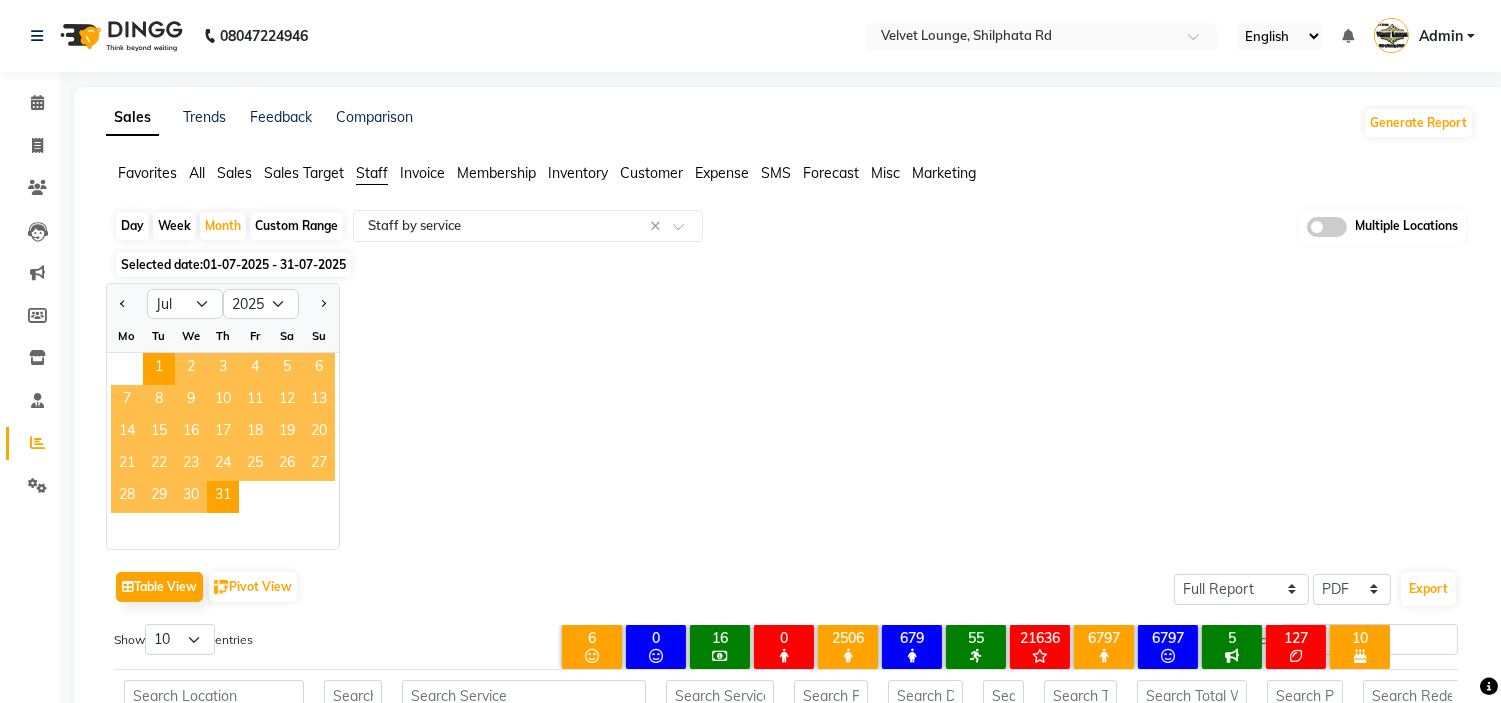 click on "Day" 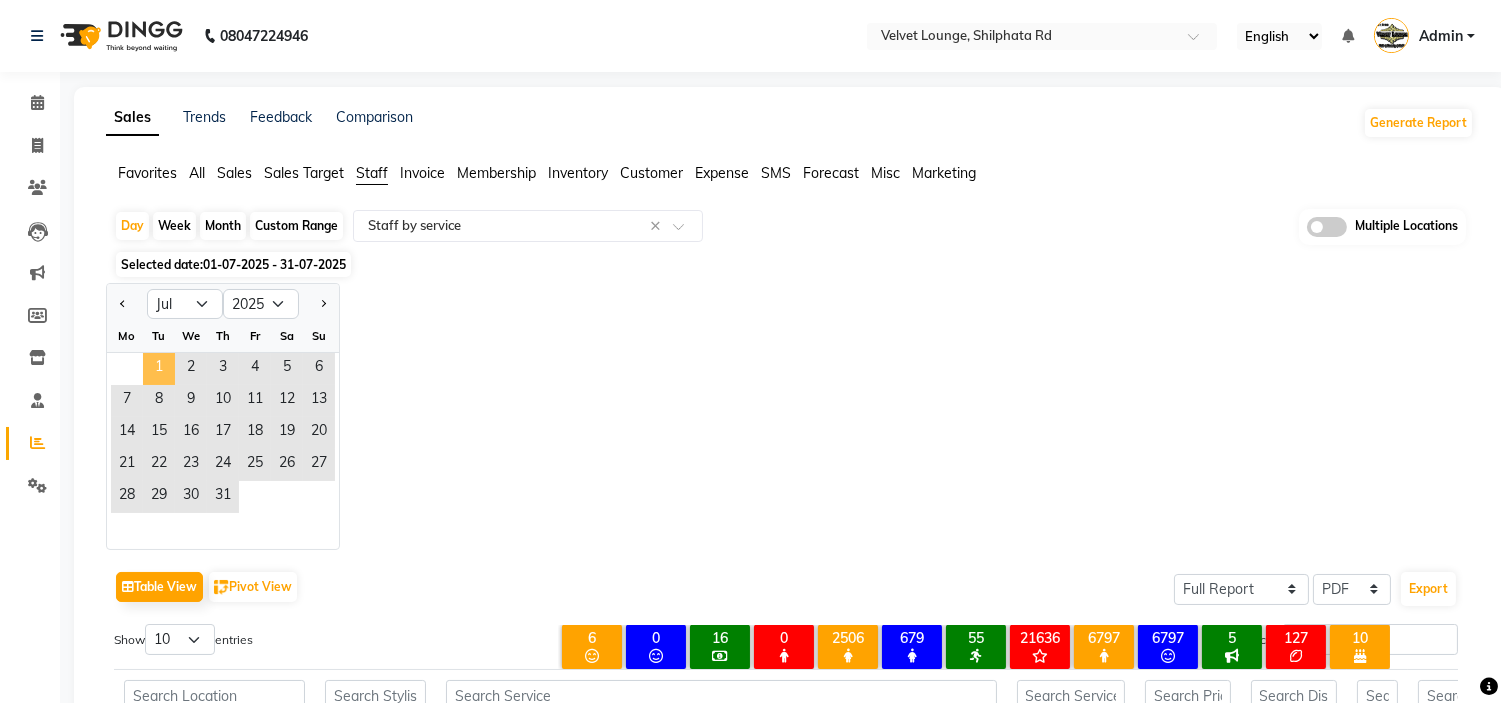 click on "1" 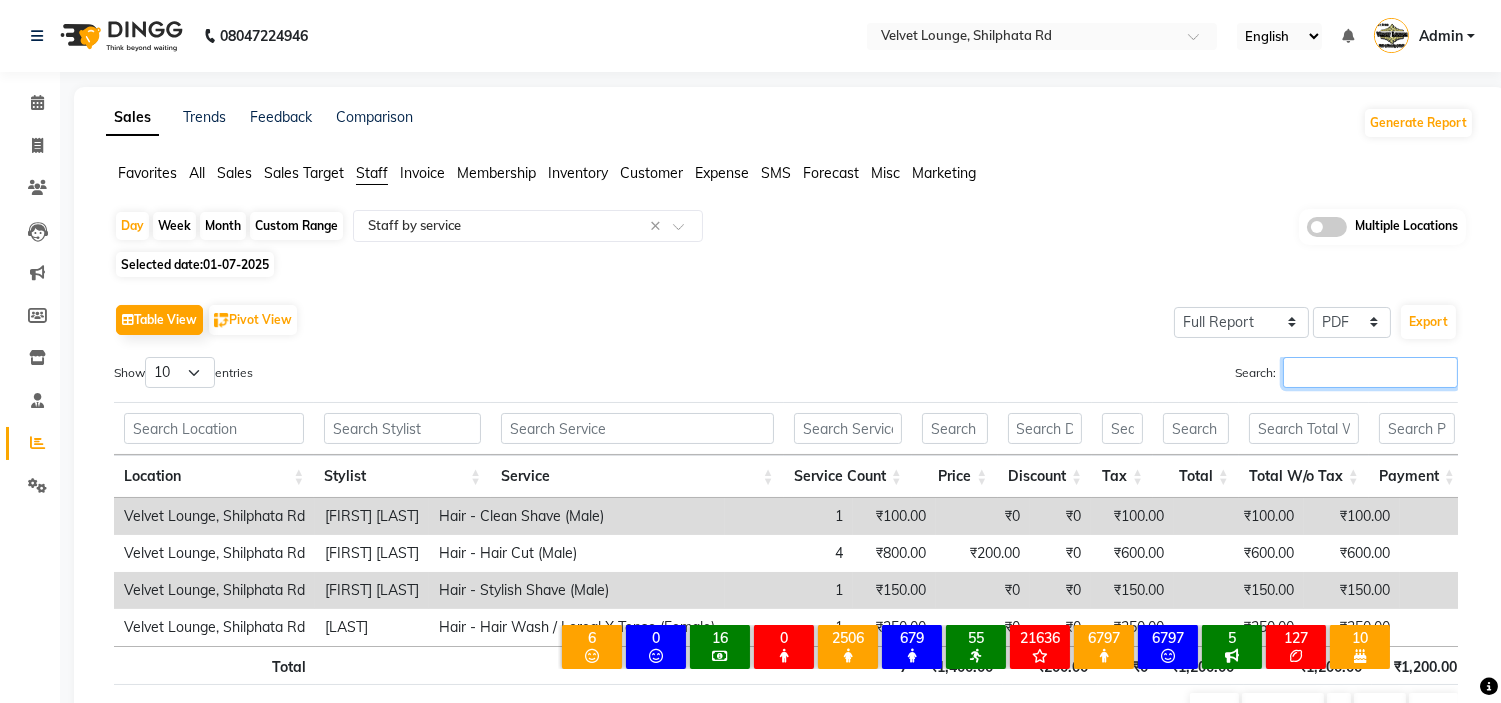 click on "Search:" at bounding box center (1370, 372) 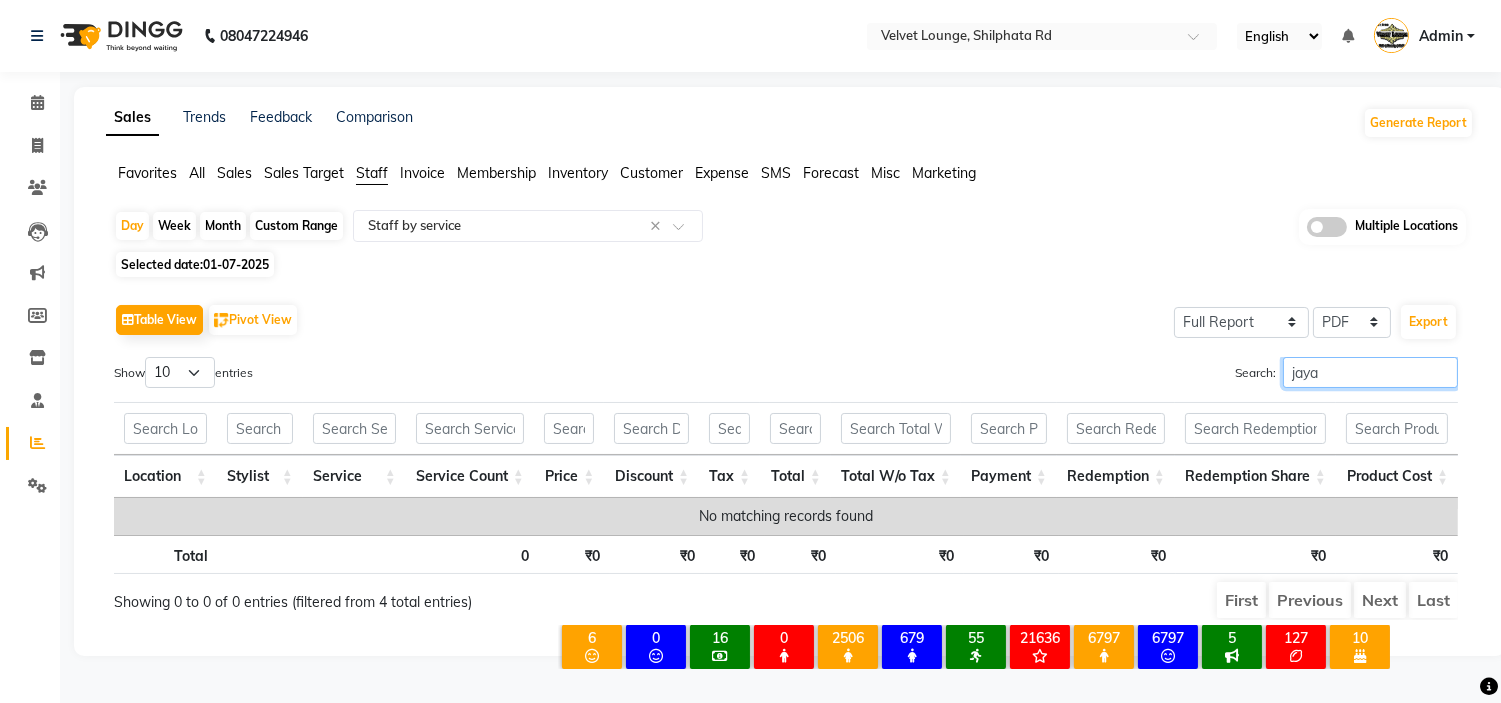 type on "jaya" 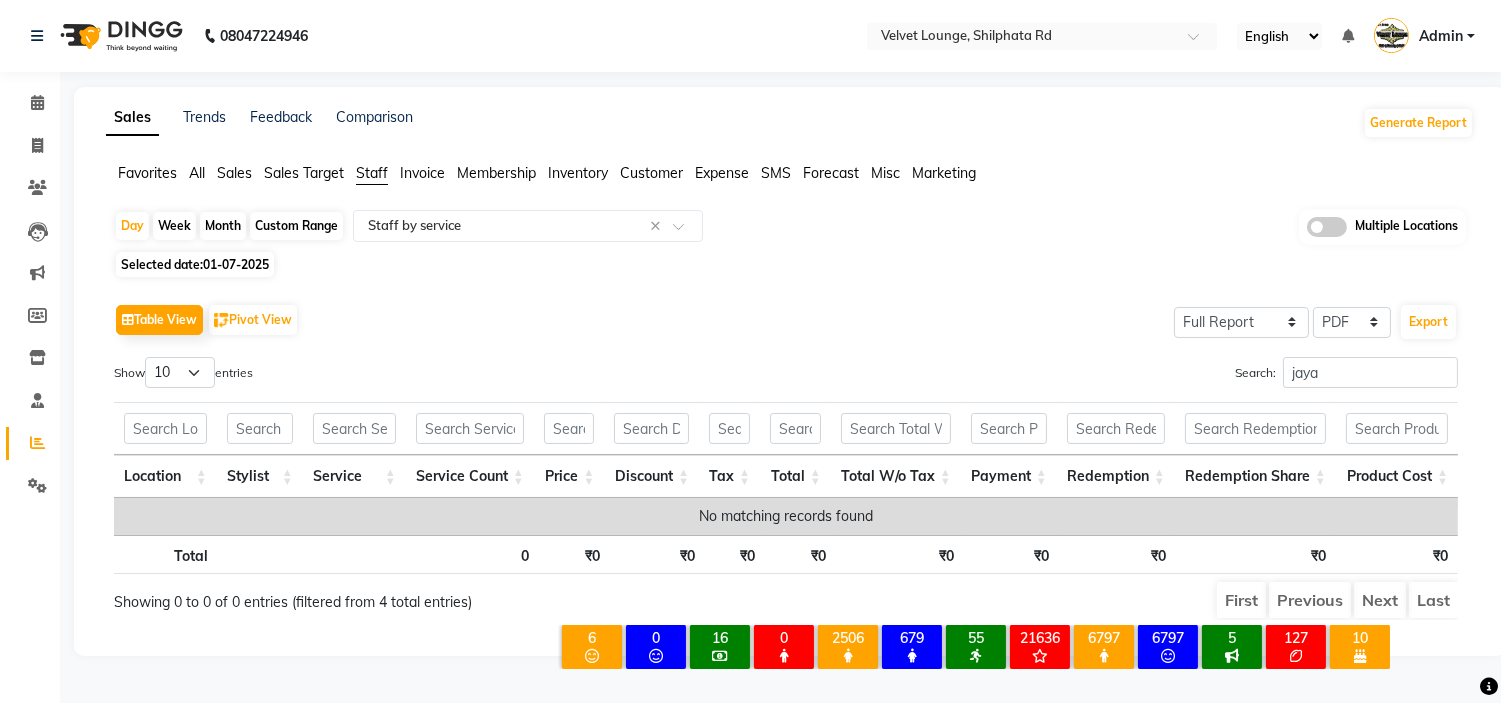 click on "Selected date:  01-07-2025" 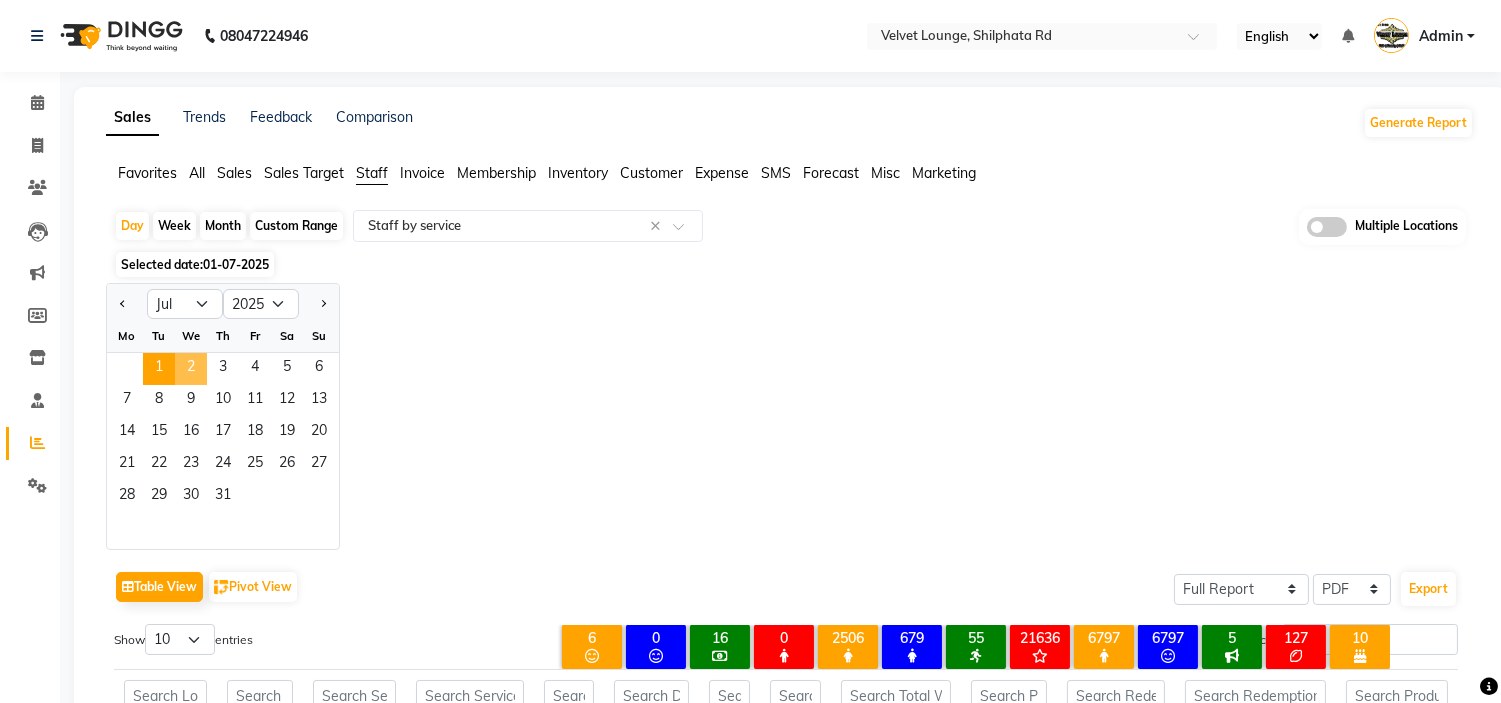 click on "2" 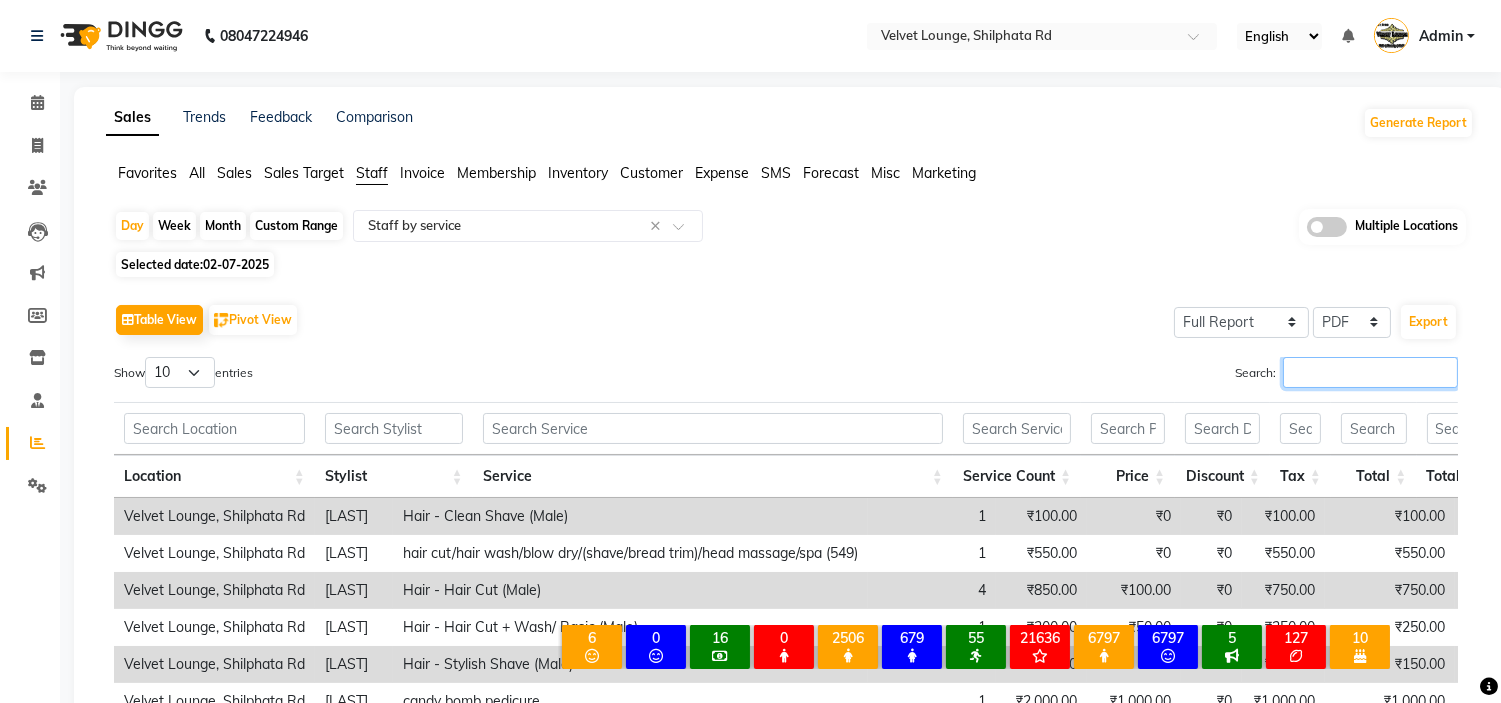 click on "Search:" at bounding box center (1370, 372) 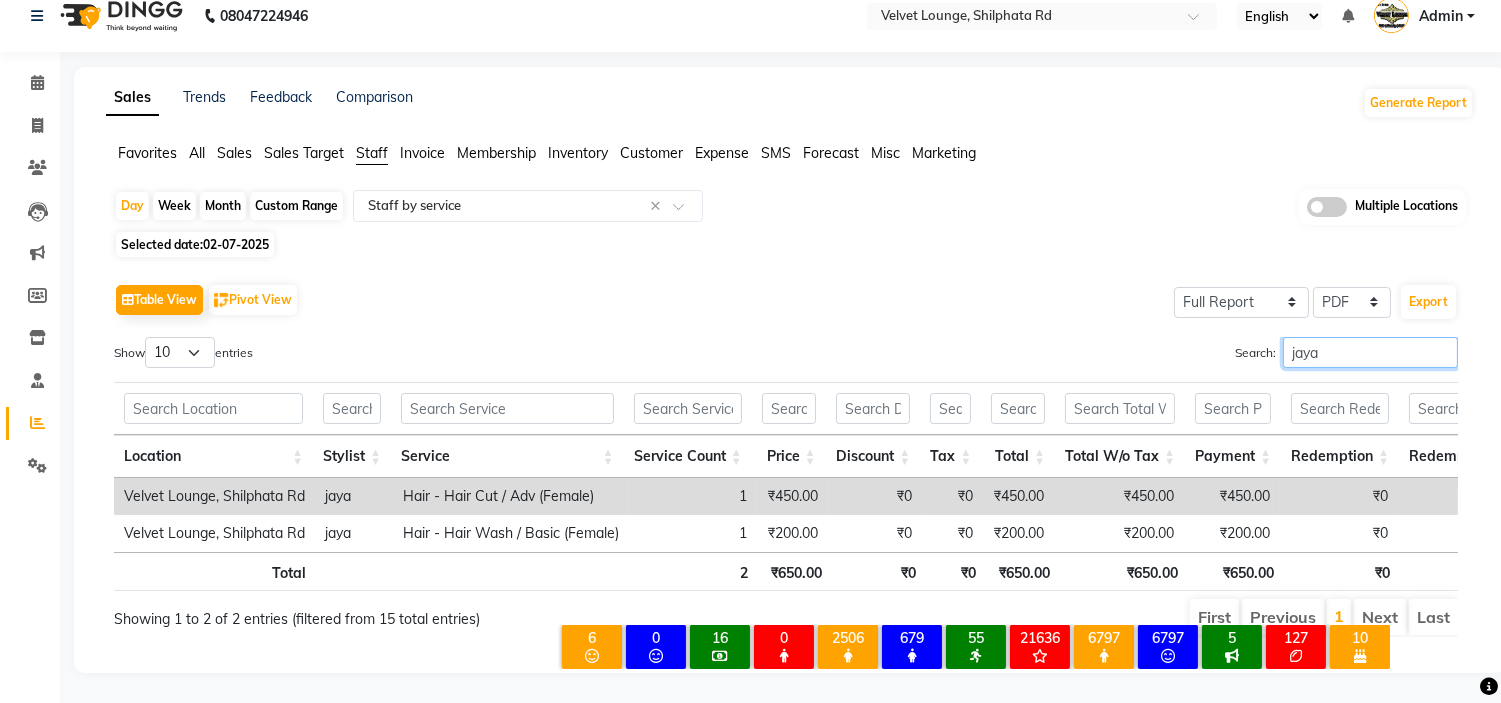 scroll, scrollTop: 54, scrollLeft: 0, axis: vertical 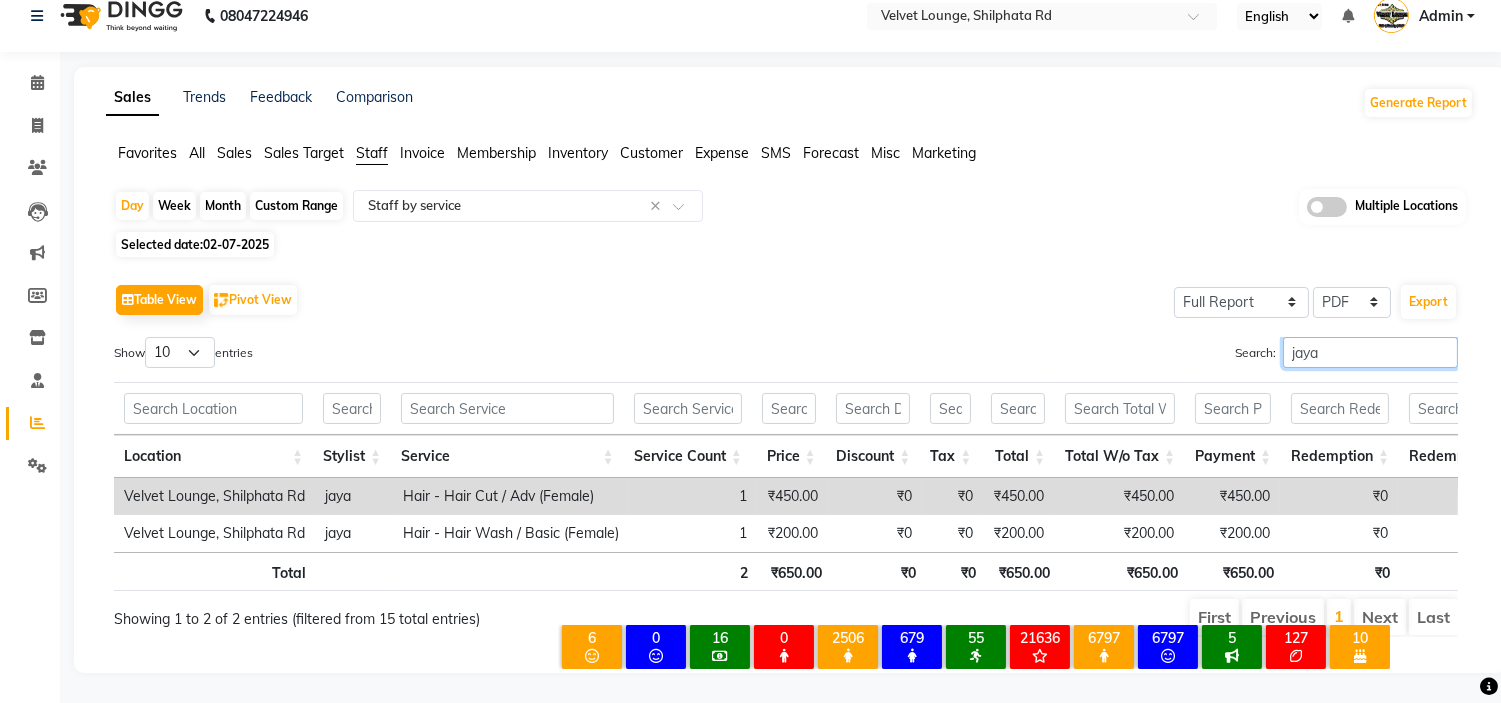 type on "jaya" 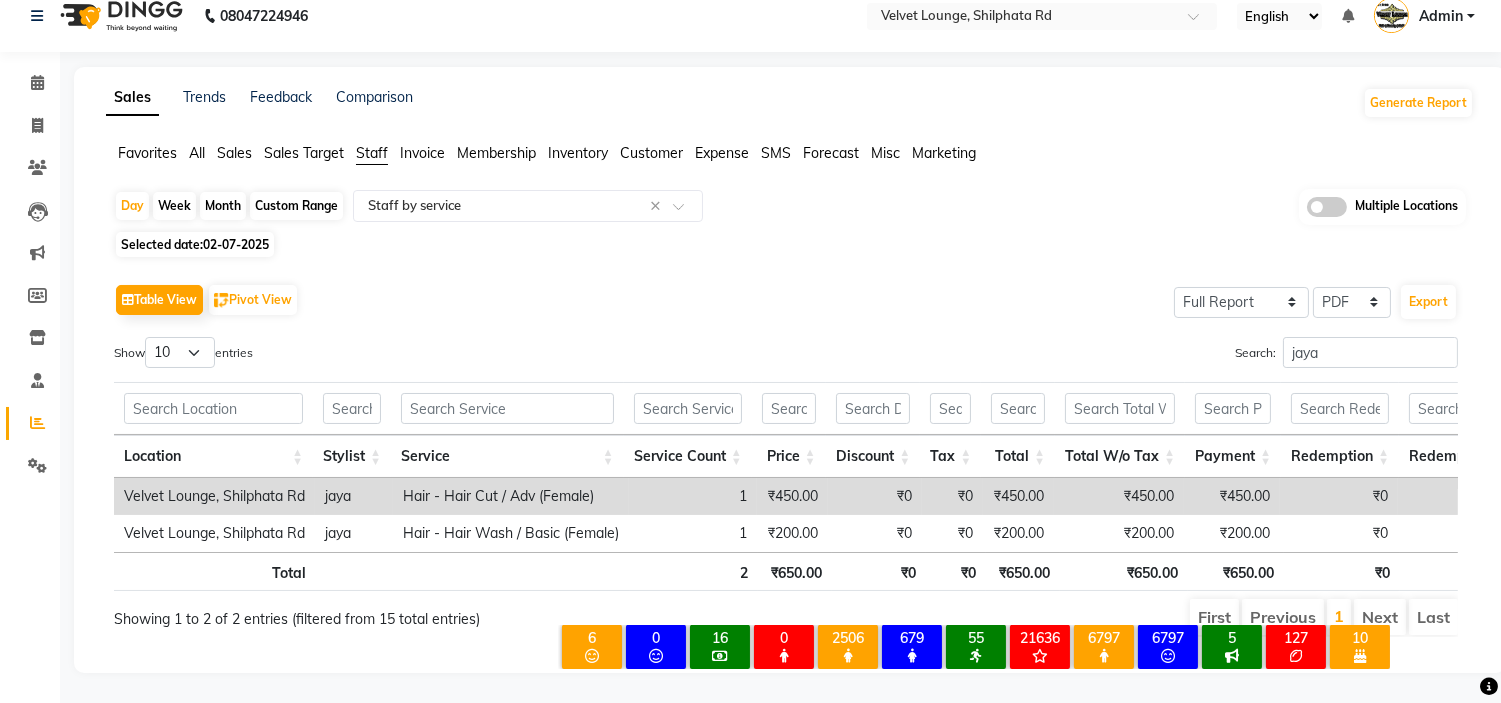 click on "02-07-2025" 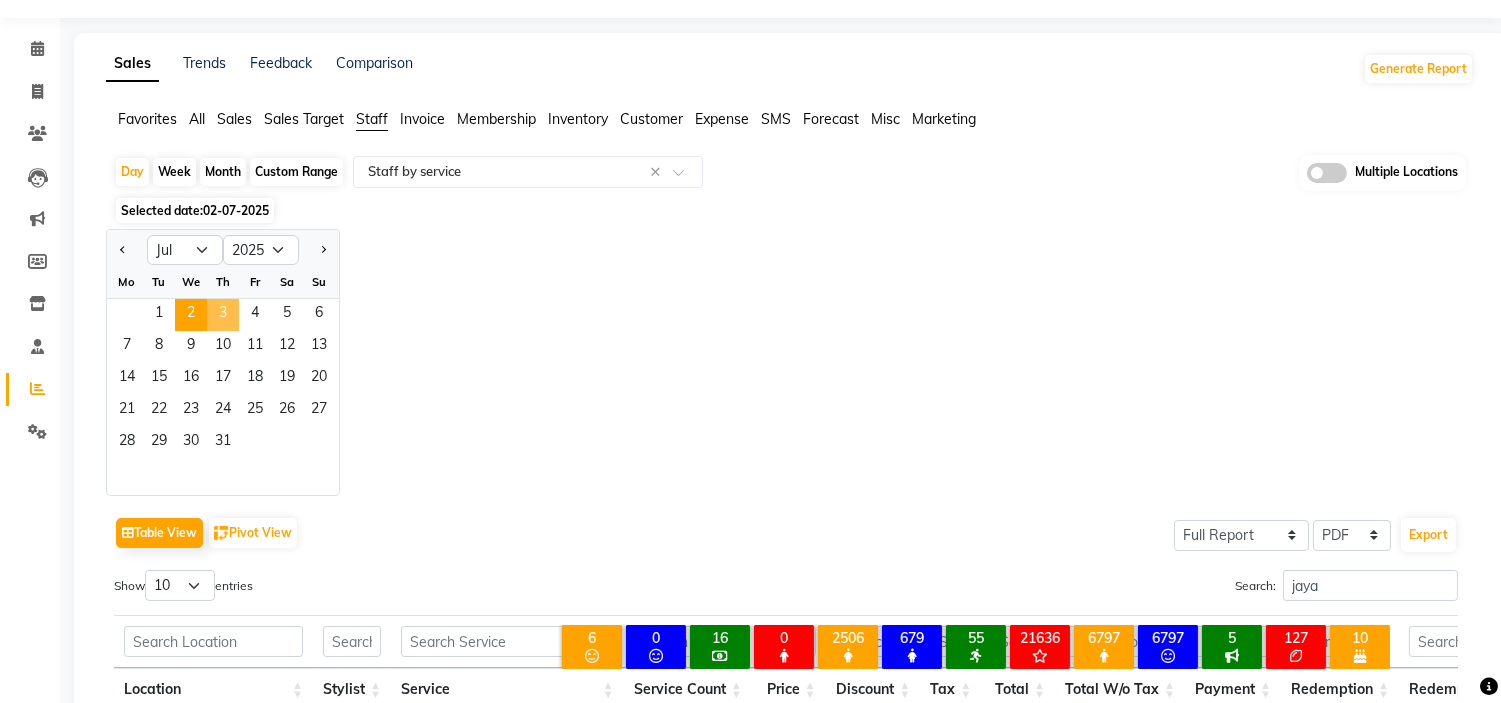 click on "3" 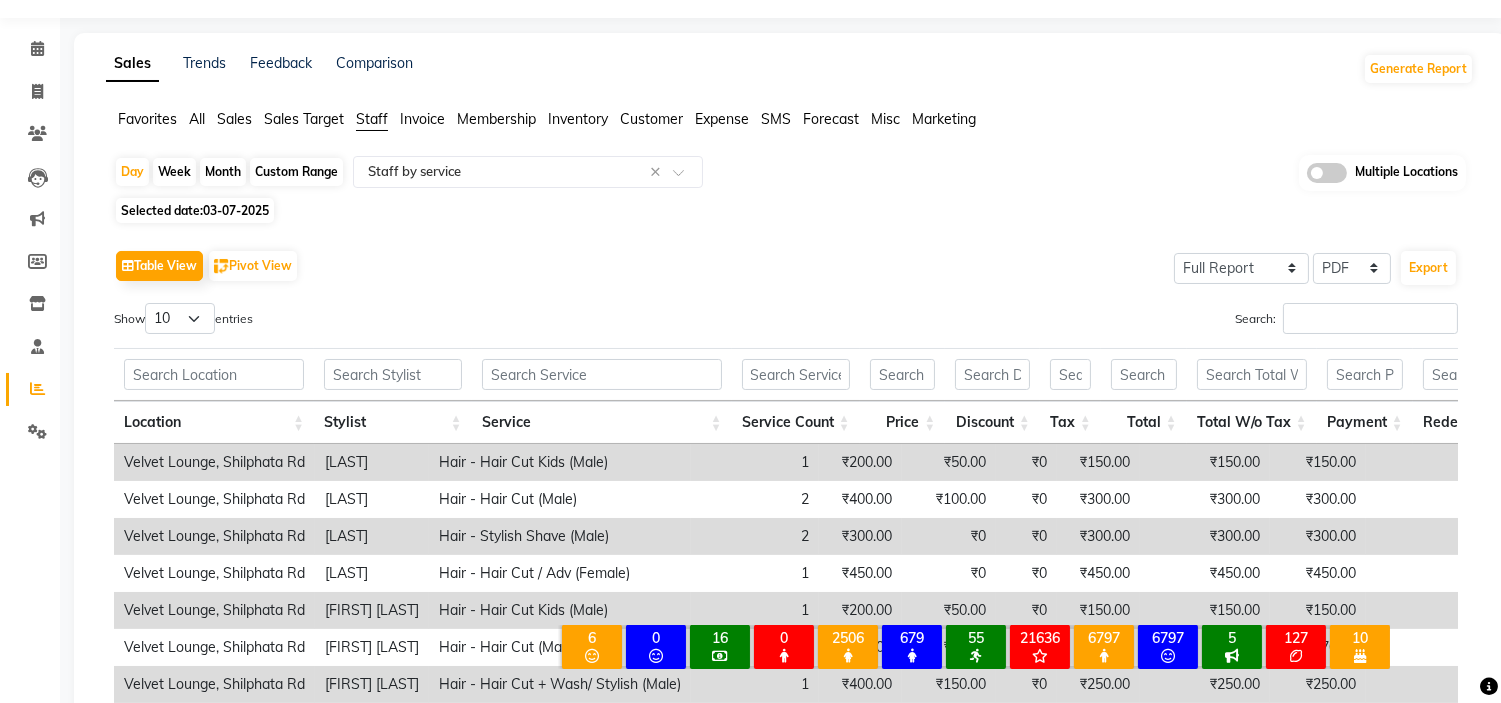 scroll, scrollTop: 0, scrollLeft: 0, axis: both 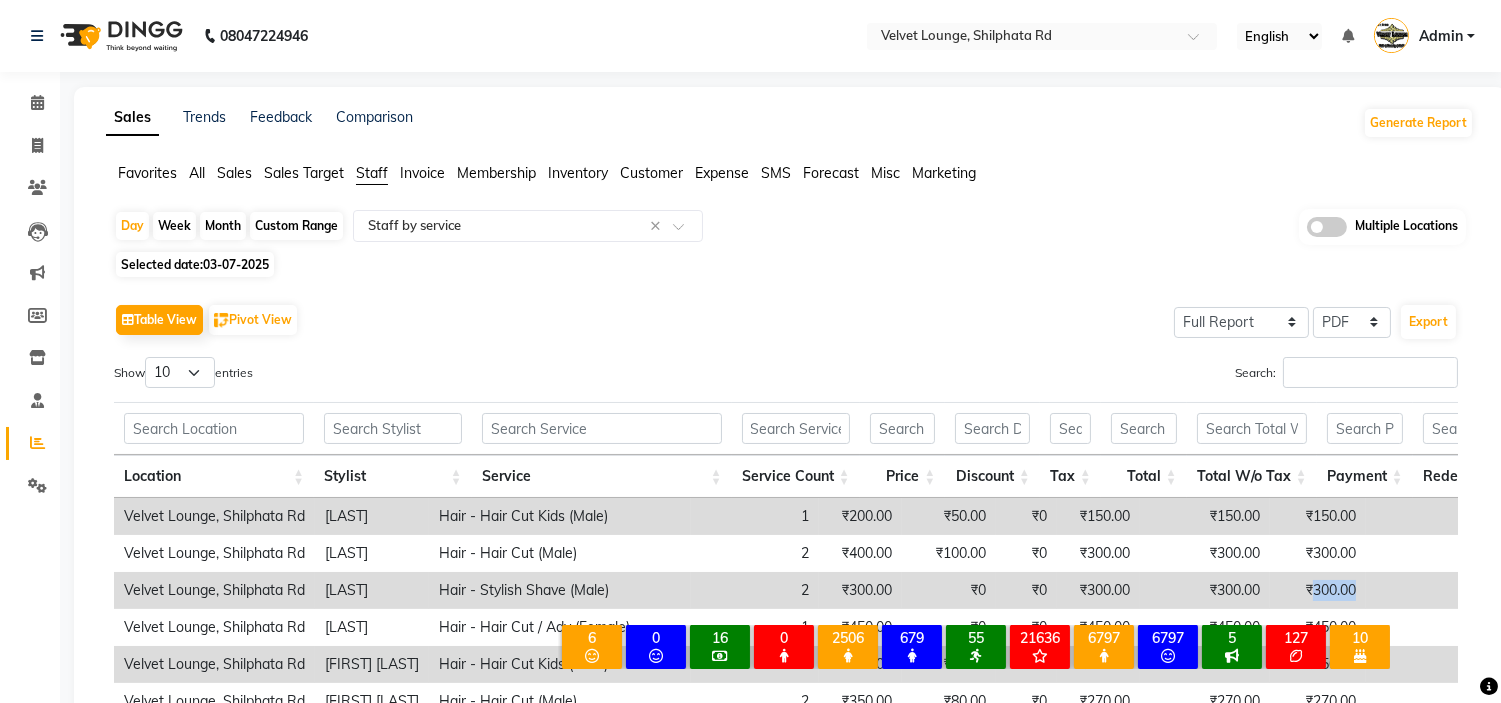 click on "₹300.00" at bounding box center (1318, 590) 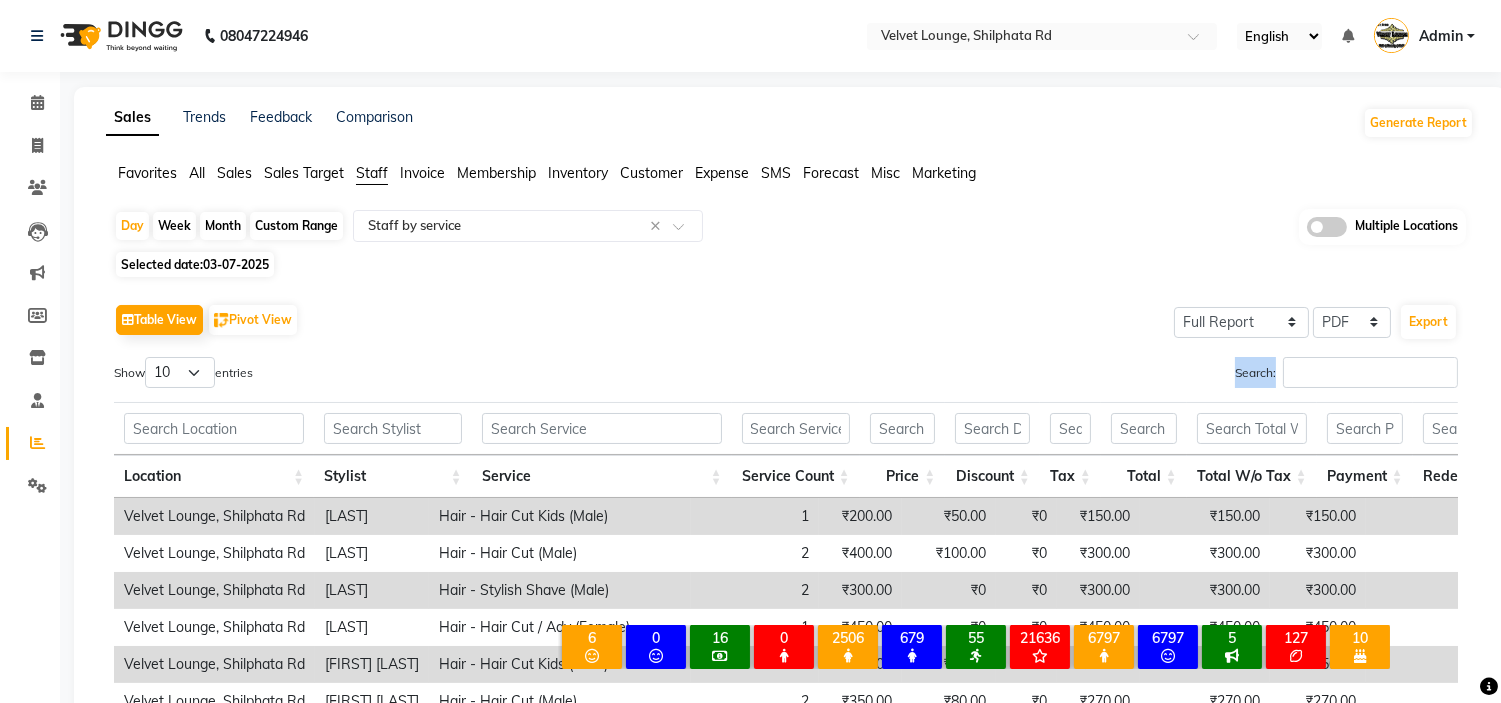 drag, startPoint x: 1344, startPoint y: 345, endPoint x: 1320, endPoint y: 367, distance: 32.55764 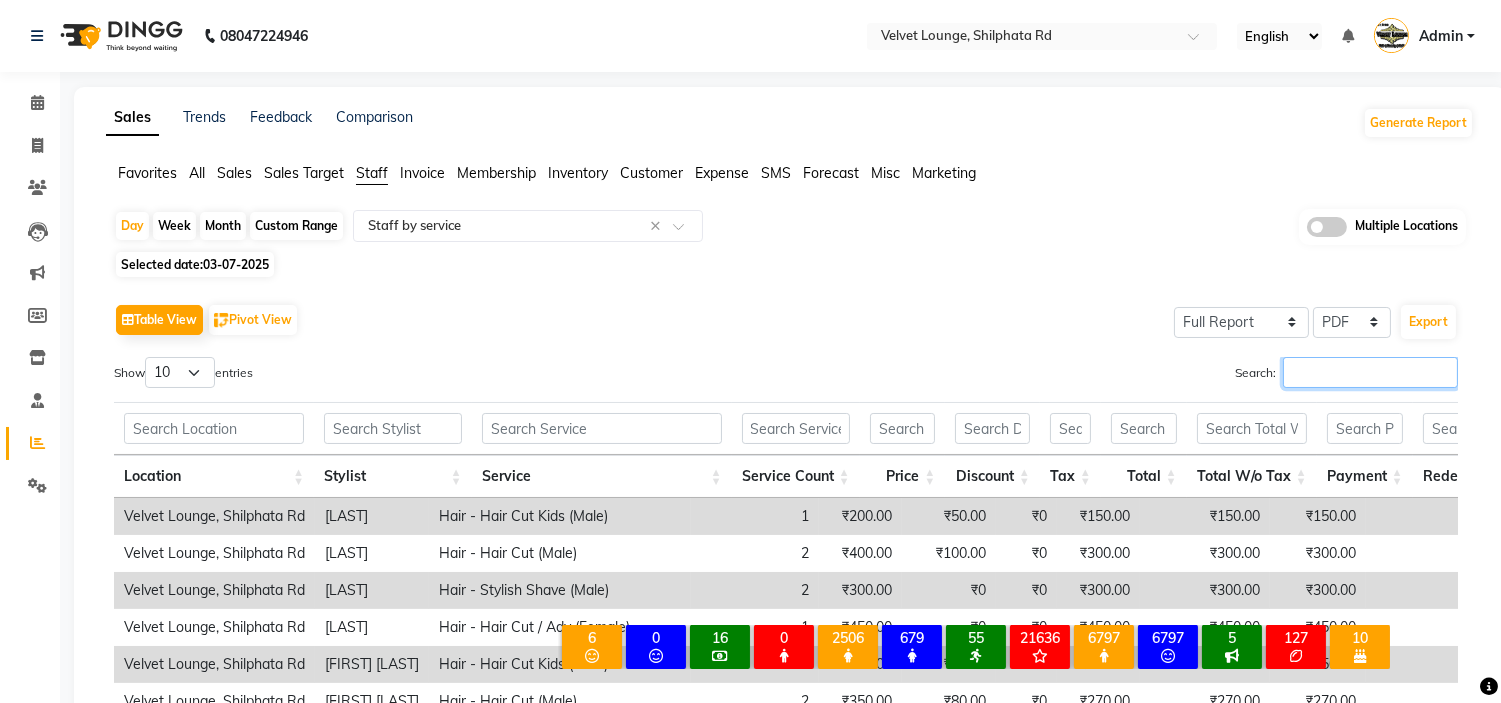 click on "Search:" at bounding box center [1370, 372] 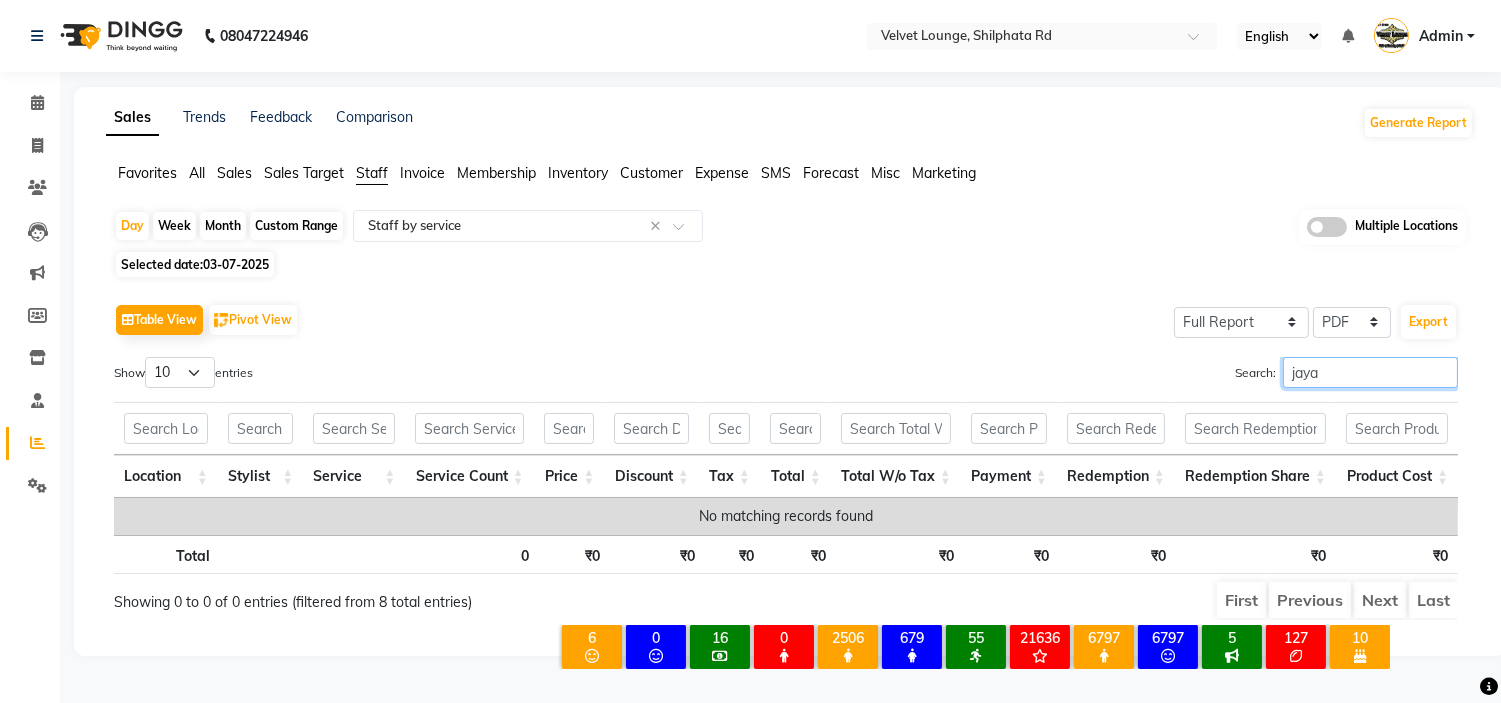 type on "jaya" 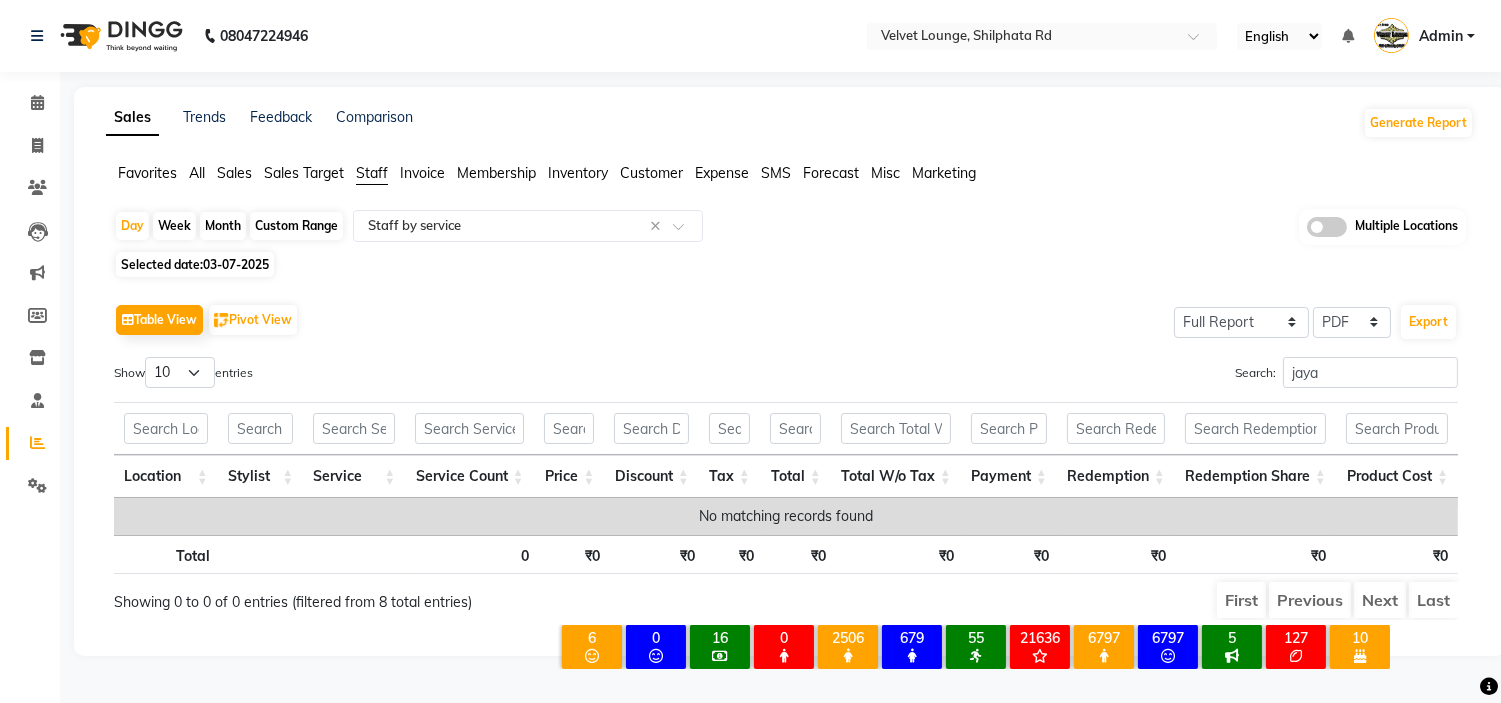 click on "Selected date:  [DATE]" 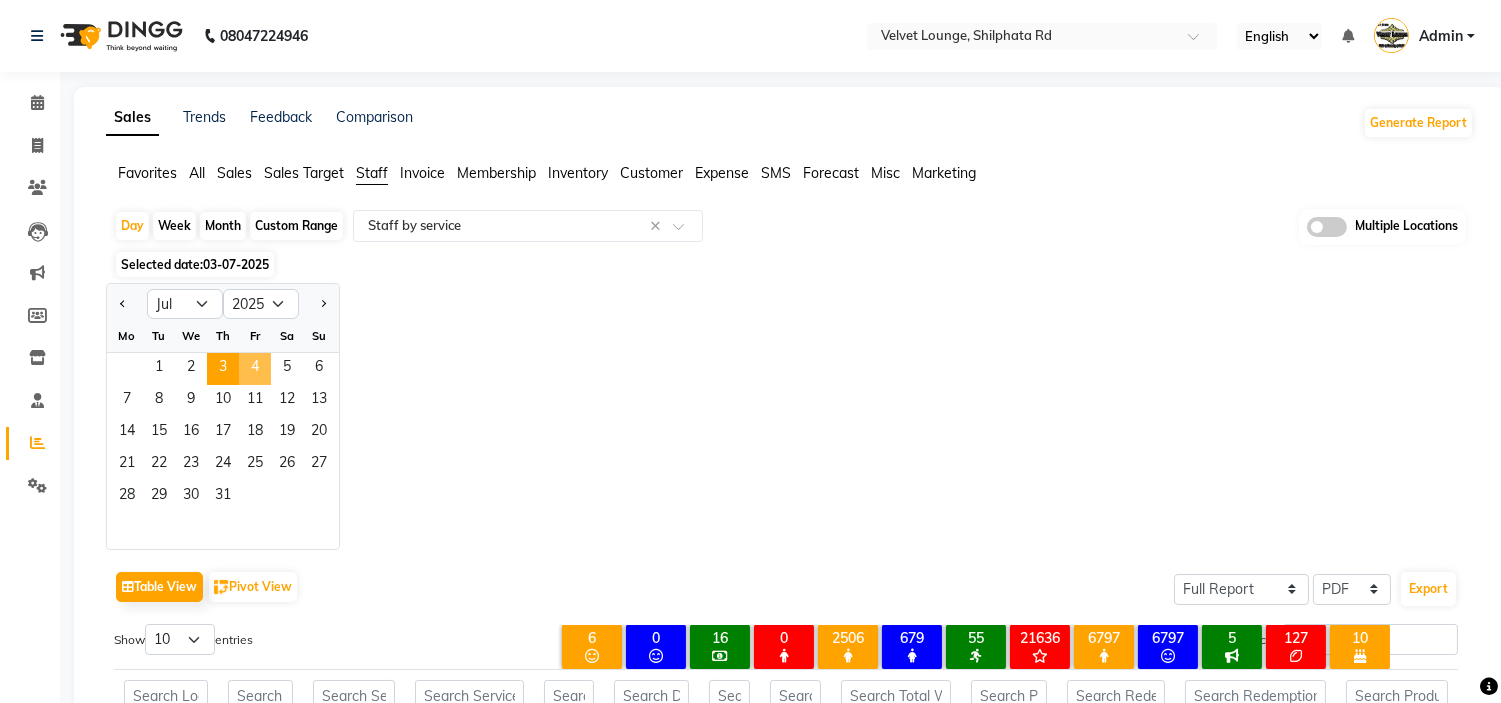 click on "4" 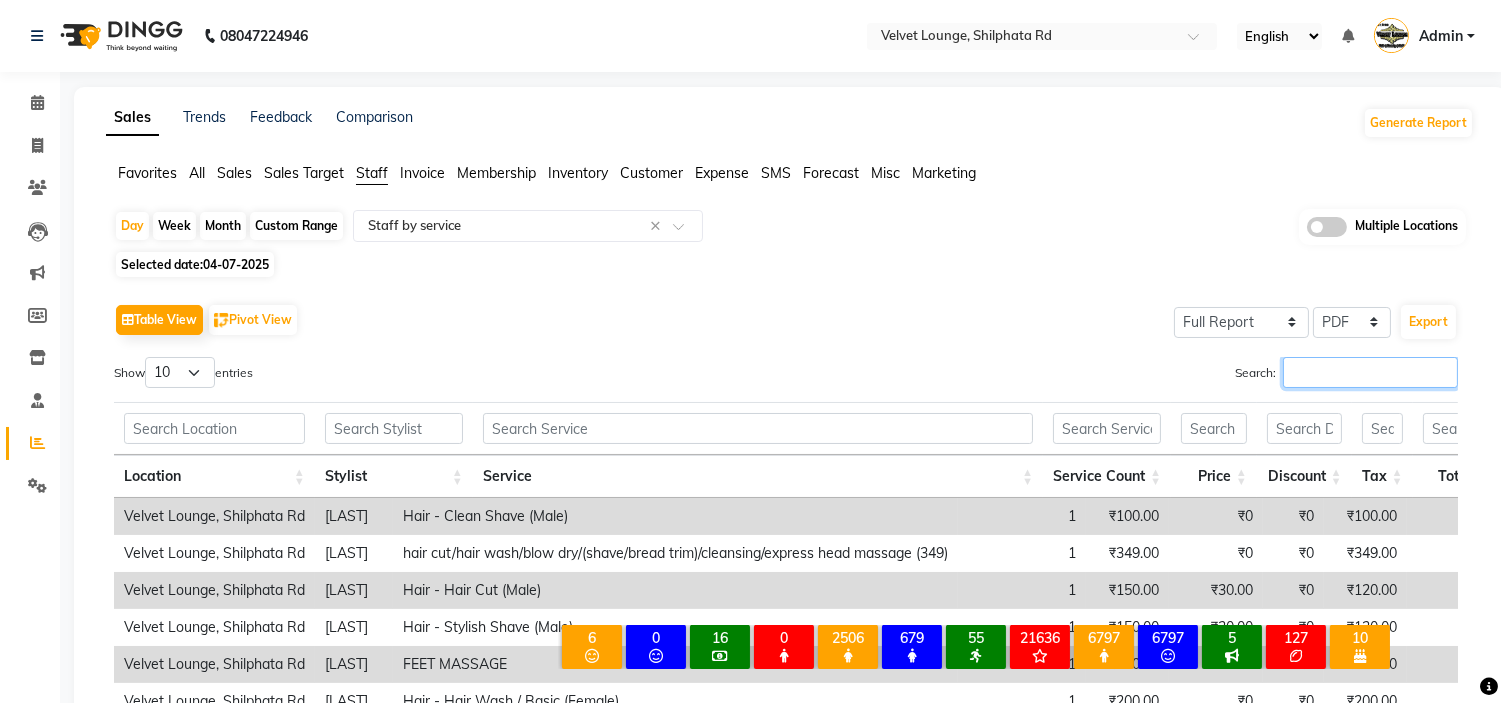 click on "Search:" at bounding box center [1370, 372] 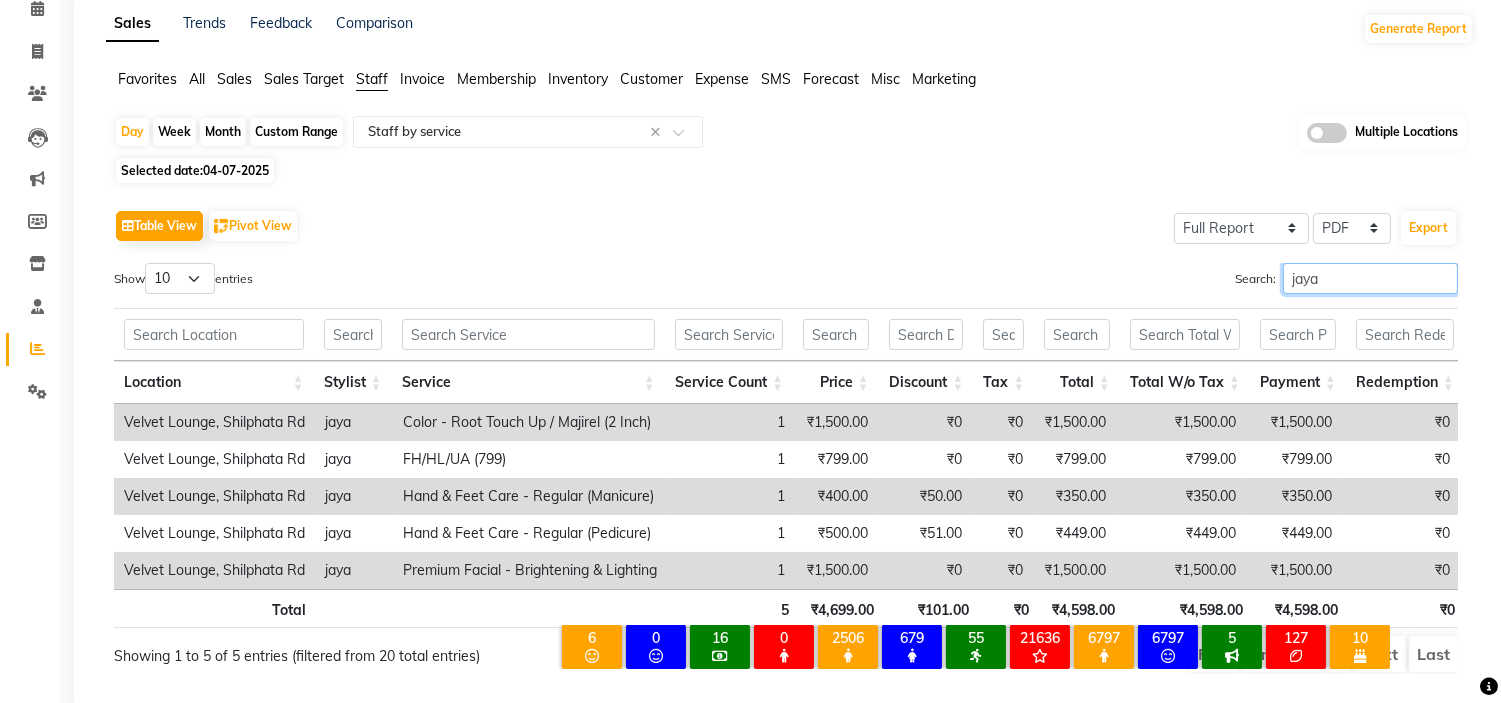 scroll, scrollTop: 165, scrollLeft: 0, axis: vertical 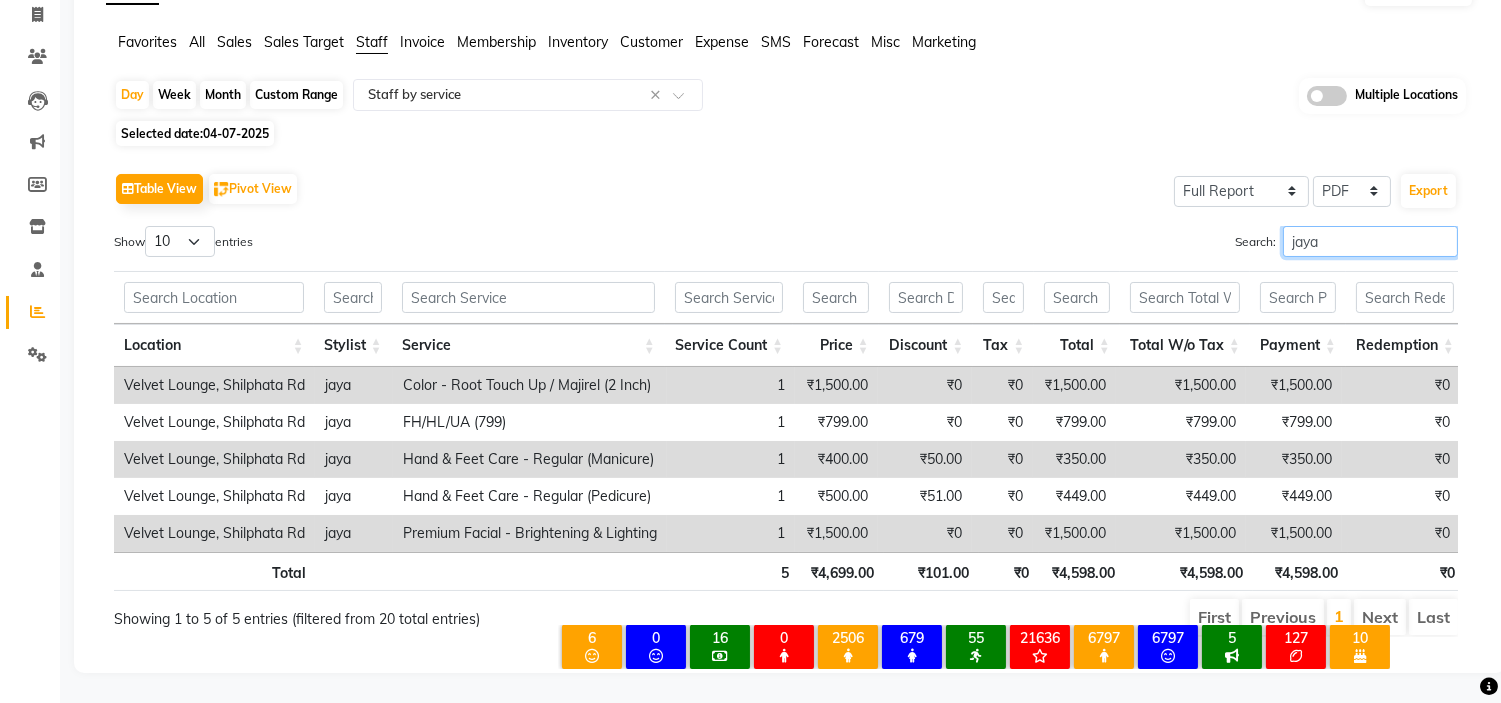 type on "jaya" 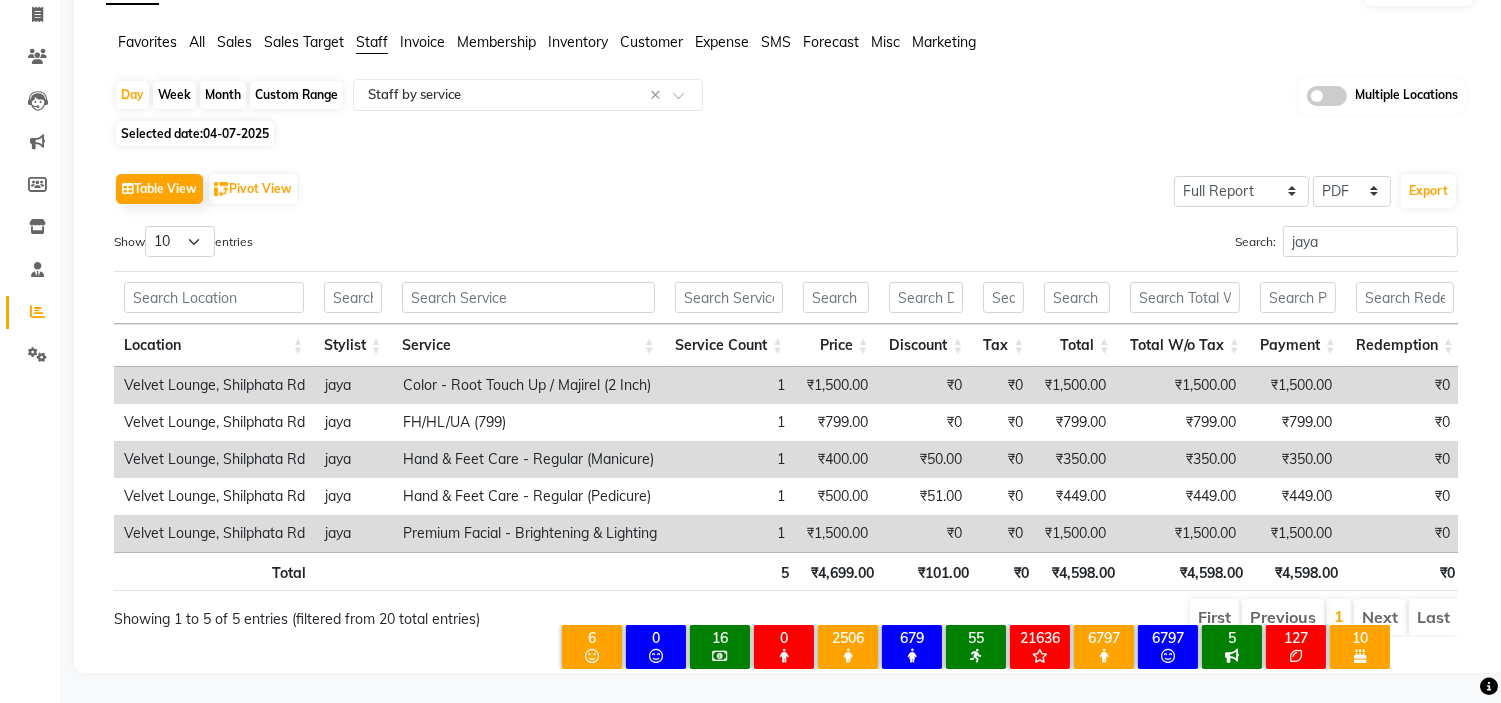 click on "04-07-2025" 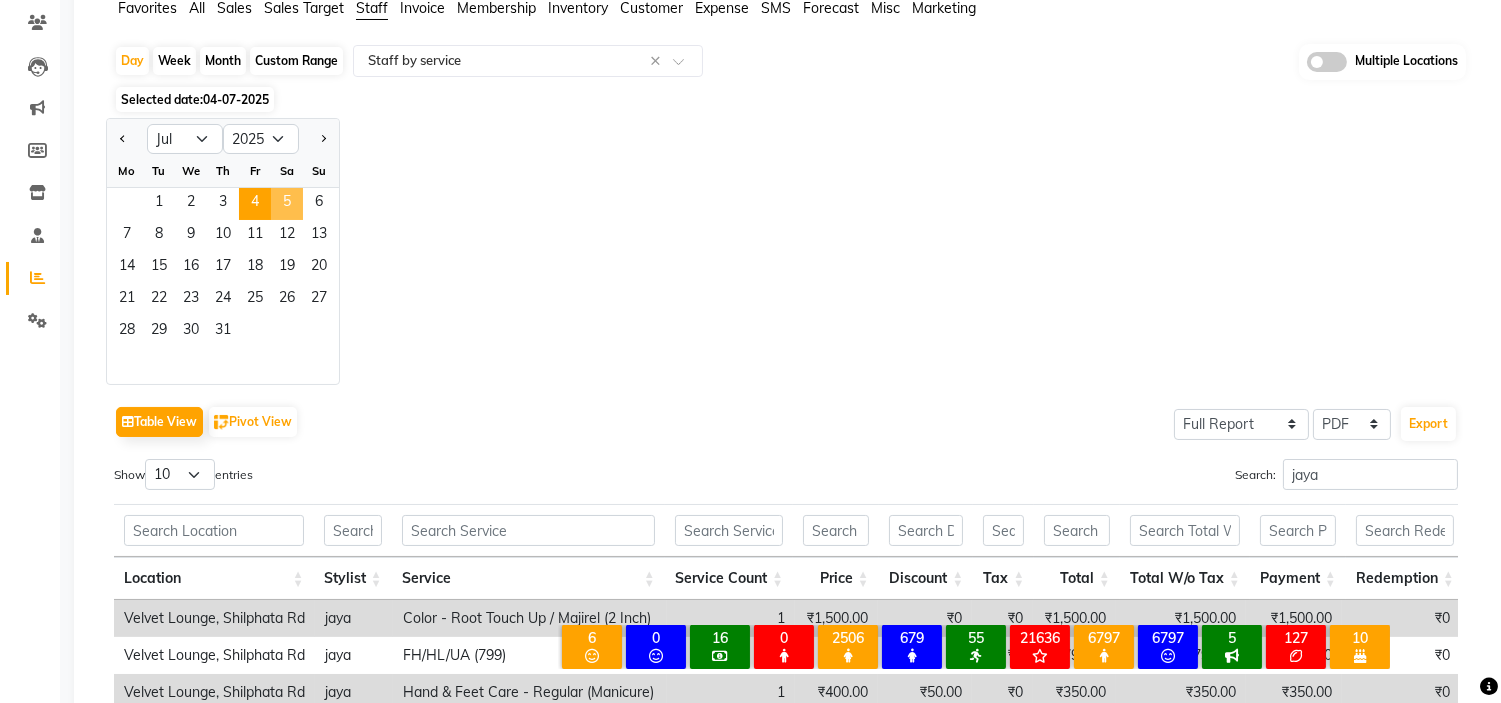 click on "5" 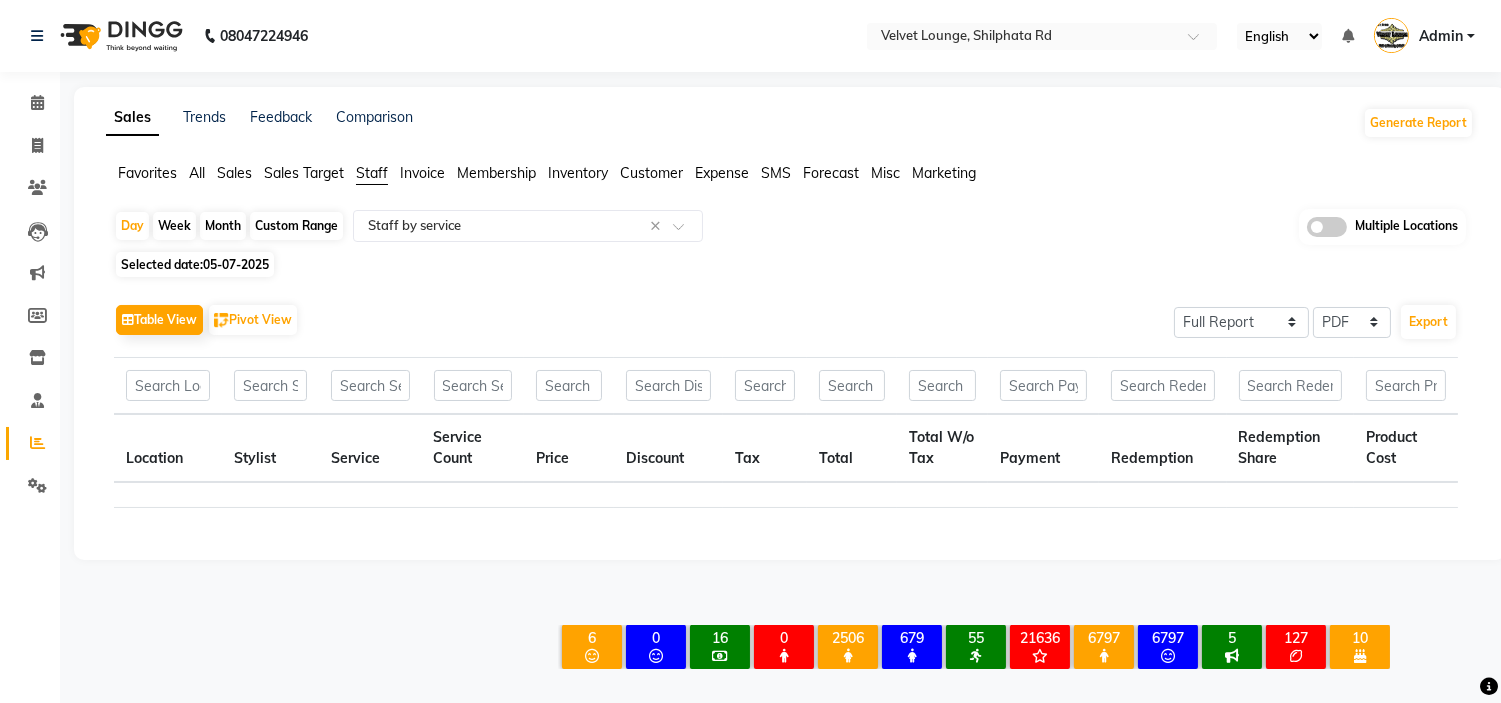 scroll, scrollTop: 0, scrollLeft: 0, axis: both 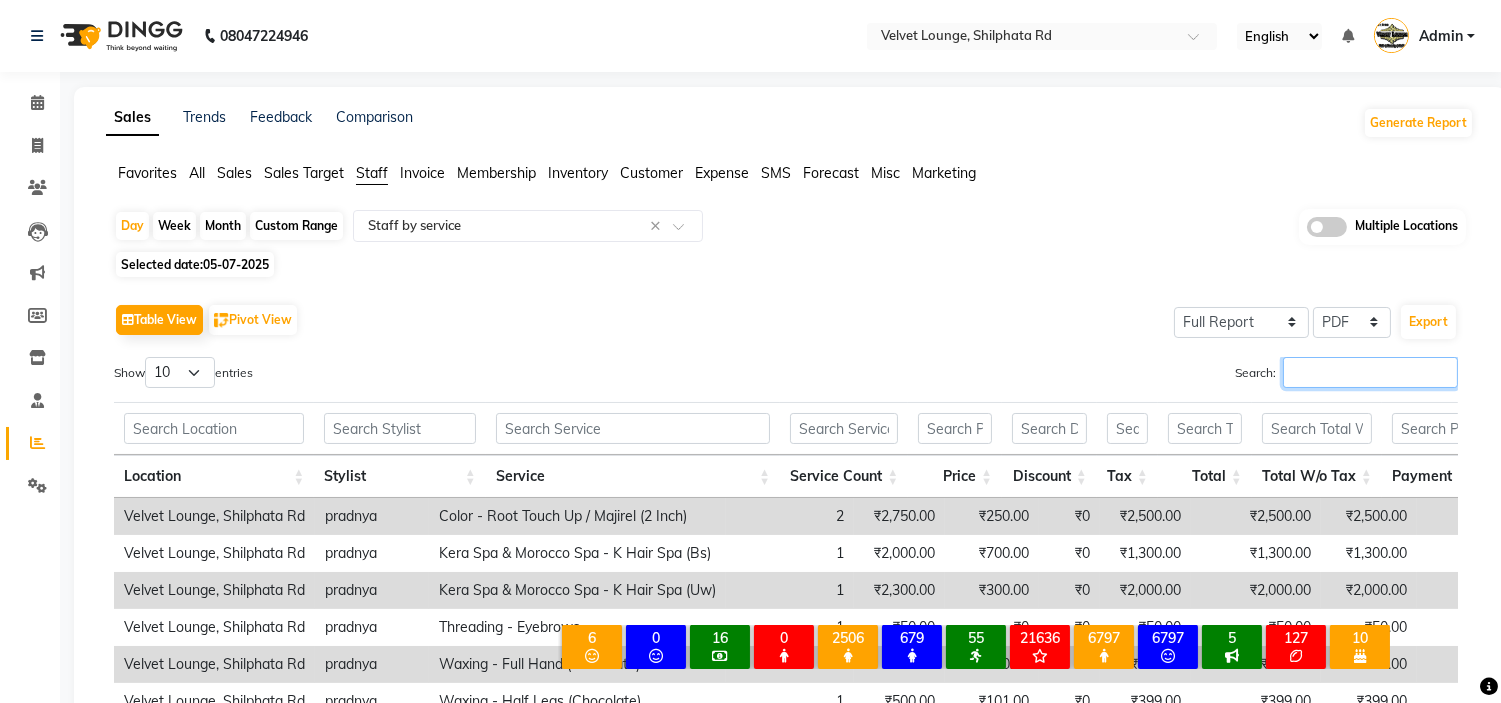 click on "Search:" at bounding box center [1370, 372] 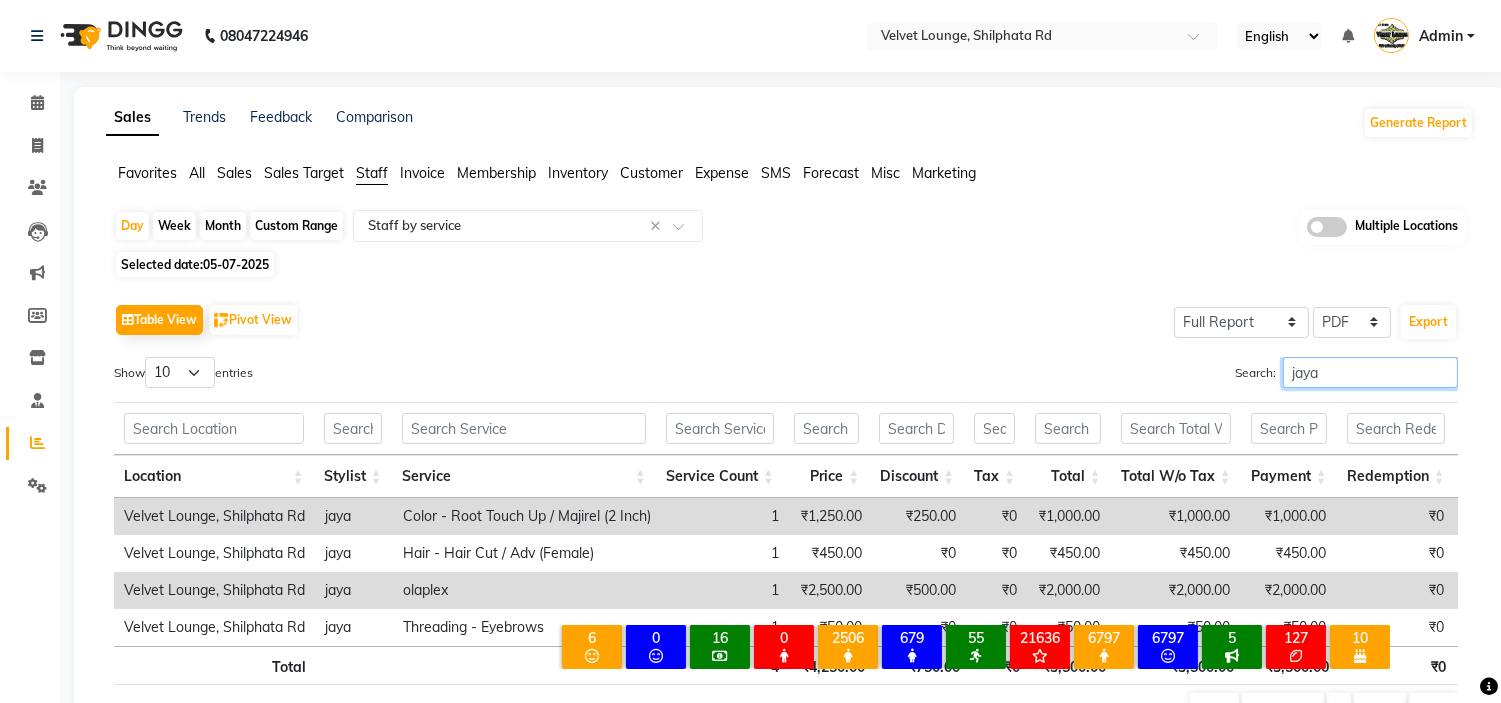 scroll, scrollTop: 127, scrollLeft: 0, axis: vertical 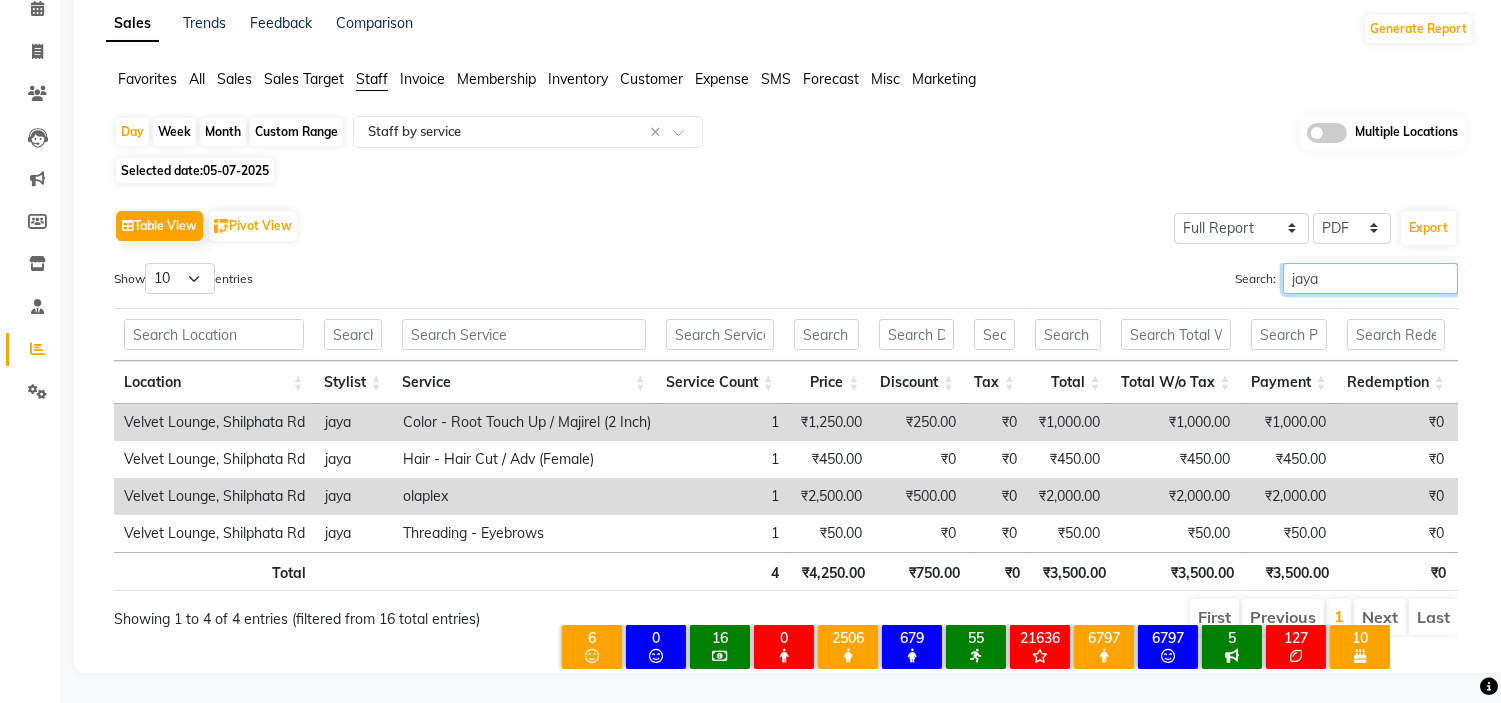 type on "jaya" 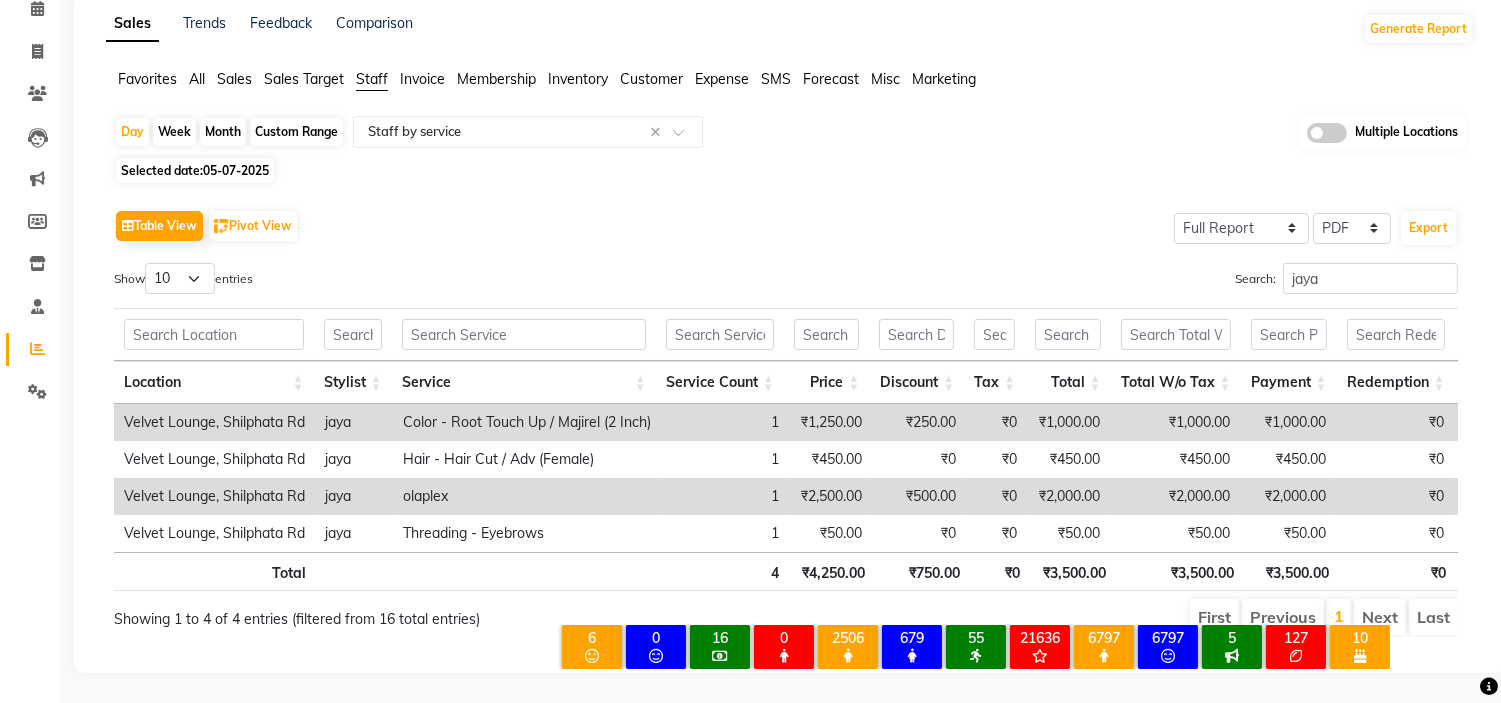click on "olaplex" at bounding box center [527, 496] 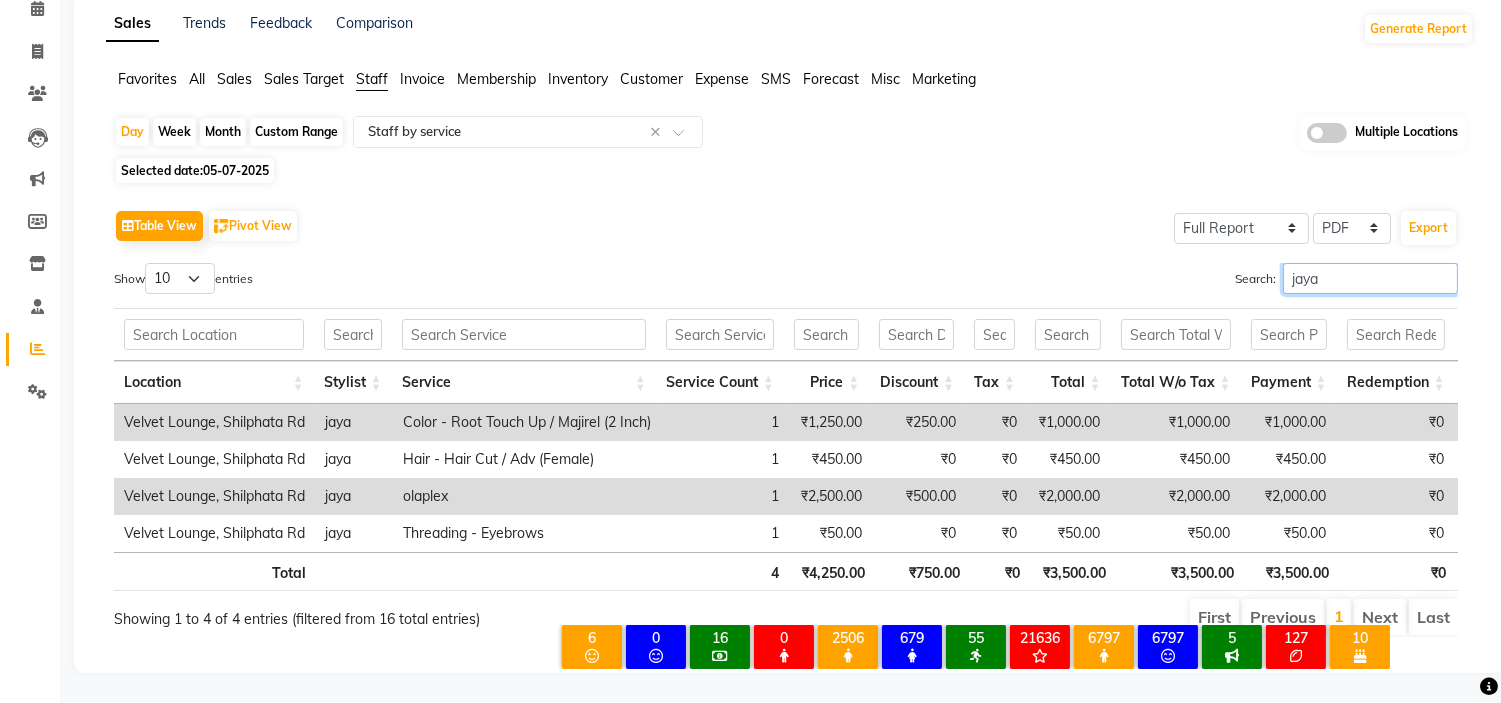 click on "jaya" at bounding box center [1370, 278] 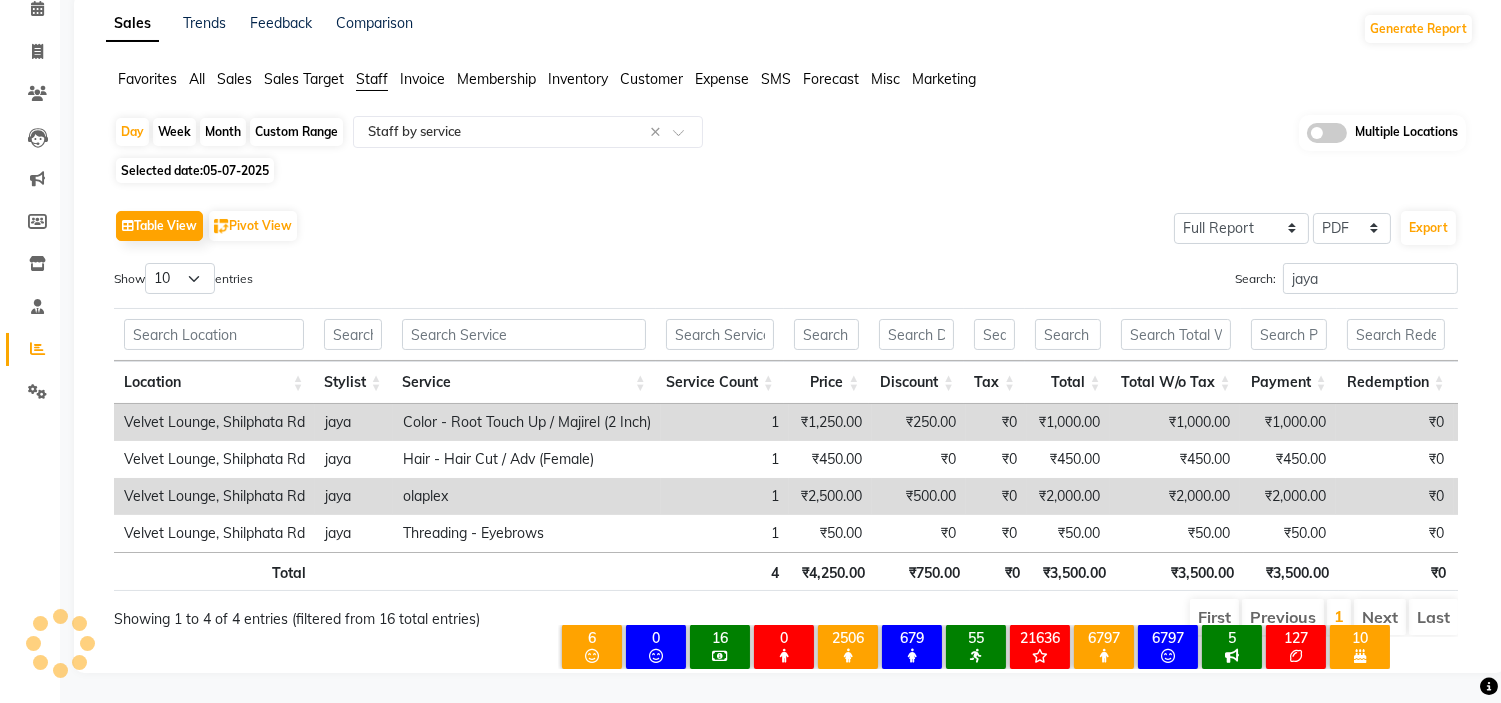 click on "05-07-2025" 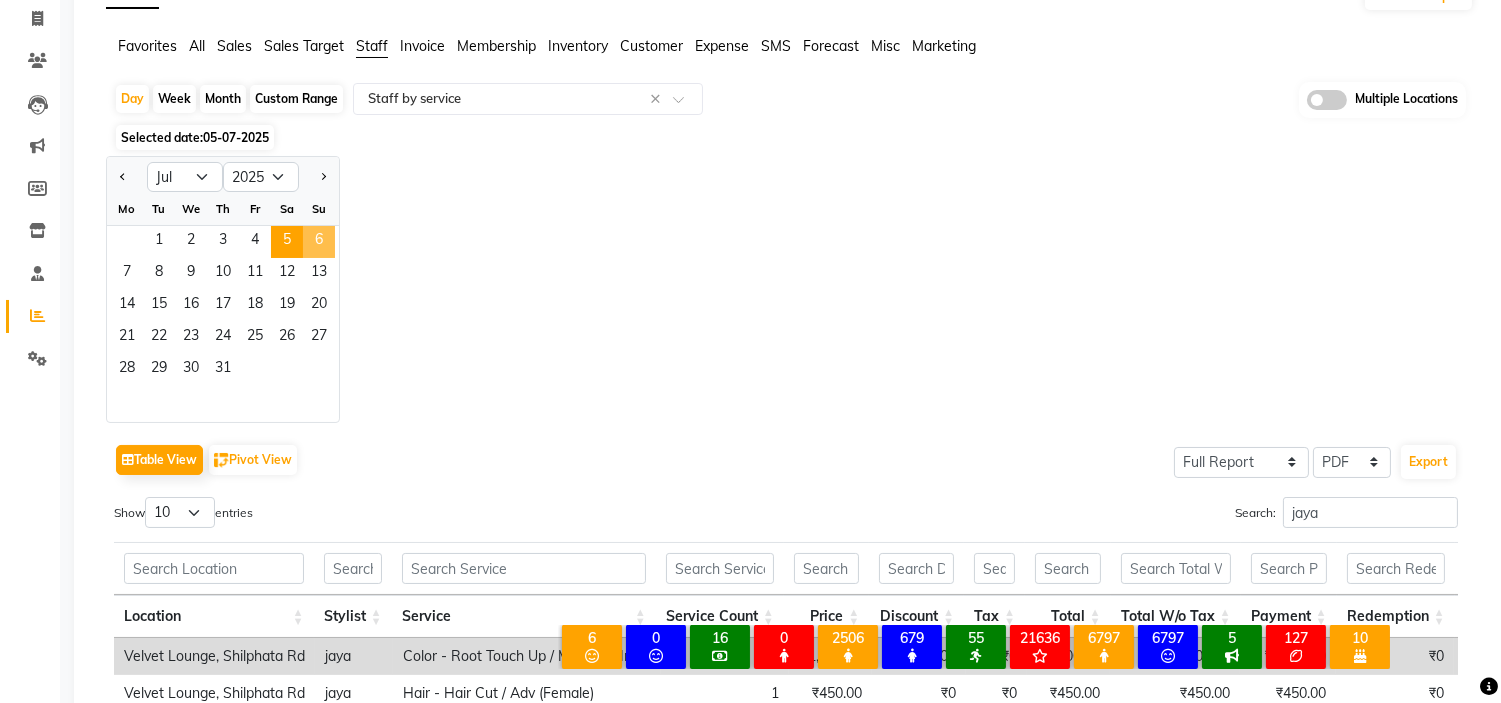 click on "6" 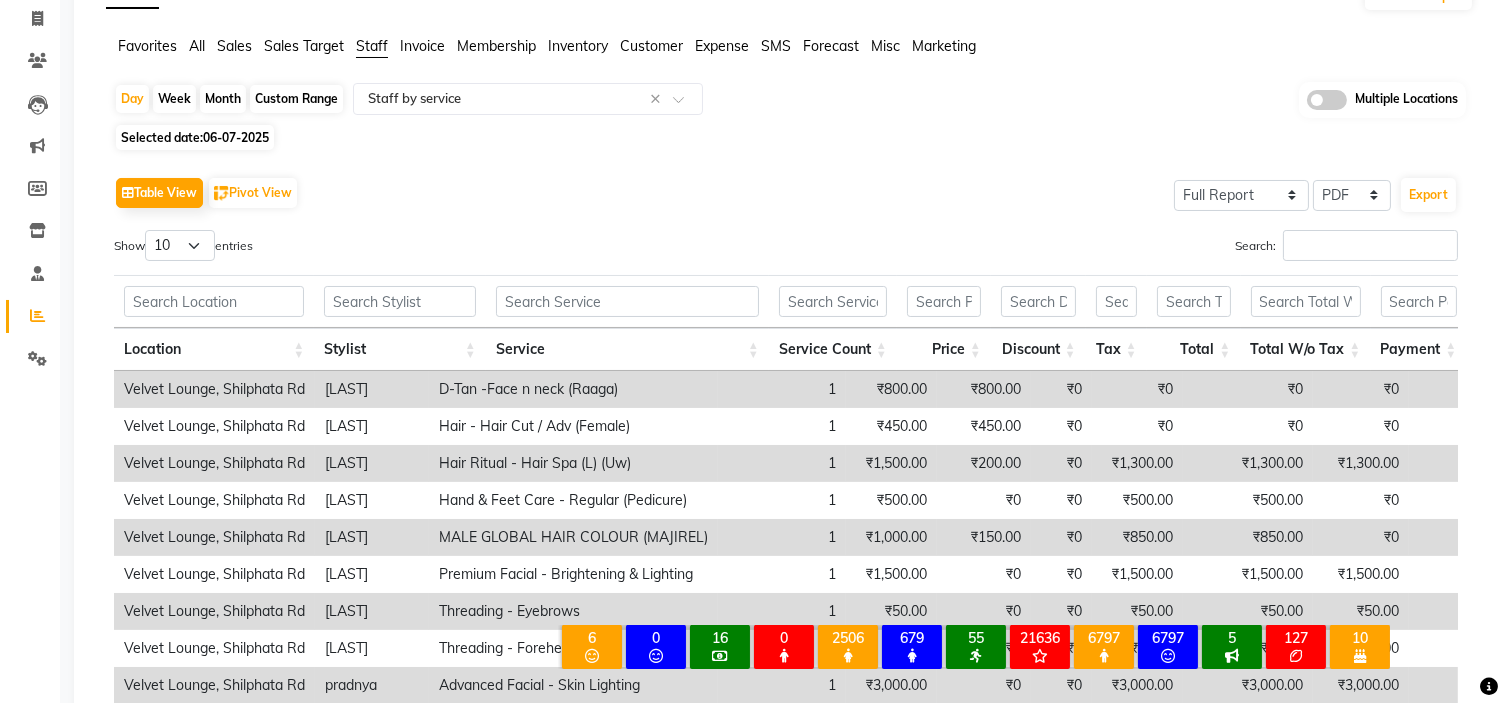 scroll, scrollTop: 0, scrollLeft: 0, axis: both 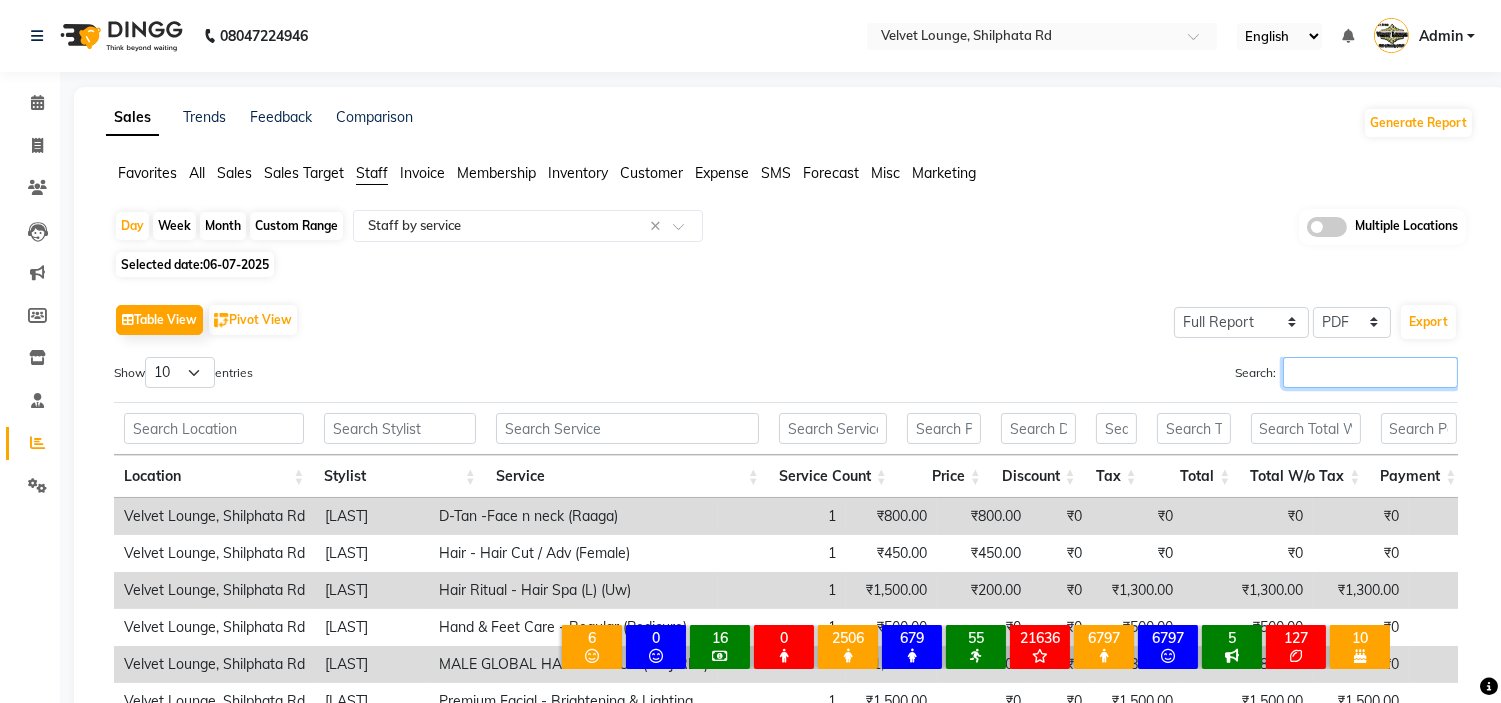 click on "Search:" at bounding box center (1370, 372) 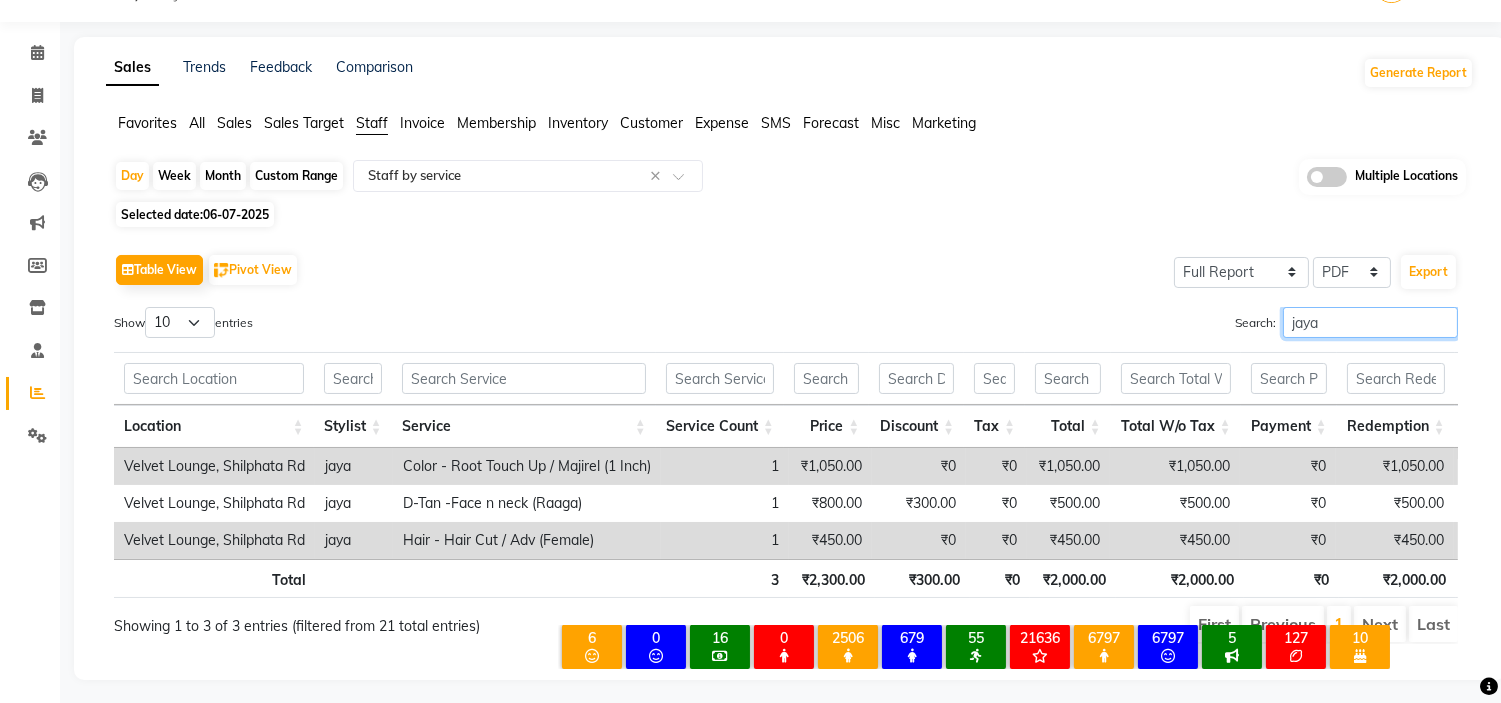 scroll, scrollTop: 91, scrollLeft: 0, axis: vertical 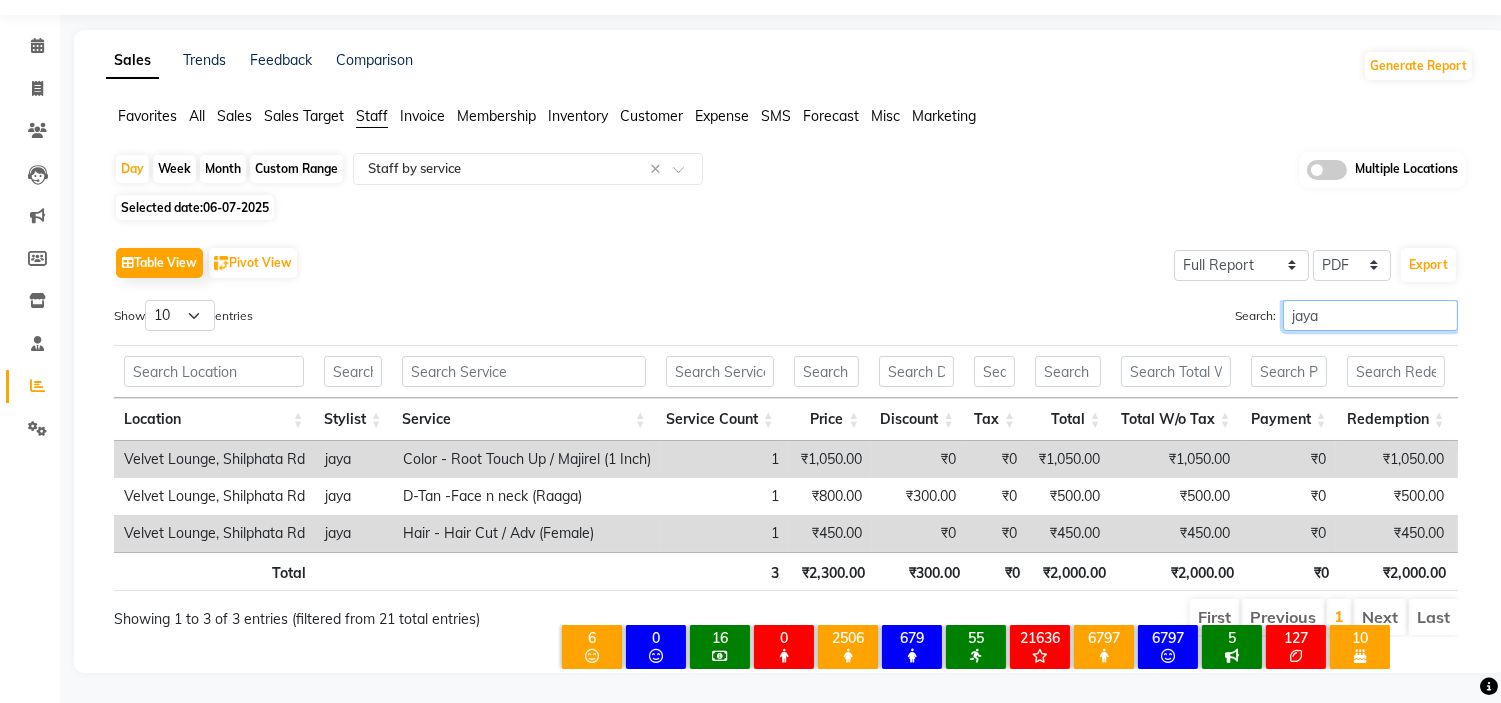 type on "jaya" 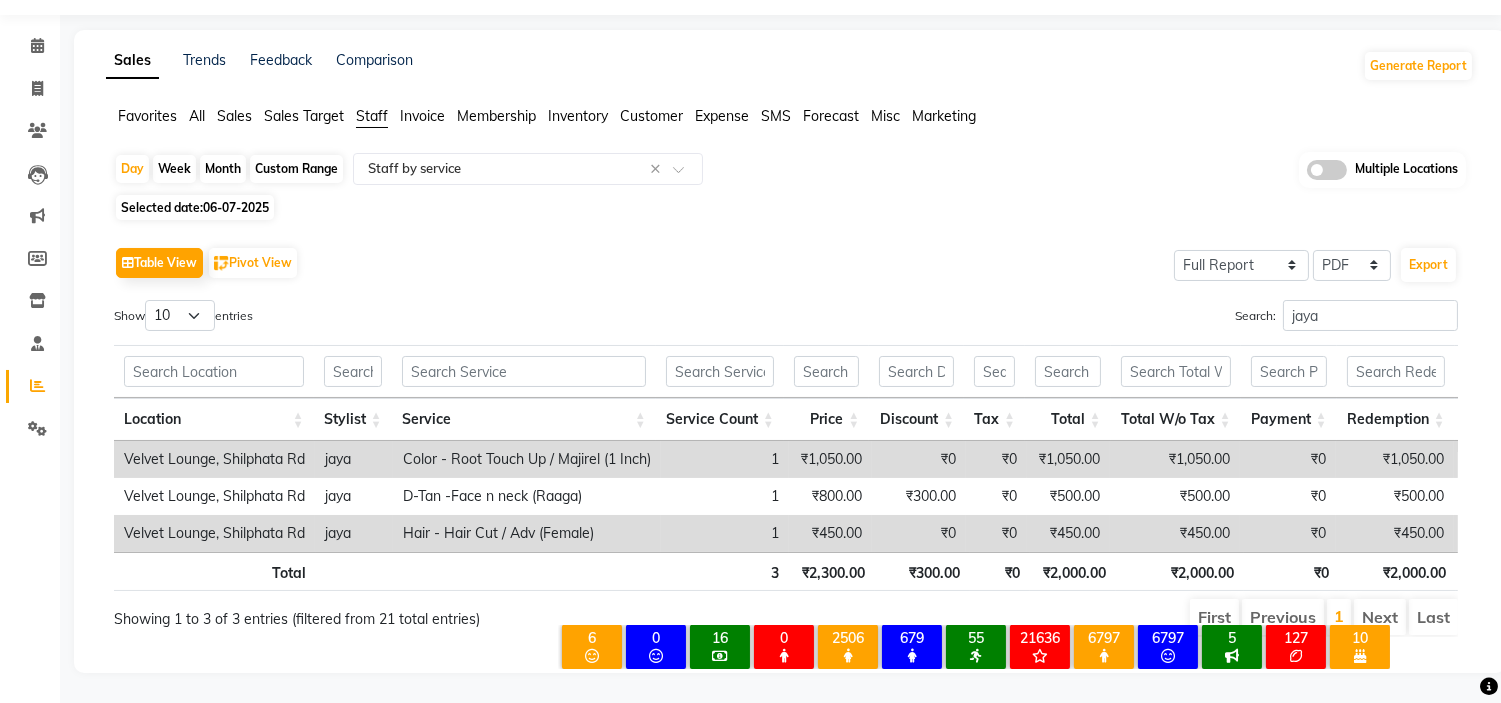 click on "06-07-2025" 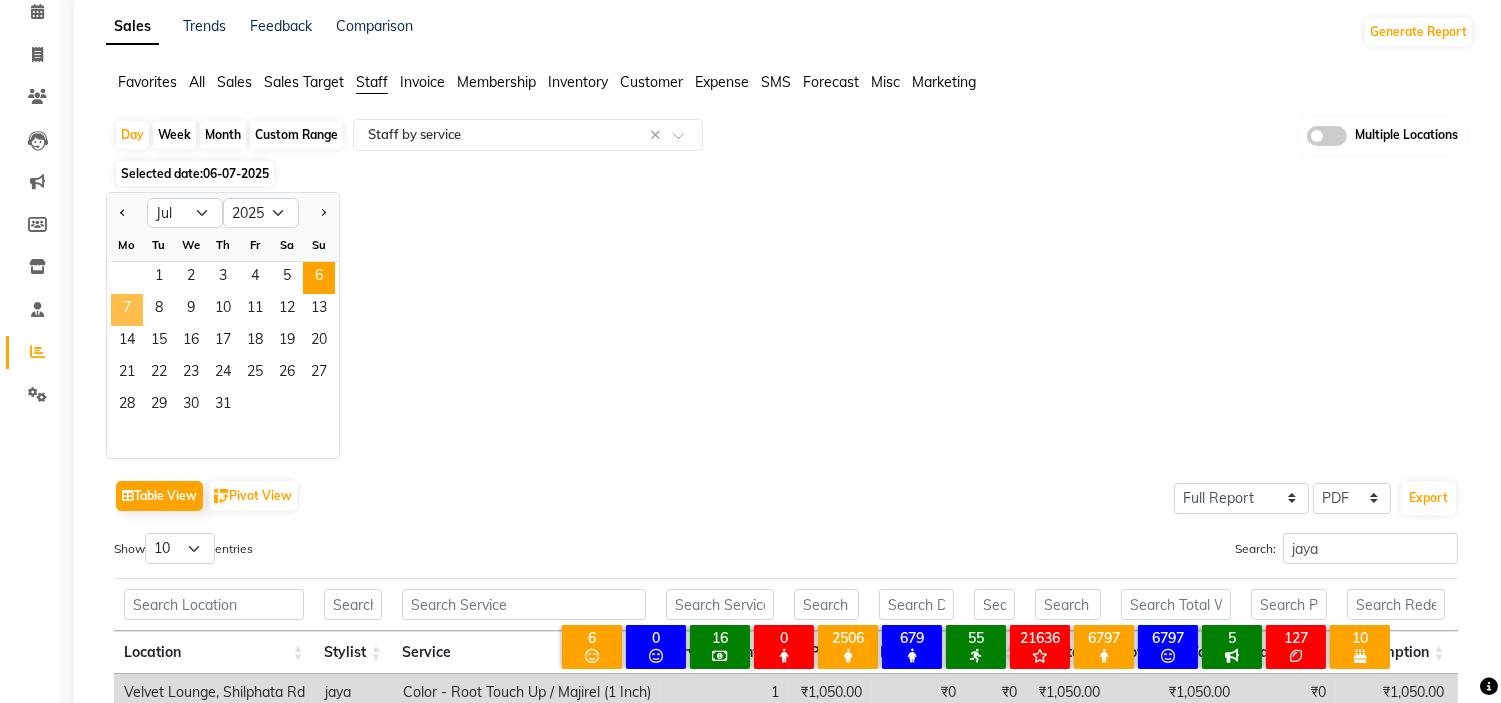 click on "7" 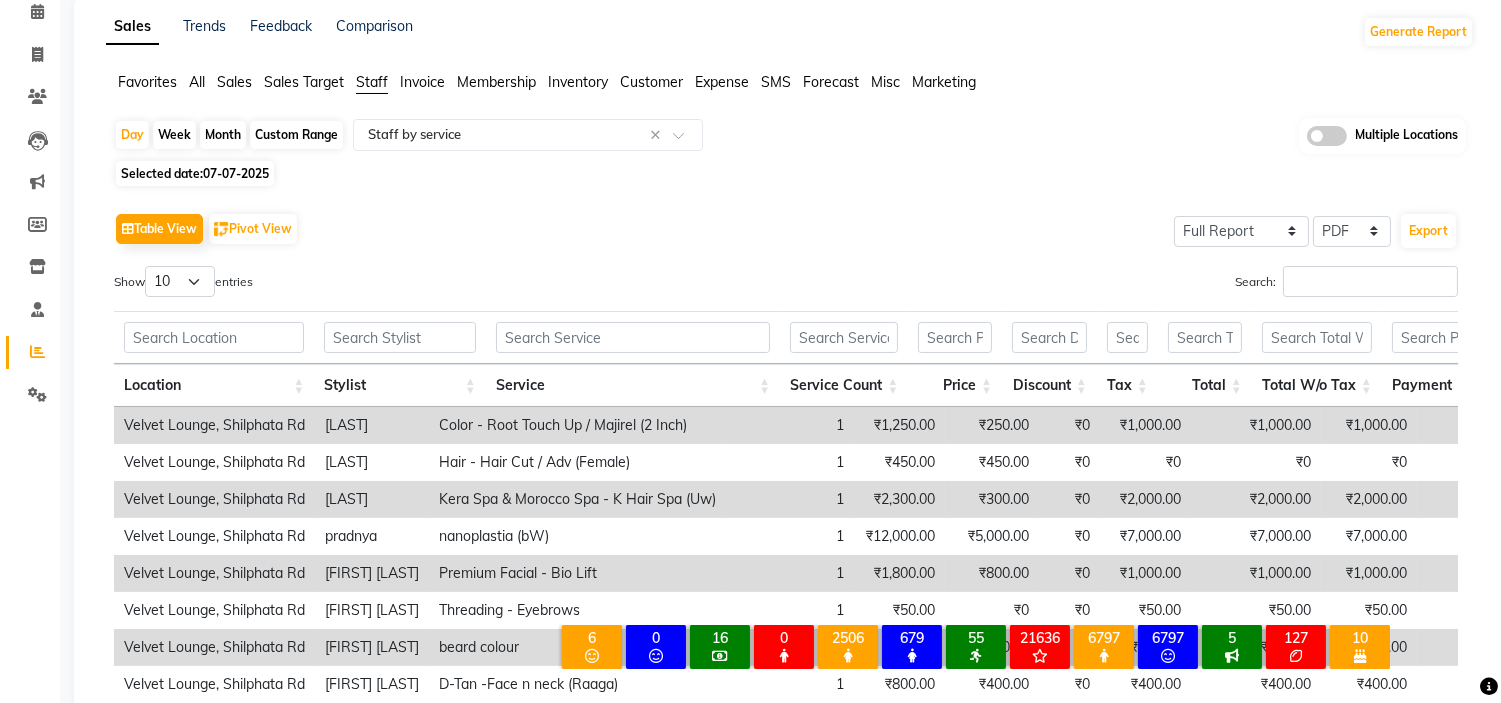 scroll, scrollTop: 0, scrollLeft: 0, axis: both 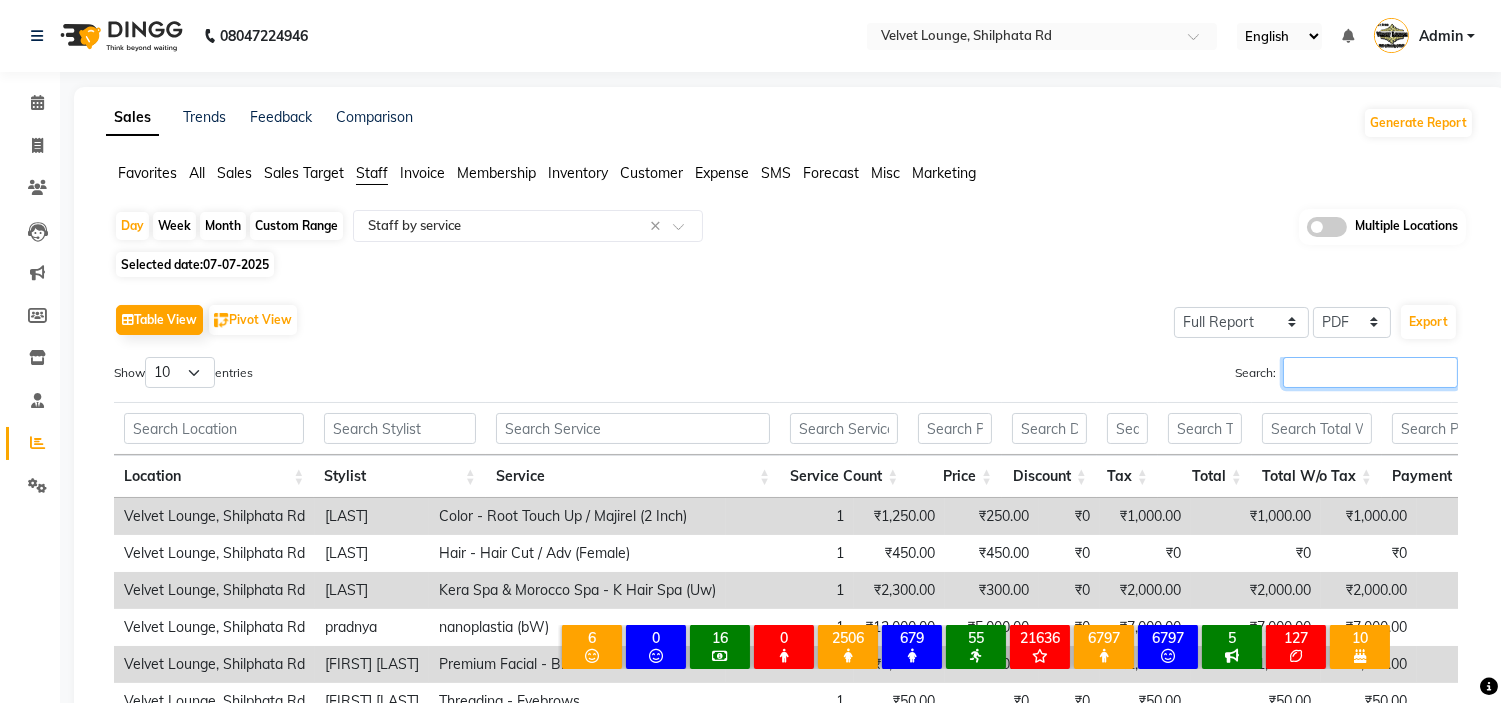 click on "Search:" at bounding box center (1370, 372) 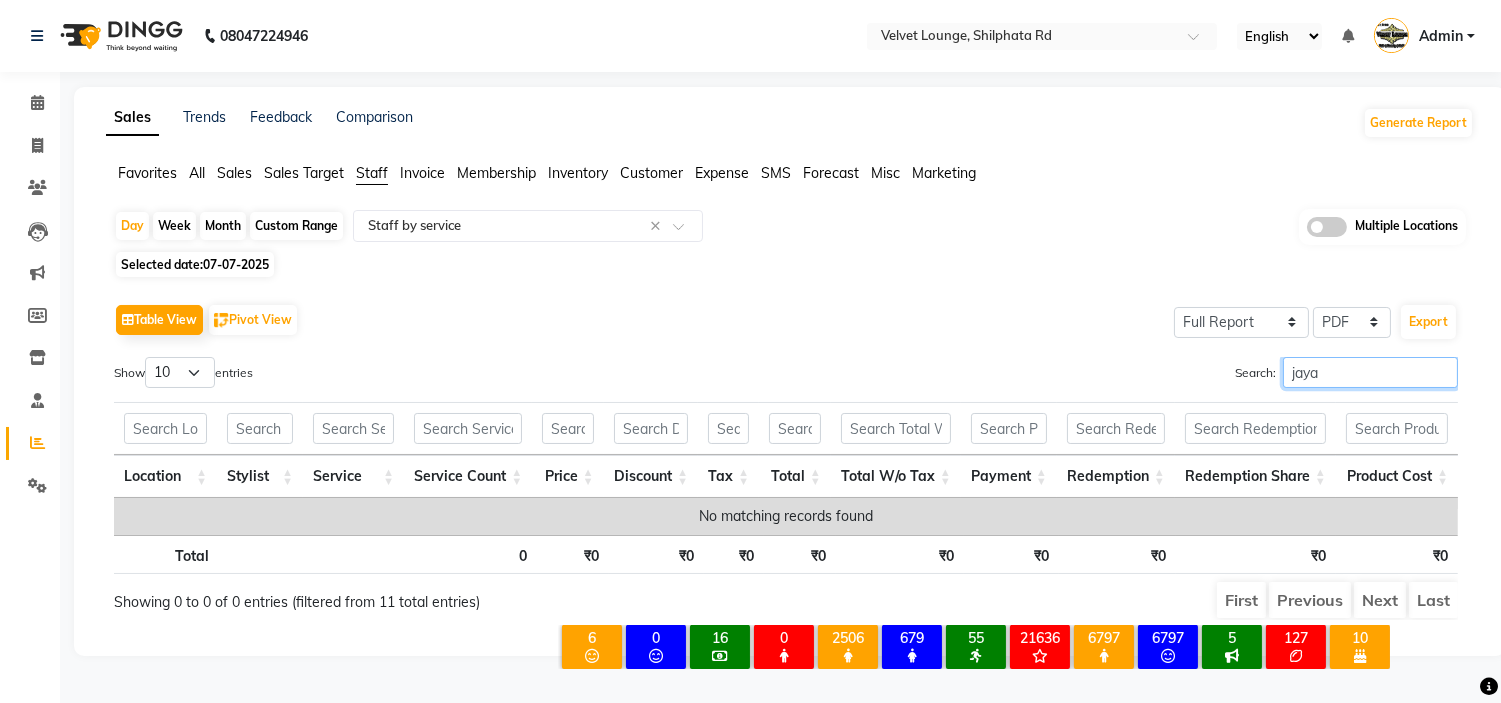 type on "jaya" 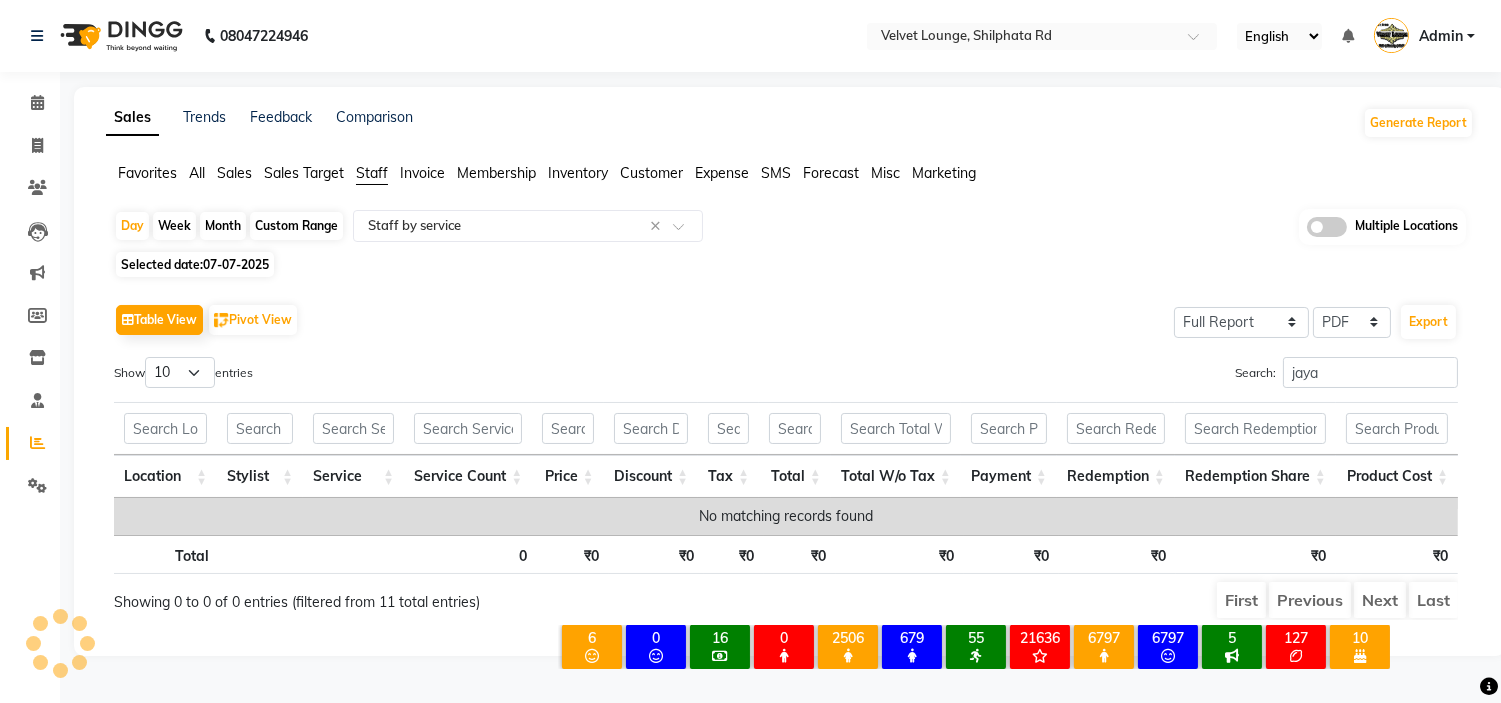 click on "07-07-2025" 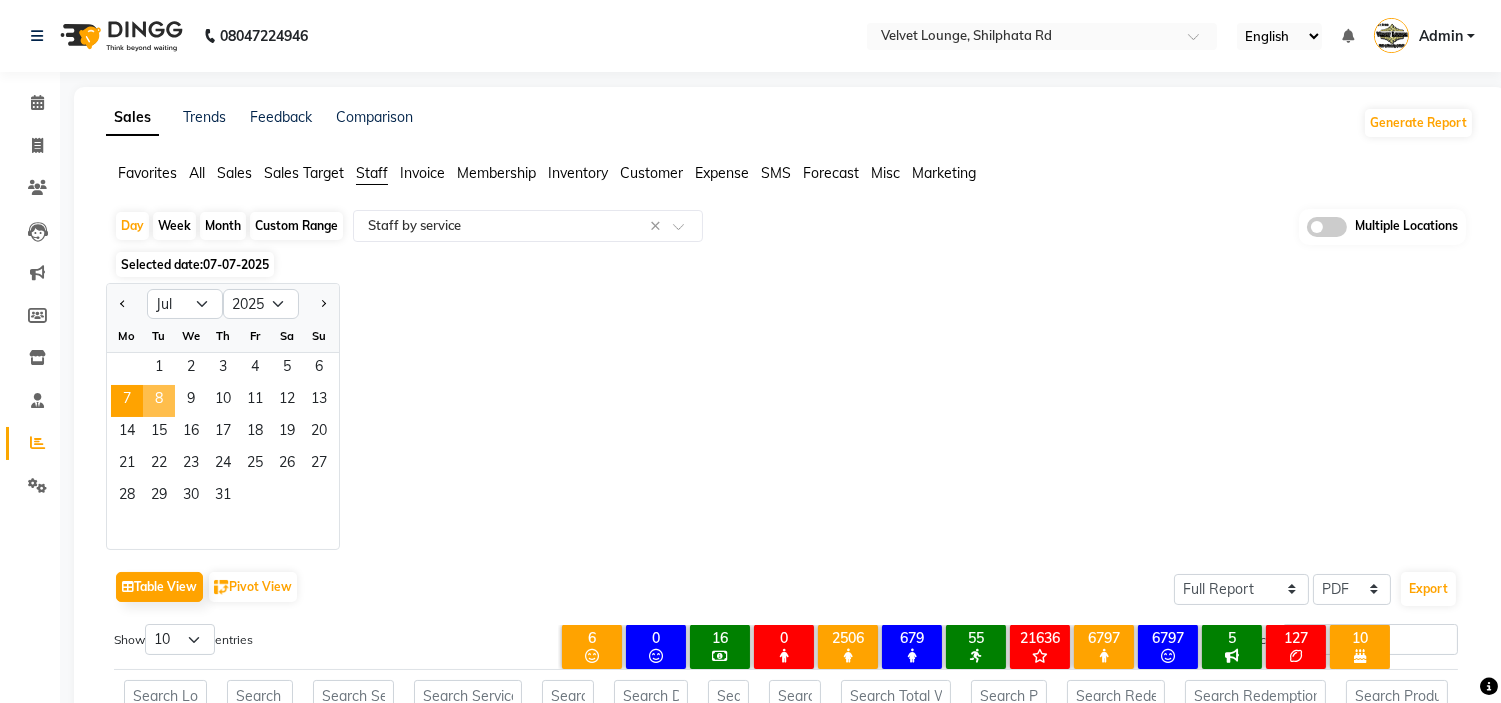 click on "8" 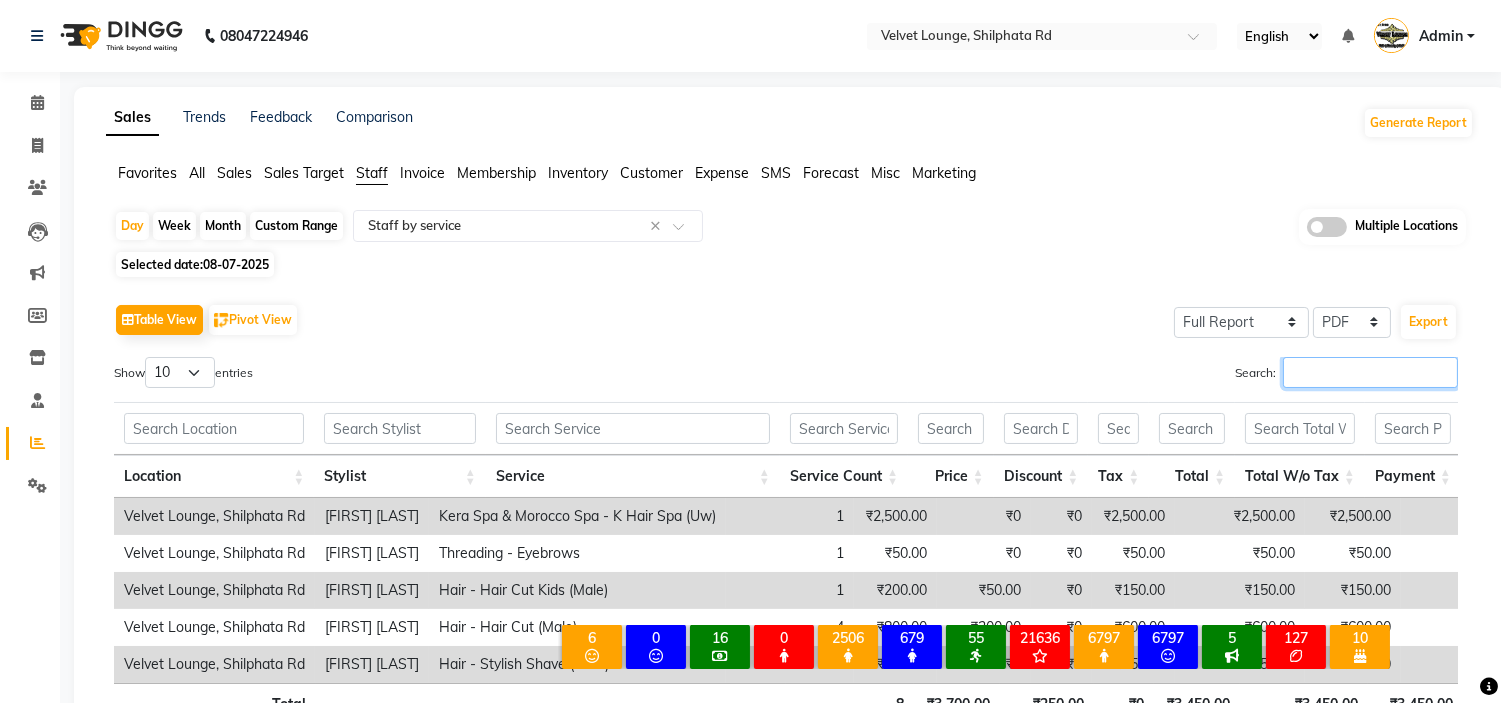 click on "Search:" at bounding box center [1370, 372] 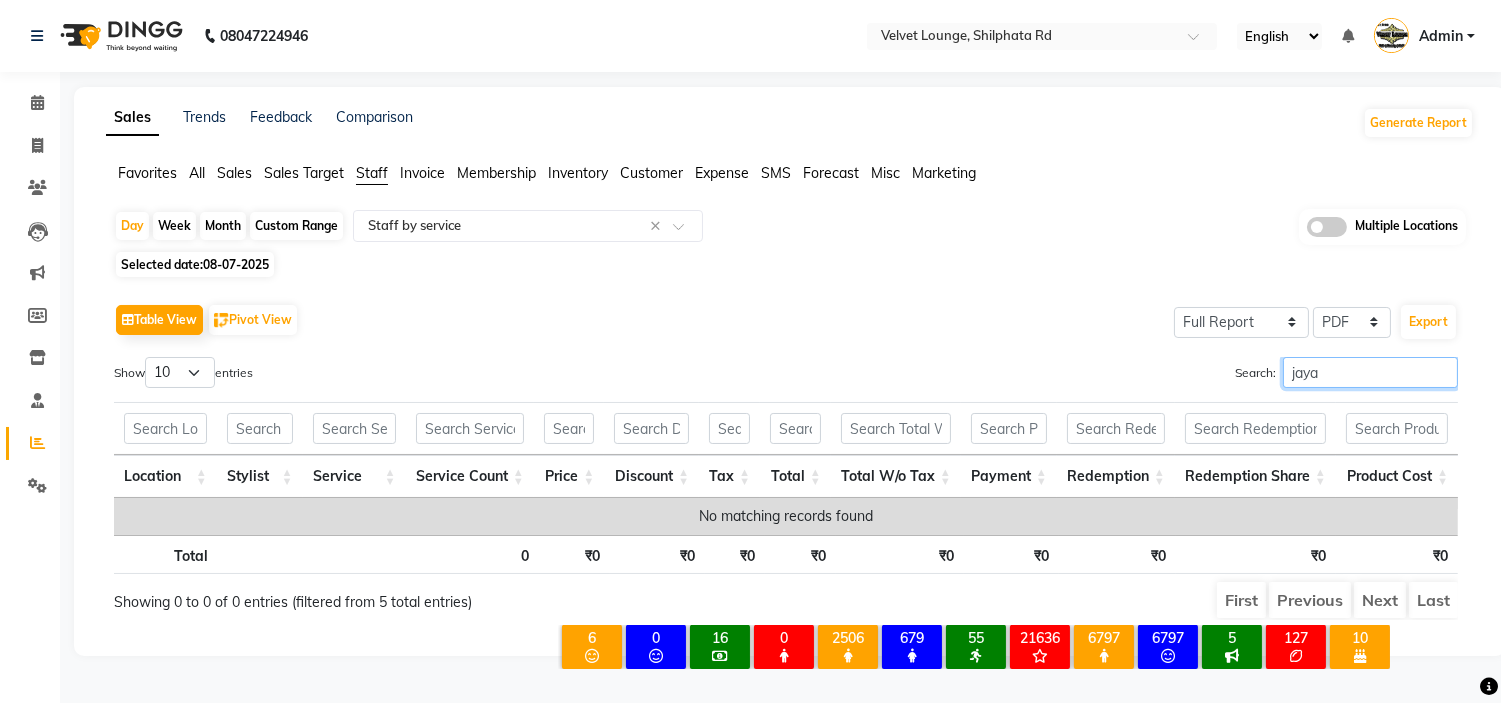 type on "jaya" 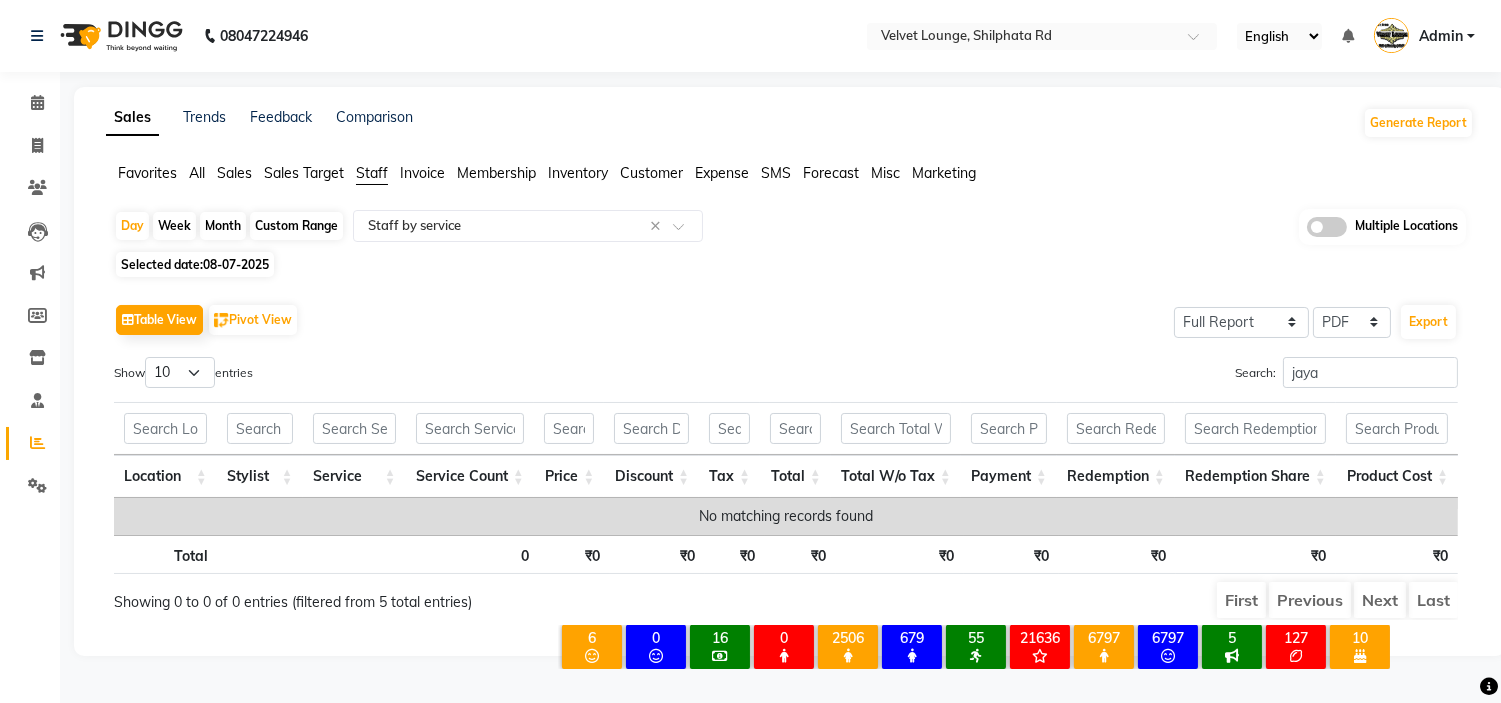 click on "Day   Week   Month   Custom Range  Select Report Type × Staff by service × Multiple Locations Selected date:  [DATE]   Table View   Pivot View  Select Full Report Filtered Report Select CSV PDF  Export  Show  10 25 50 100  entries Search: jaya Location Stylist Service Service Count Price Discount Tax Total Total W/o Tax Payment Redemption Redemption Share Product Cost Location Stylist Service Service Count Price Discount Tax Total Total W/o Tax Payment Redemption Redemption Share Product Cost Total 0 ₹0 ₹0 ₹0 ₹0 ₹0 ₹0 ₹0 ₹0 ₹0 No matching records found Total 0 ₹0 ₹0 ₹0 ₹0 ₹0 ₹0 ₹0 ₹0 ₹0 Showing 0 to 0 of 0 entries (filtered from 5 total entries) First Previous Next Last ★ Mark as Favorite  Choose how you'd like to save "" report to favorites  Save to Personal Favorites:   Only you can see this report in your favorites tab. Share with Organization:   Everyone in your organization can see this report in their favorites tab.  Save to Favorites" 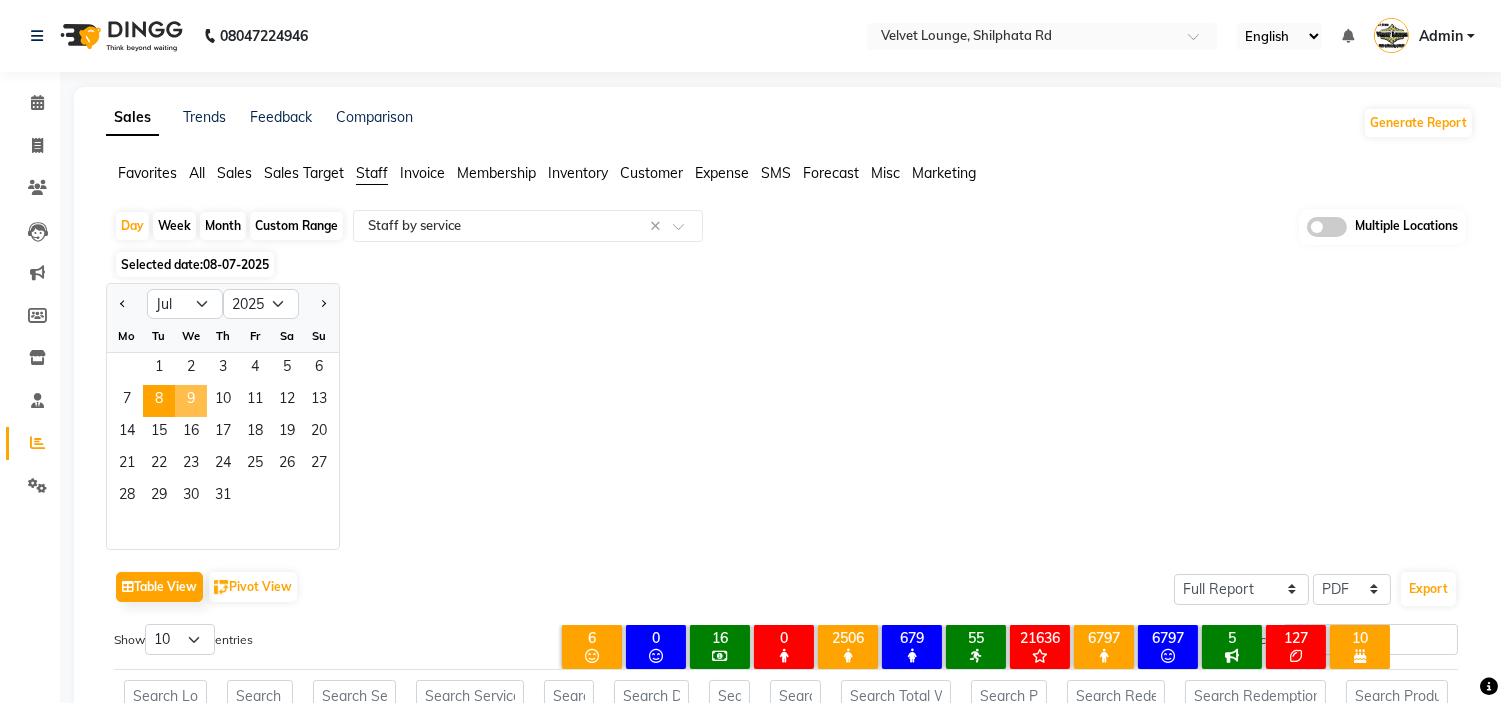 click on "9" 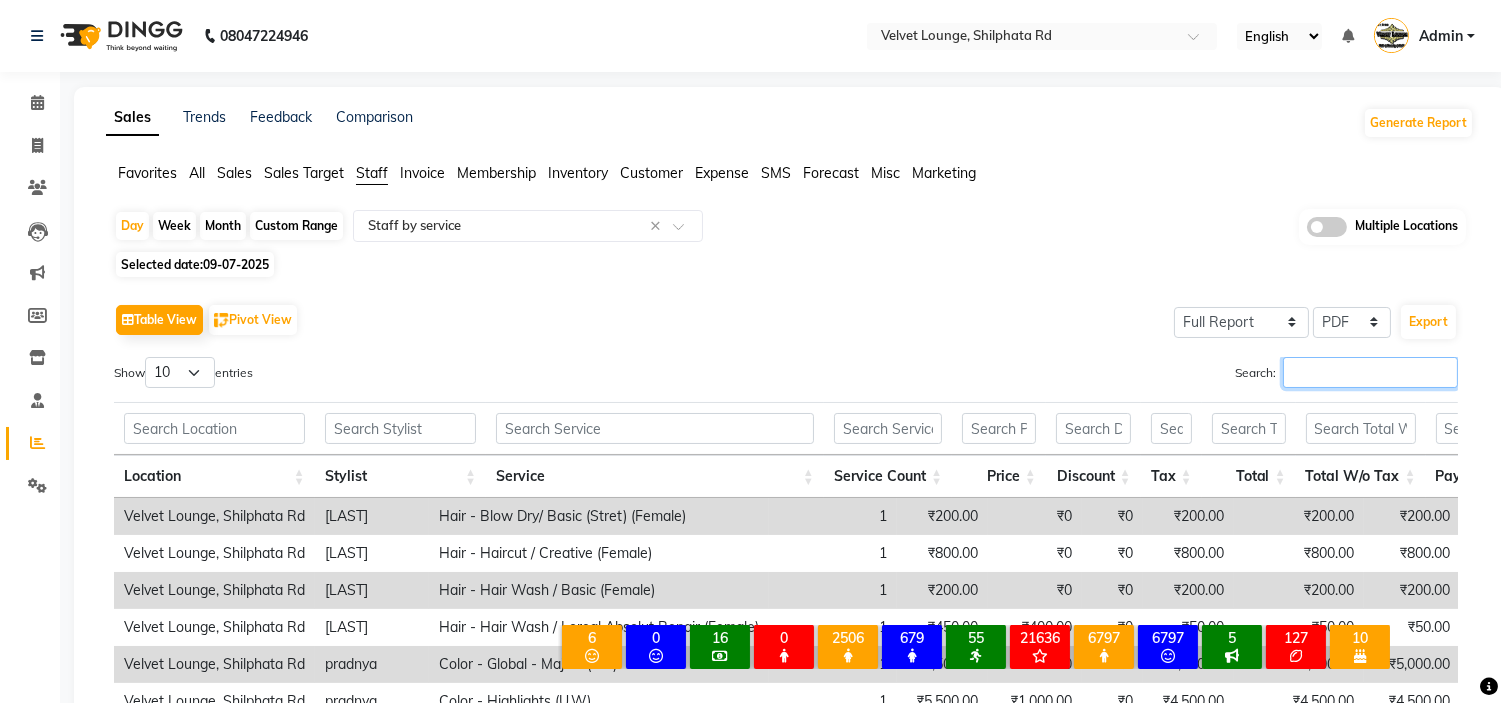click on "Search:" at bounding box center [1370, 372] 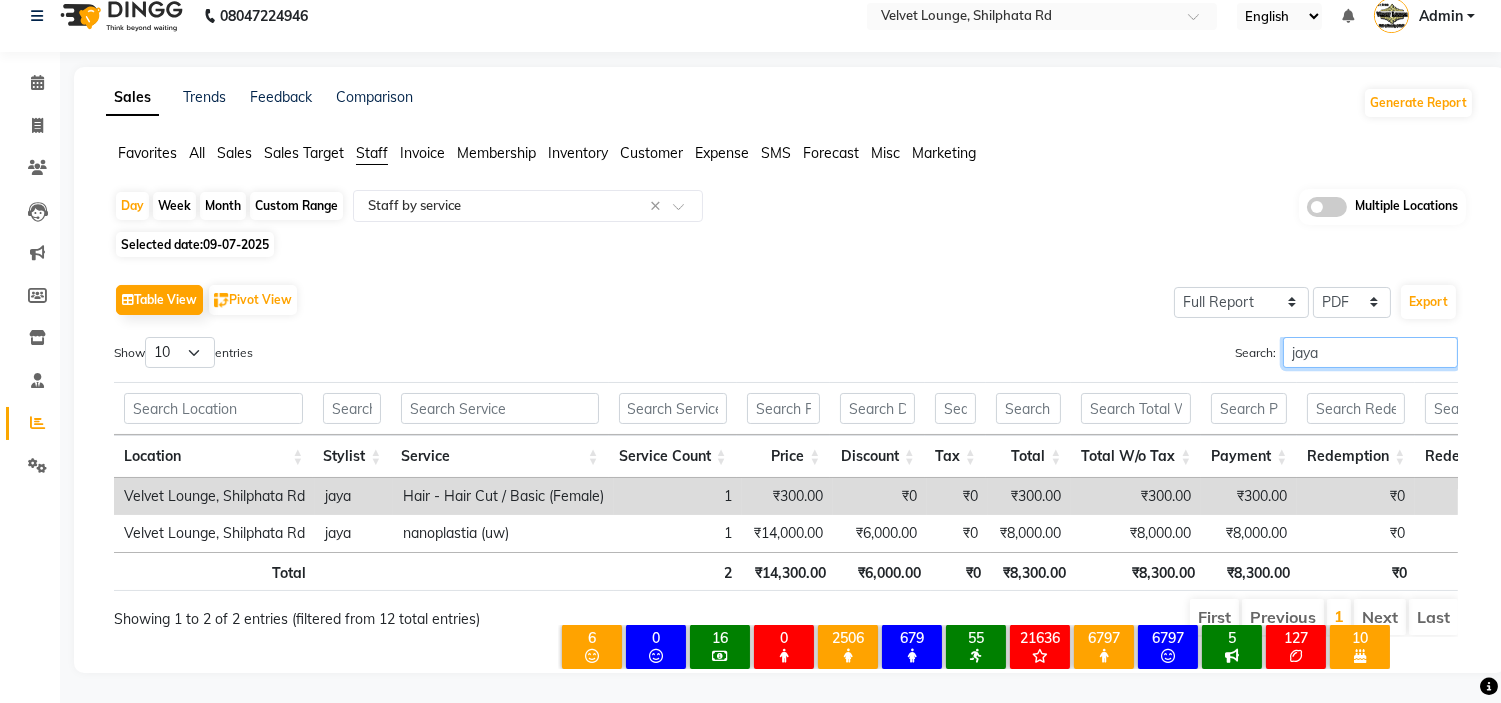 scroll, scrollTop: 54, scrollLeft: 0, axis: vertical 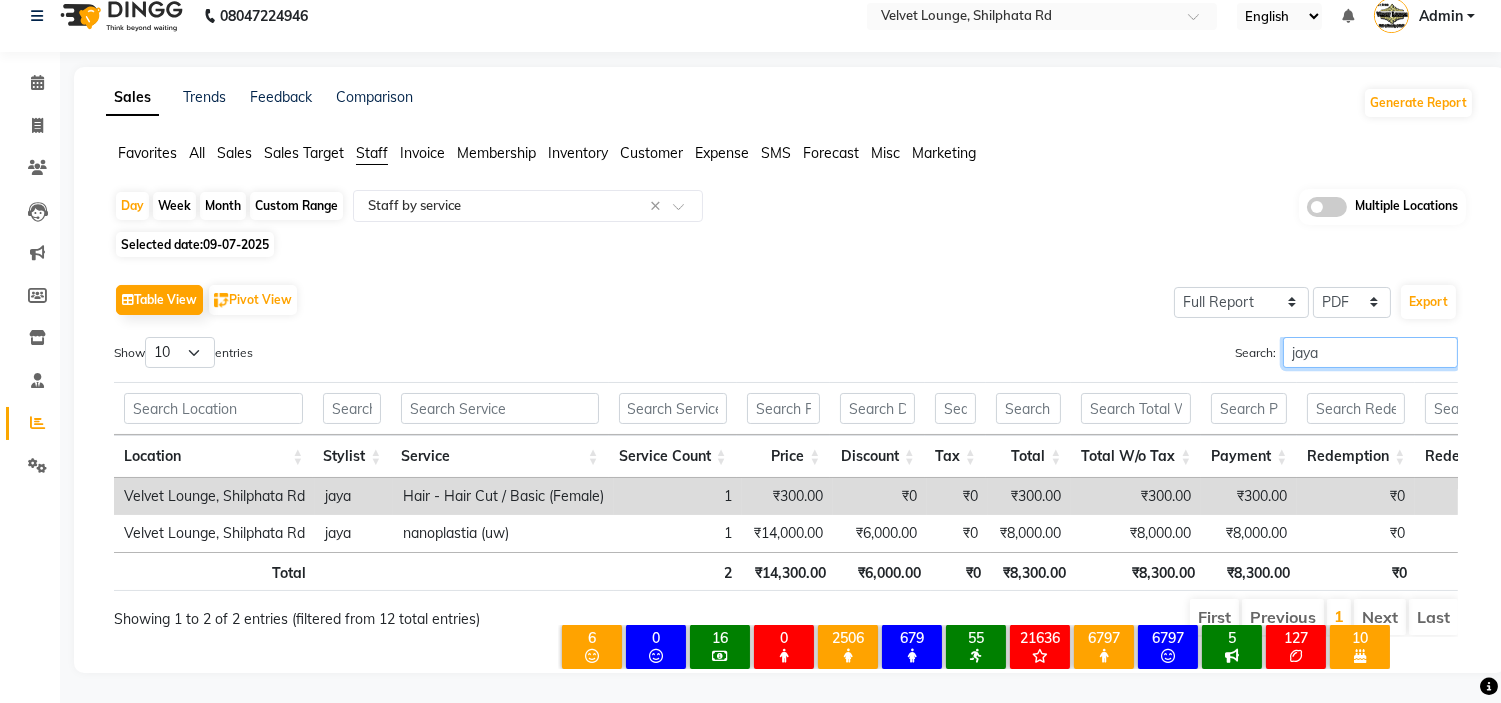 type on "jaya" 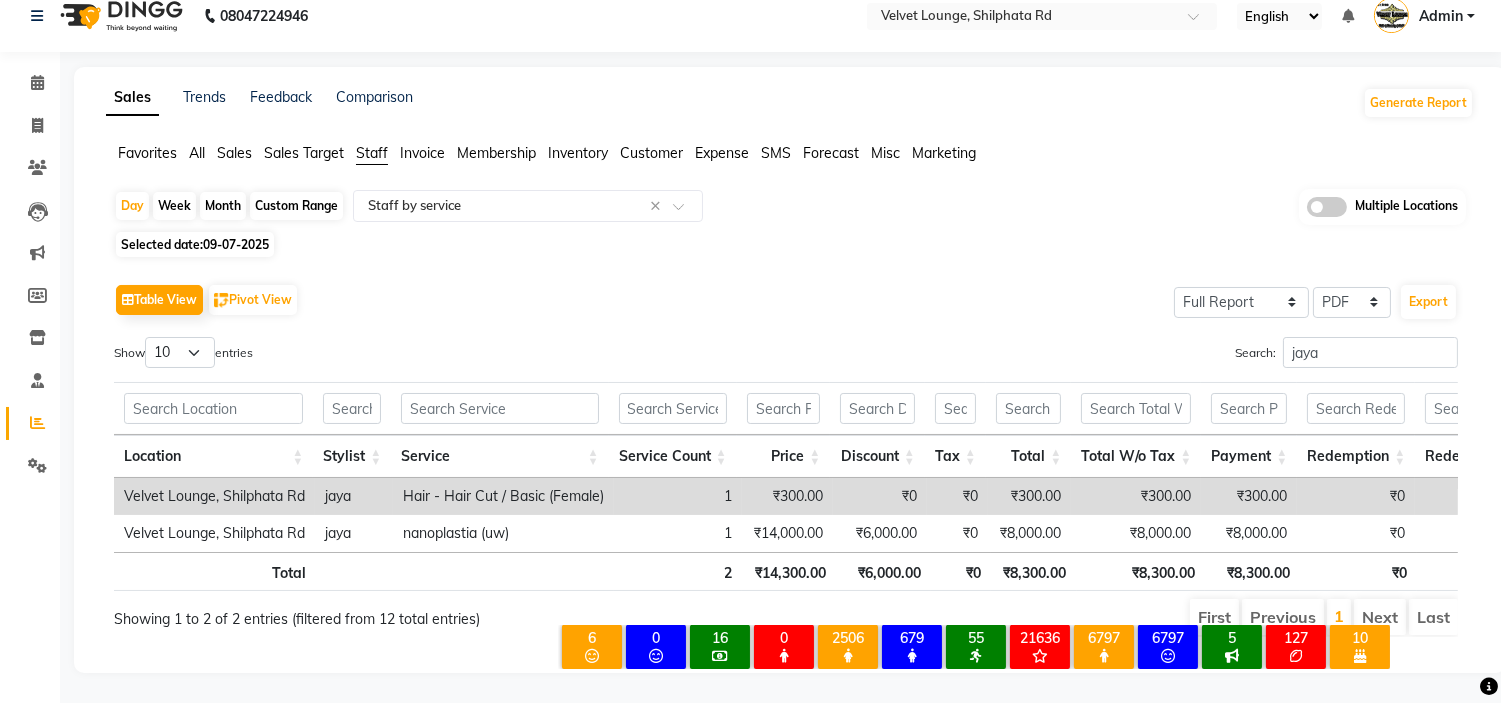 click on "09-07-2025" 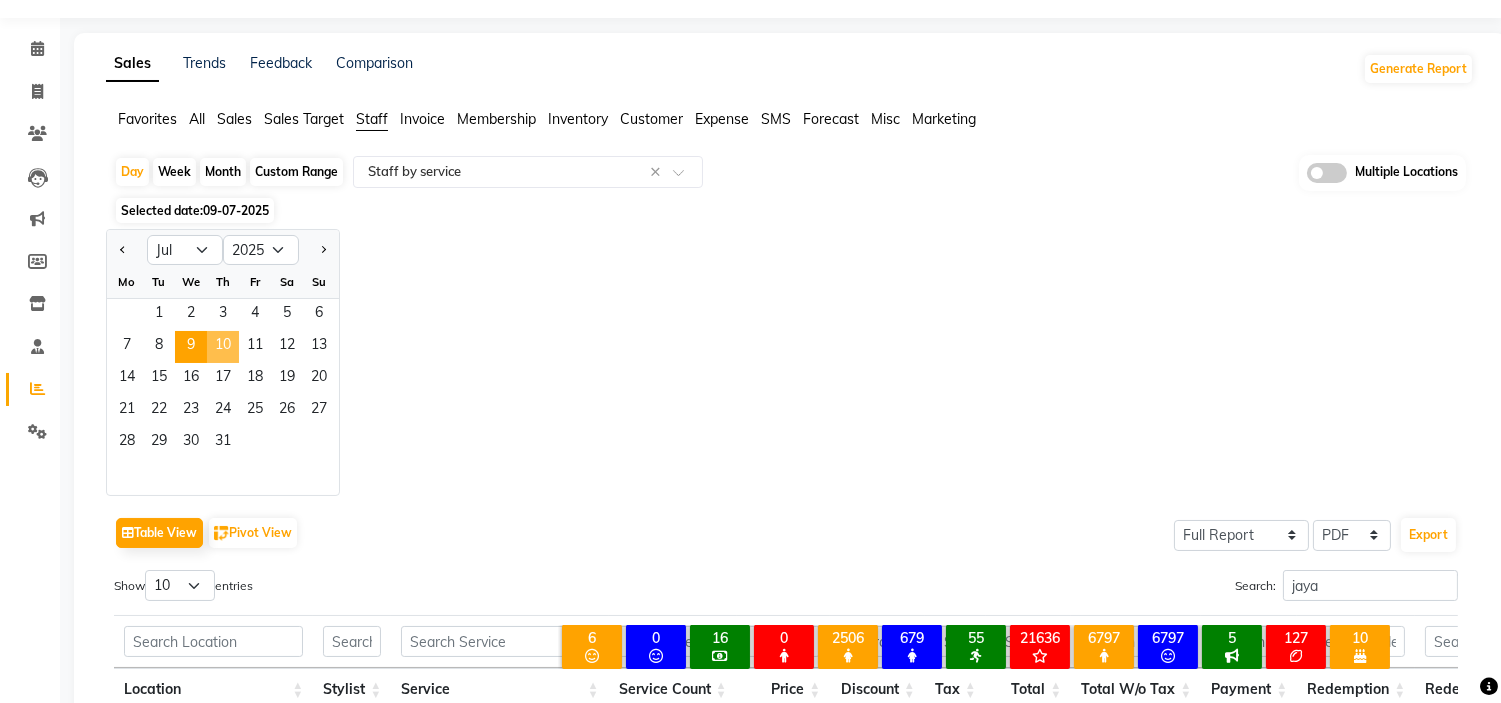 click on "10" 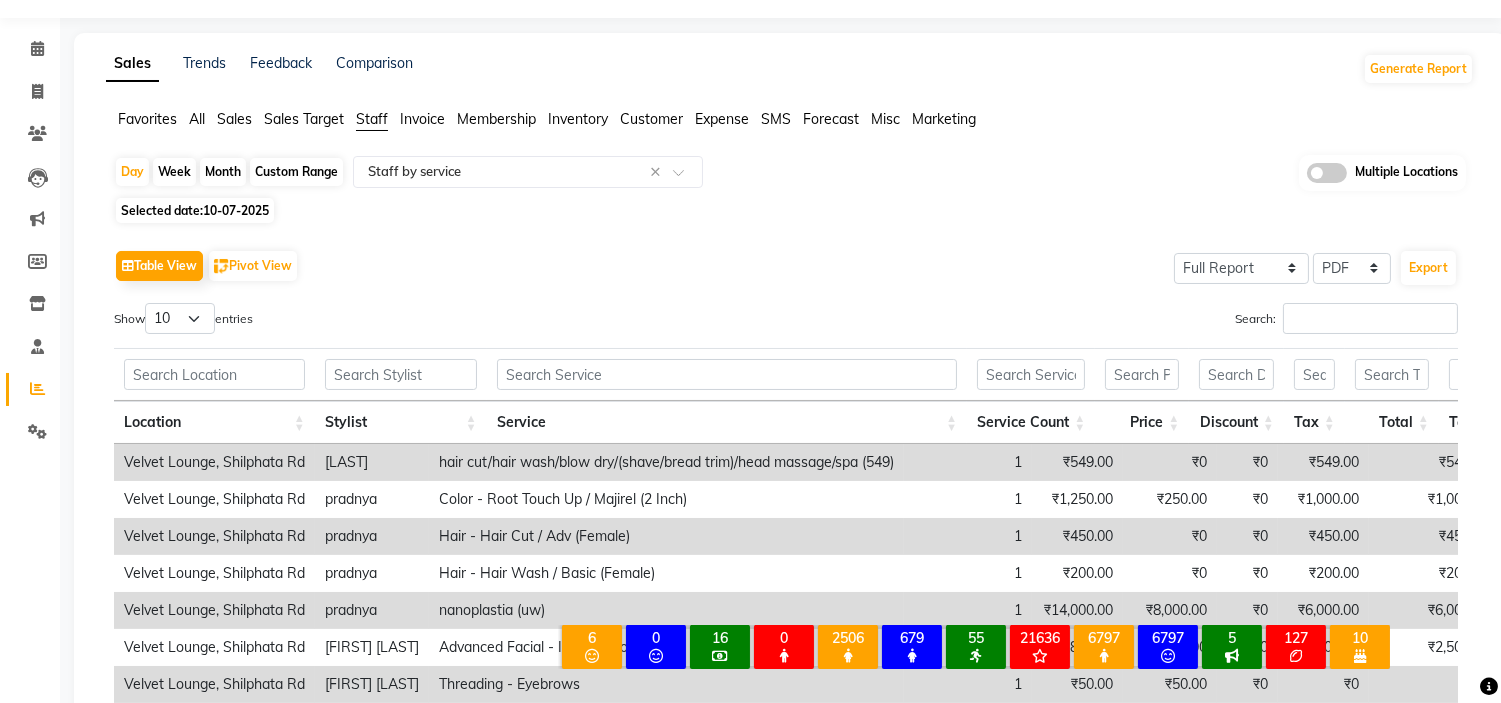 scroll, scrollTop: 0, scrollLeft: 0, axis: both 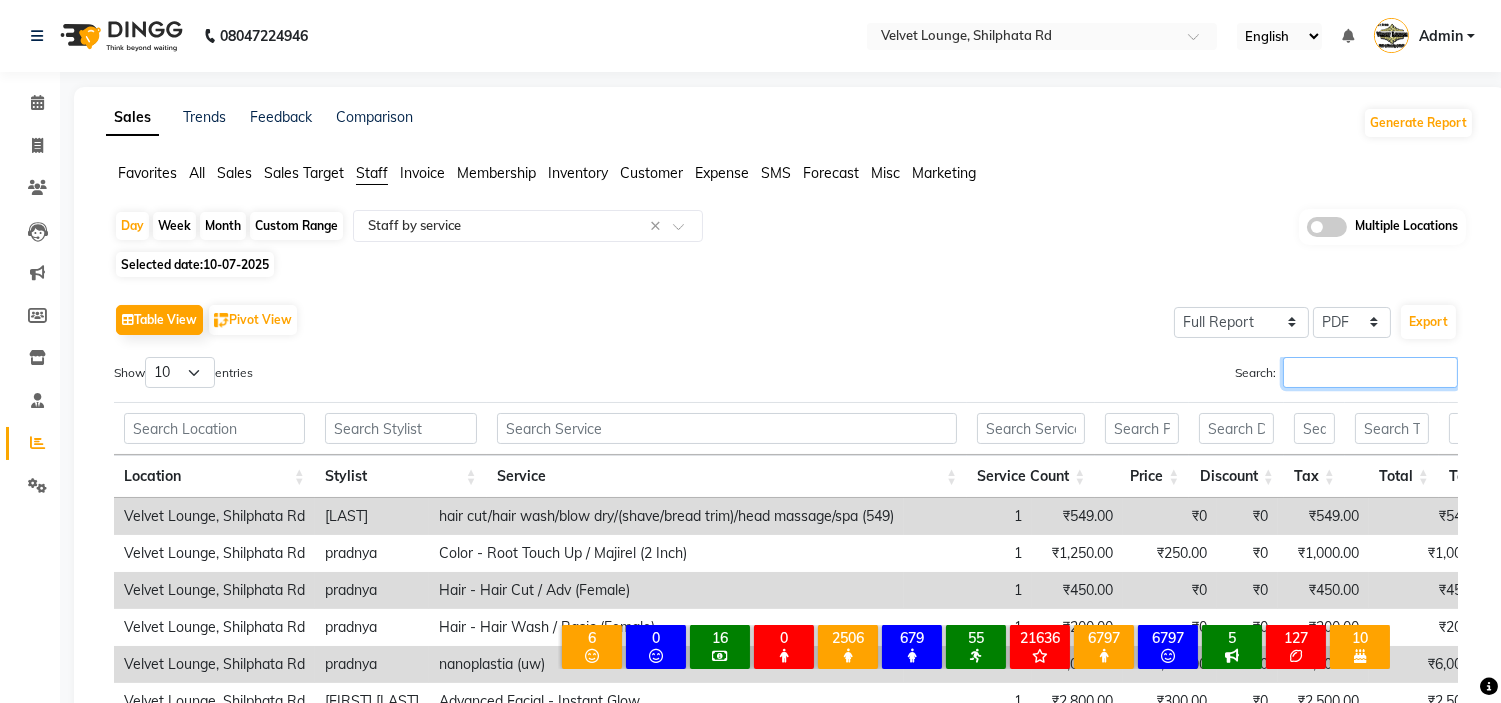 click on "Search:" at bounding box center (1370, 372) 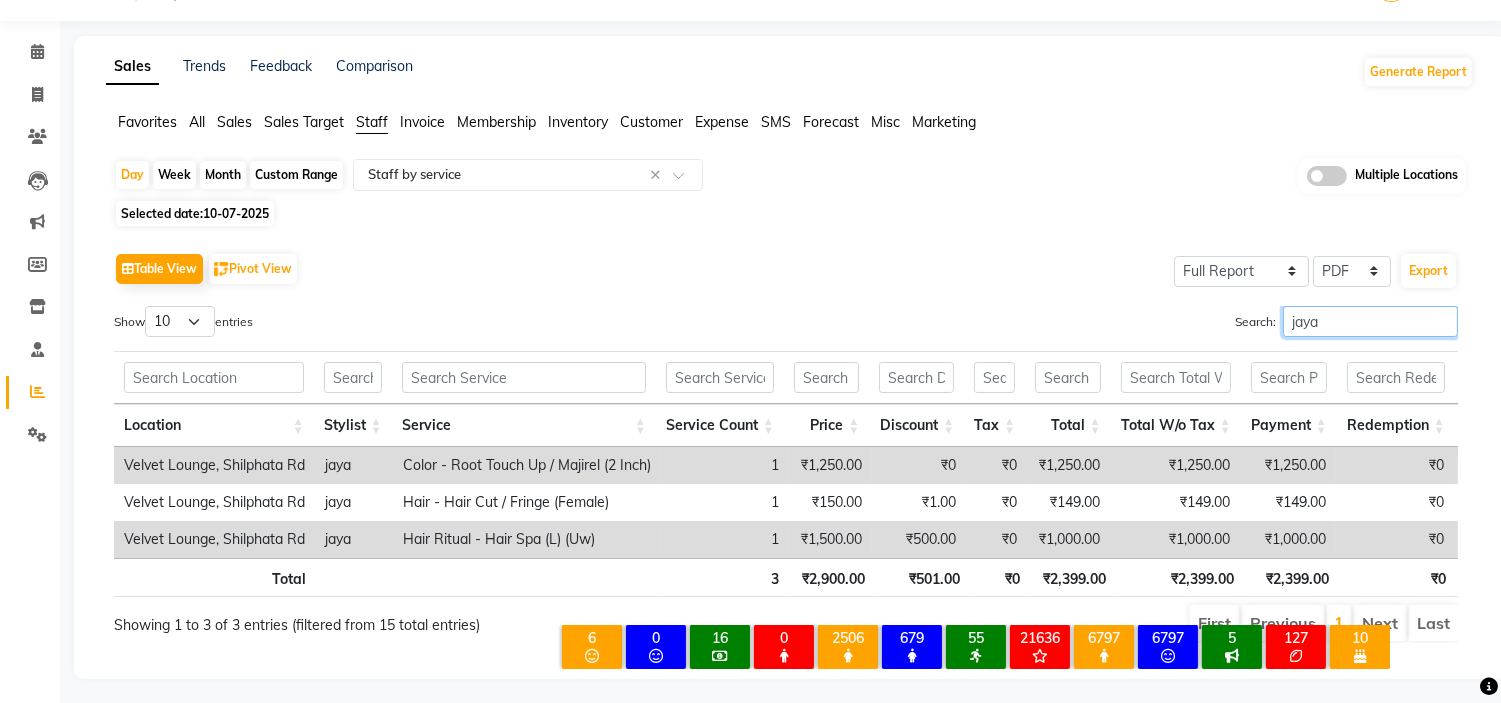 scroll, scrollTop: 91, scrollLeft: 0, axis: vertical 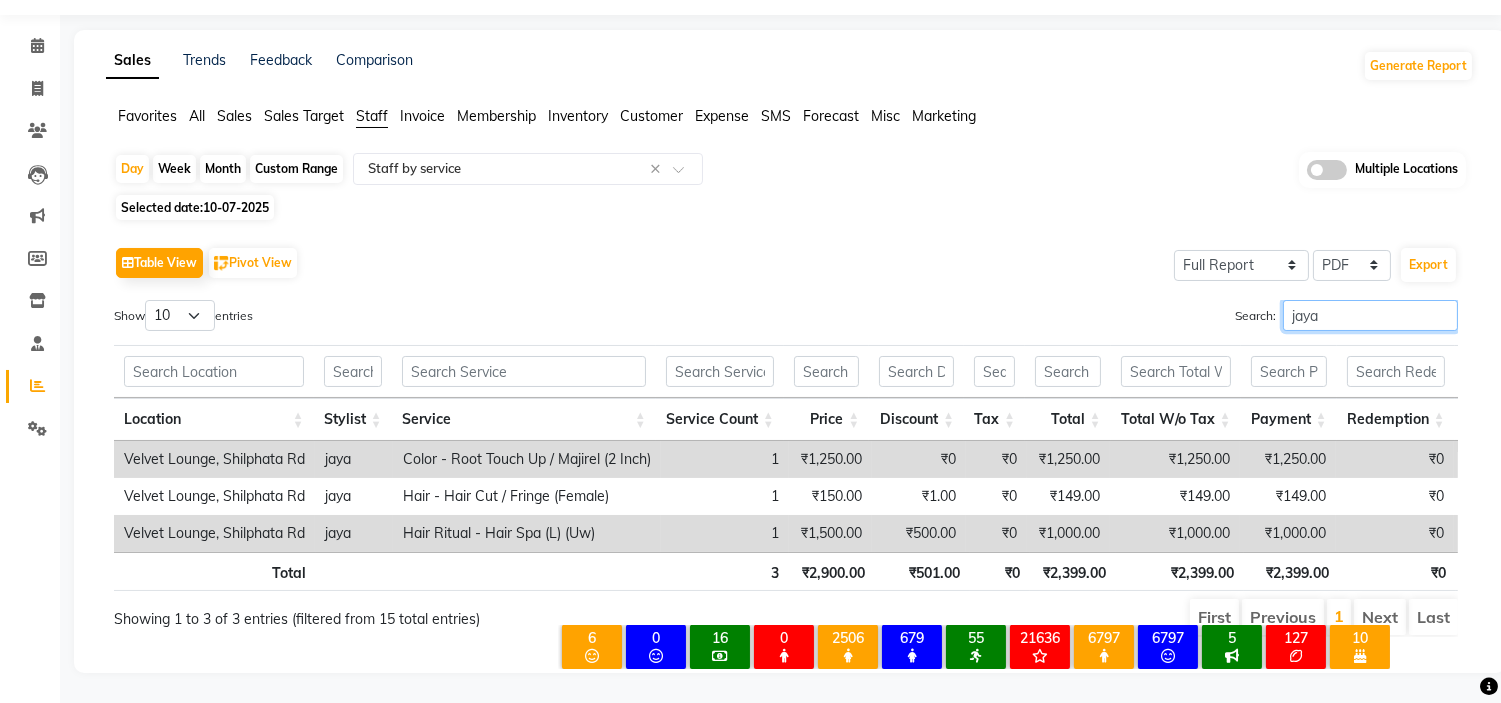 type on "jaya" 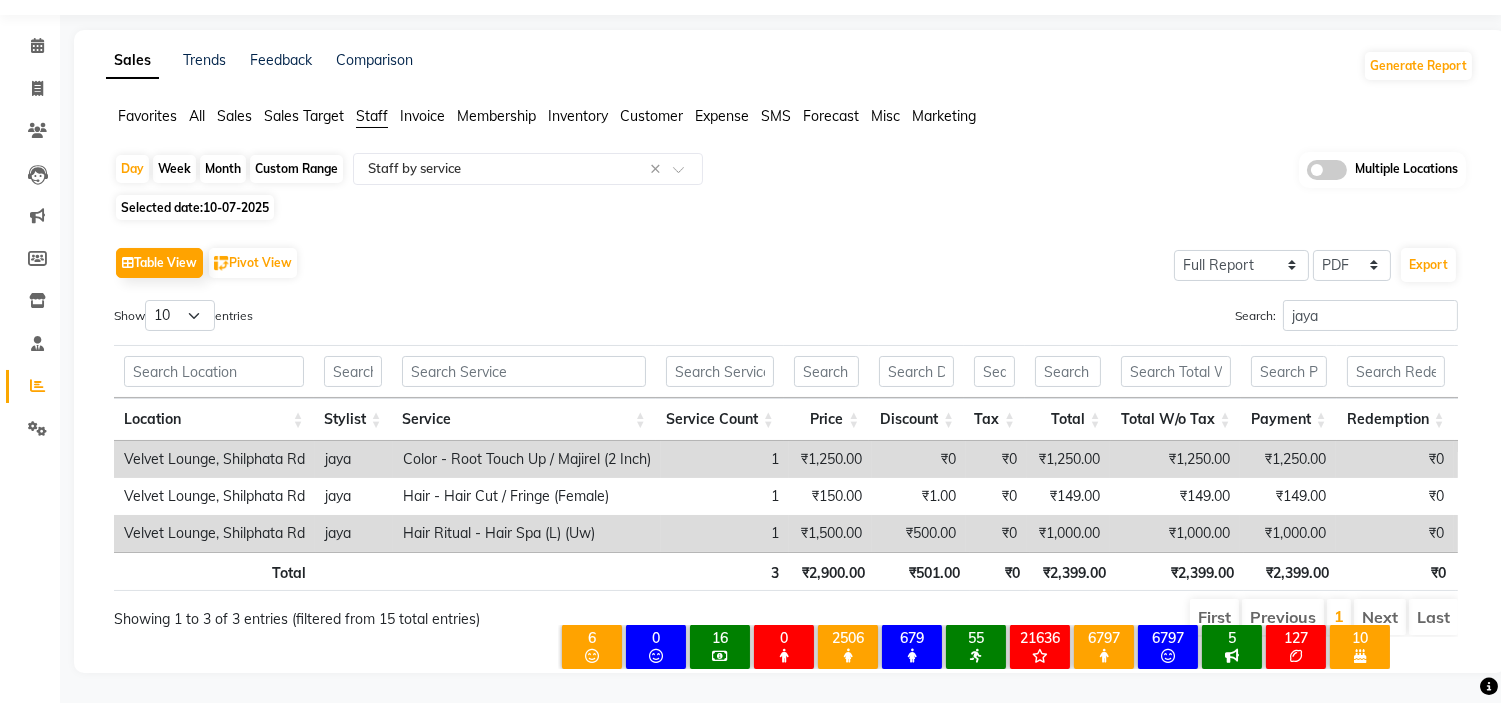 click on "Selected date:  [DATE]" 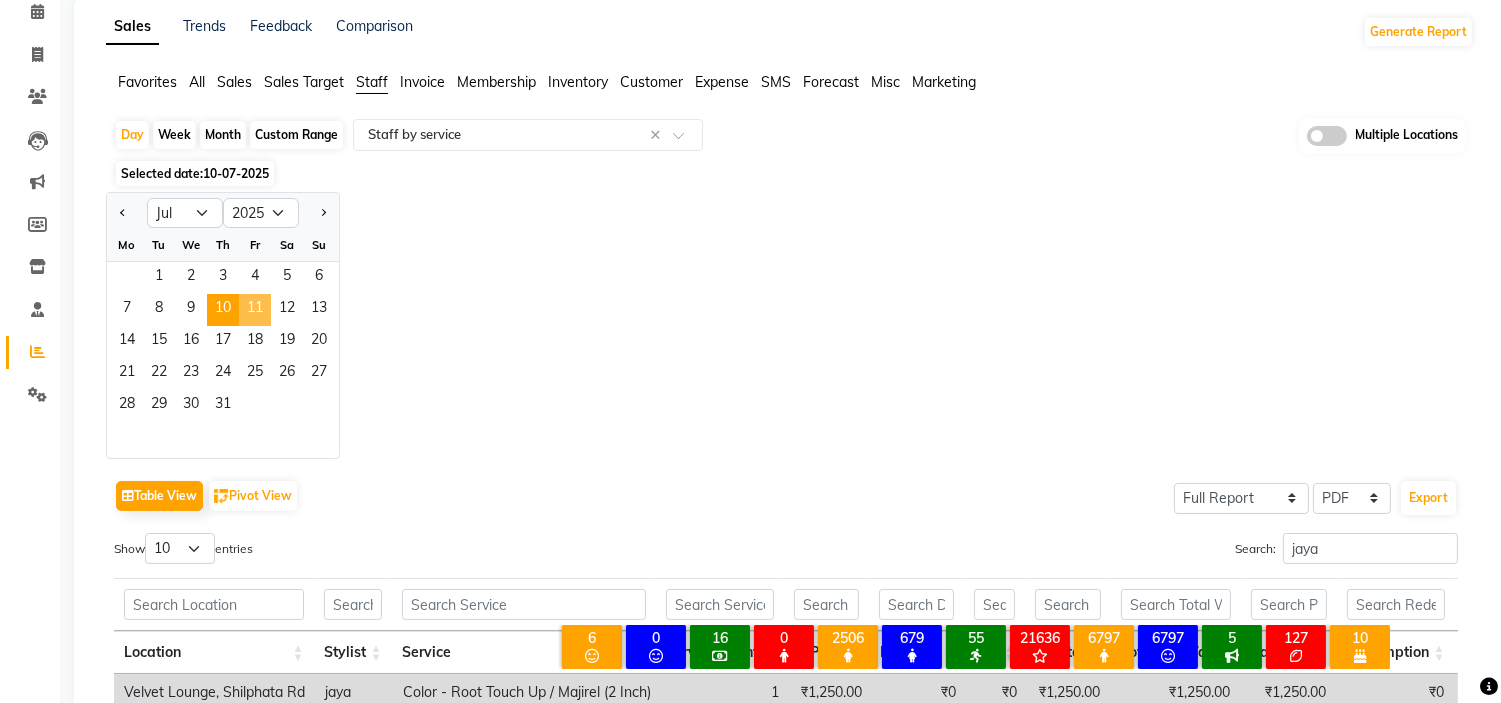 click on "11" 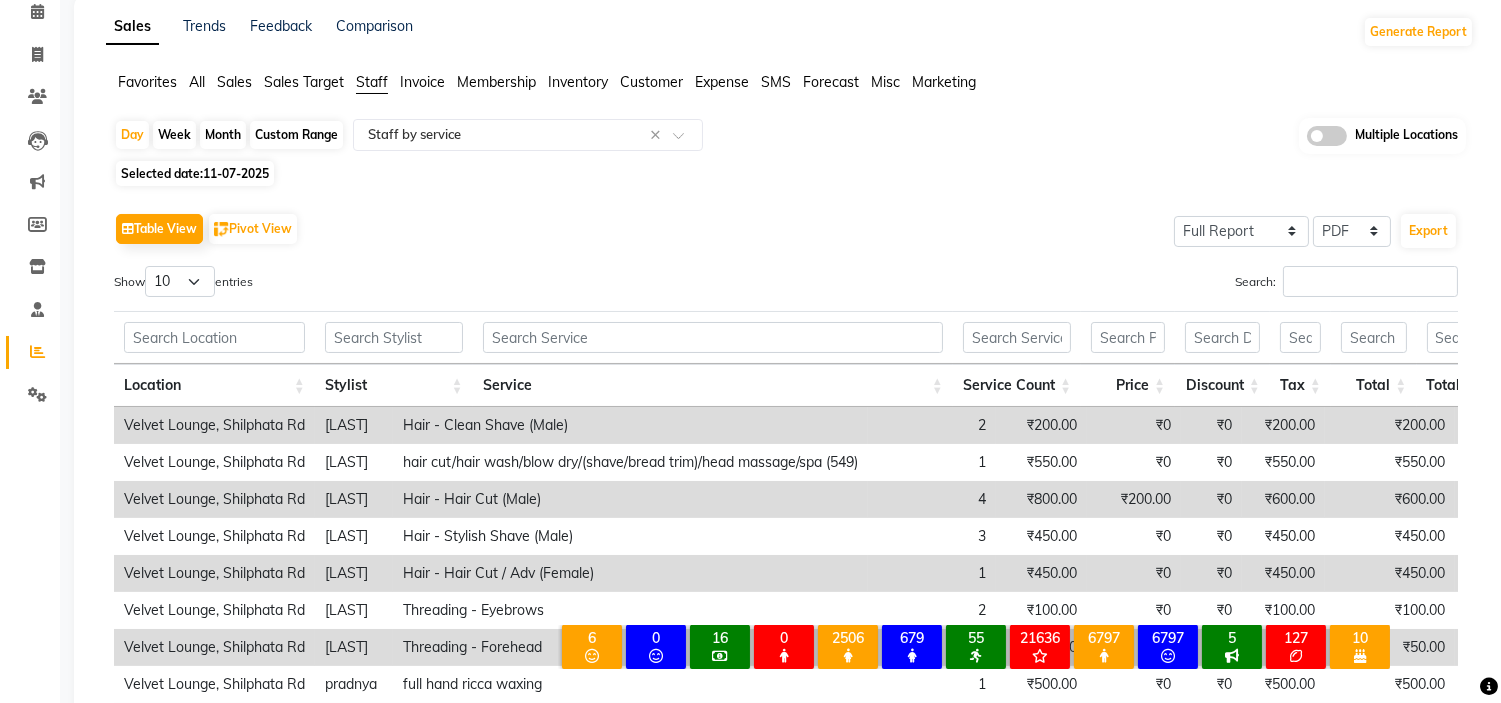 scroll, scrollTop: 0, scrollLeft: 0, axis: both 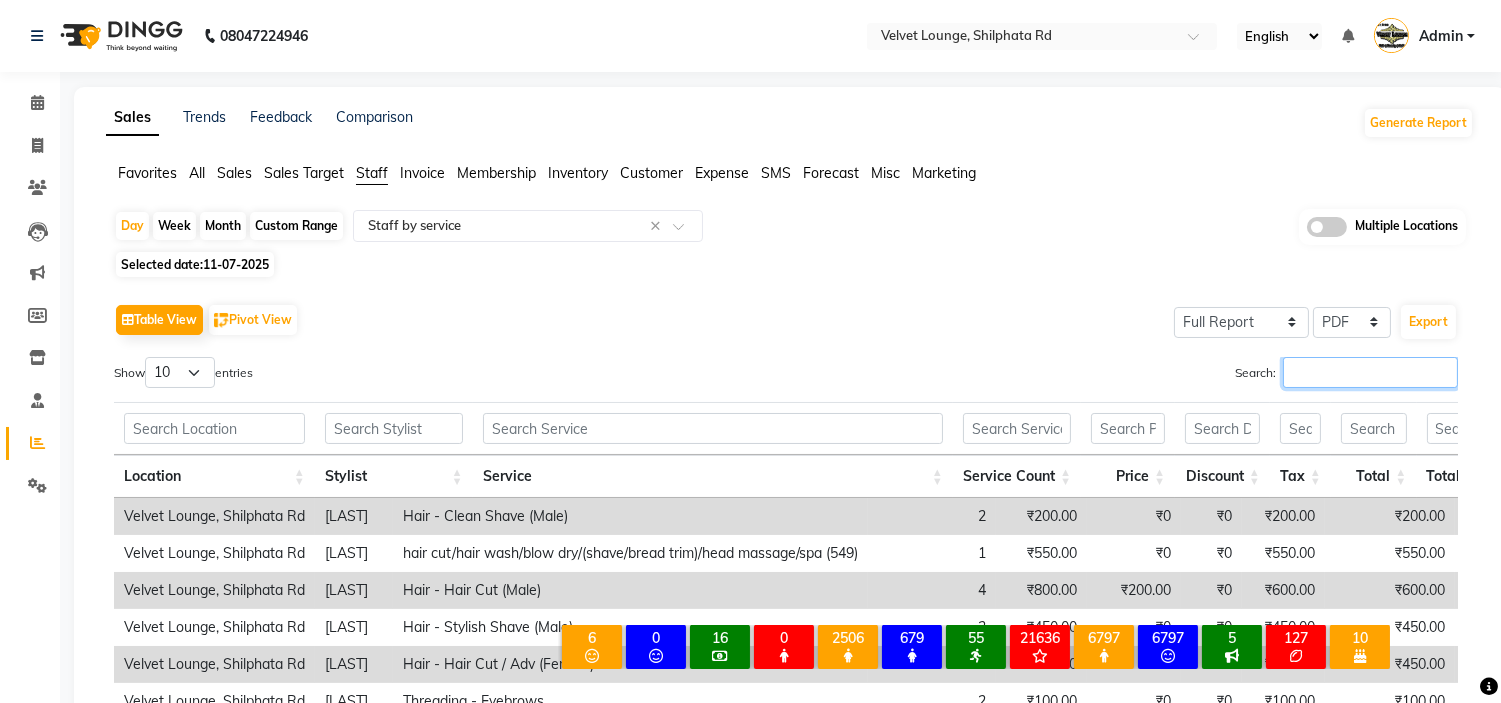 click on "Search:" at bounding box center (1370, 372) 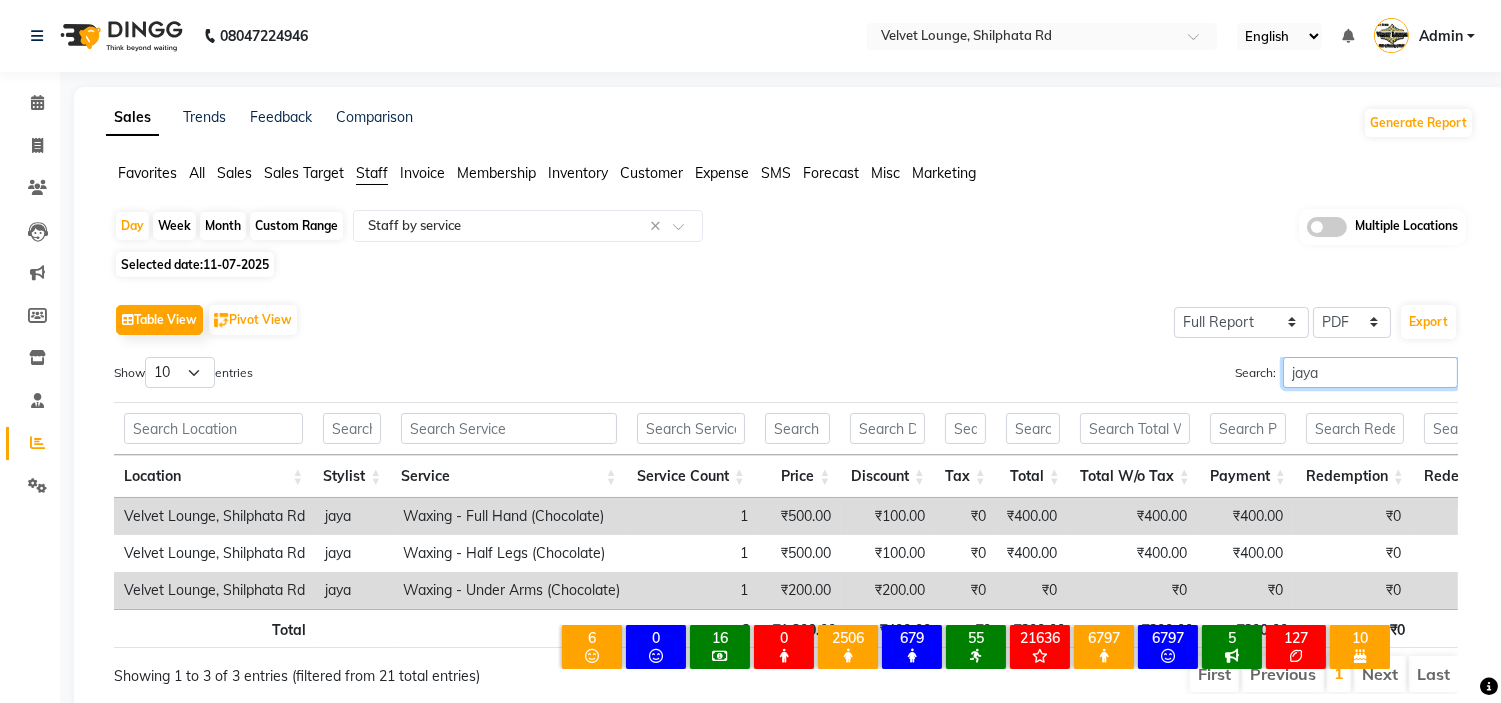 scroll, scrollTop: 91, scrollLeft: 0, axis: vertical 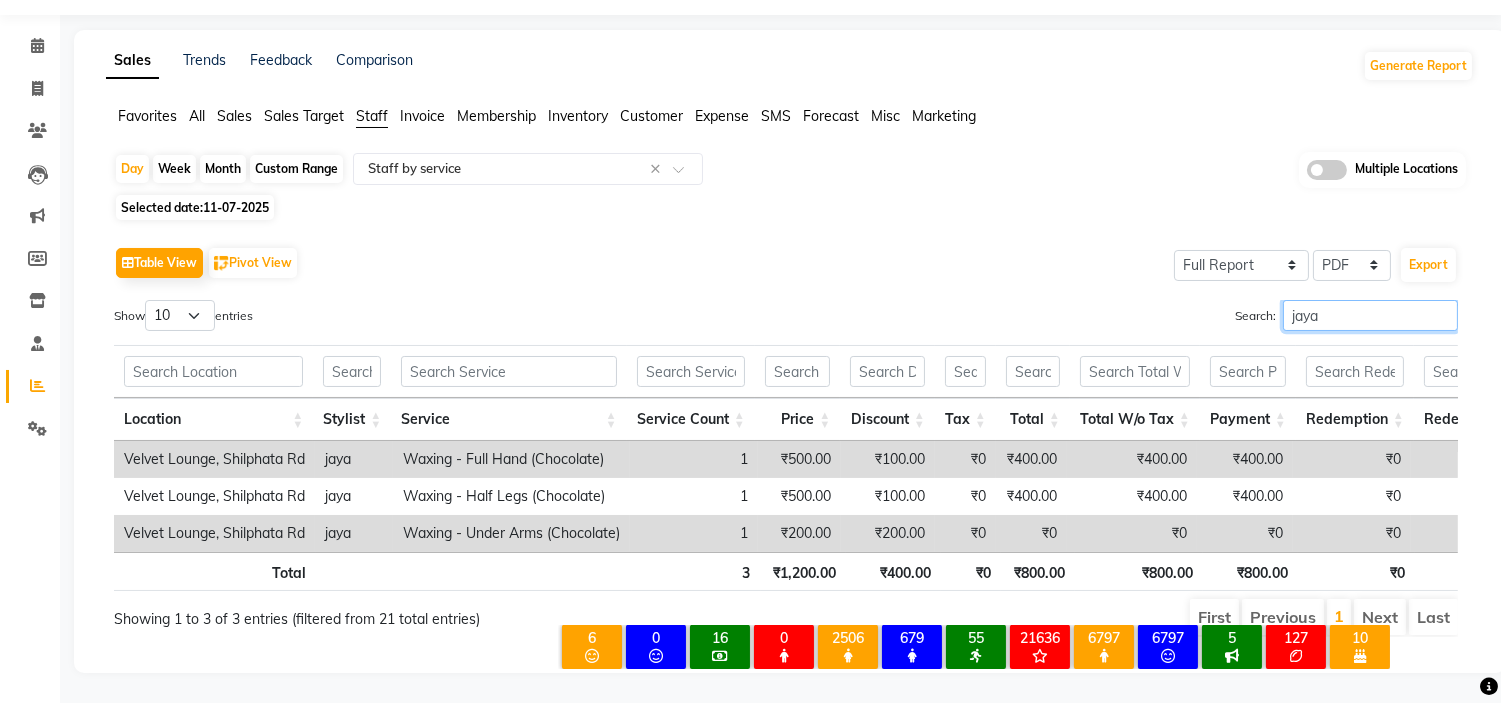 type on "jaya" 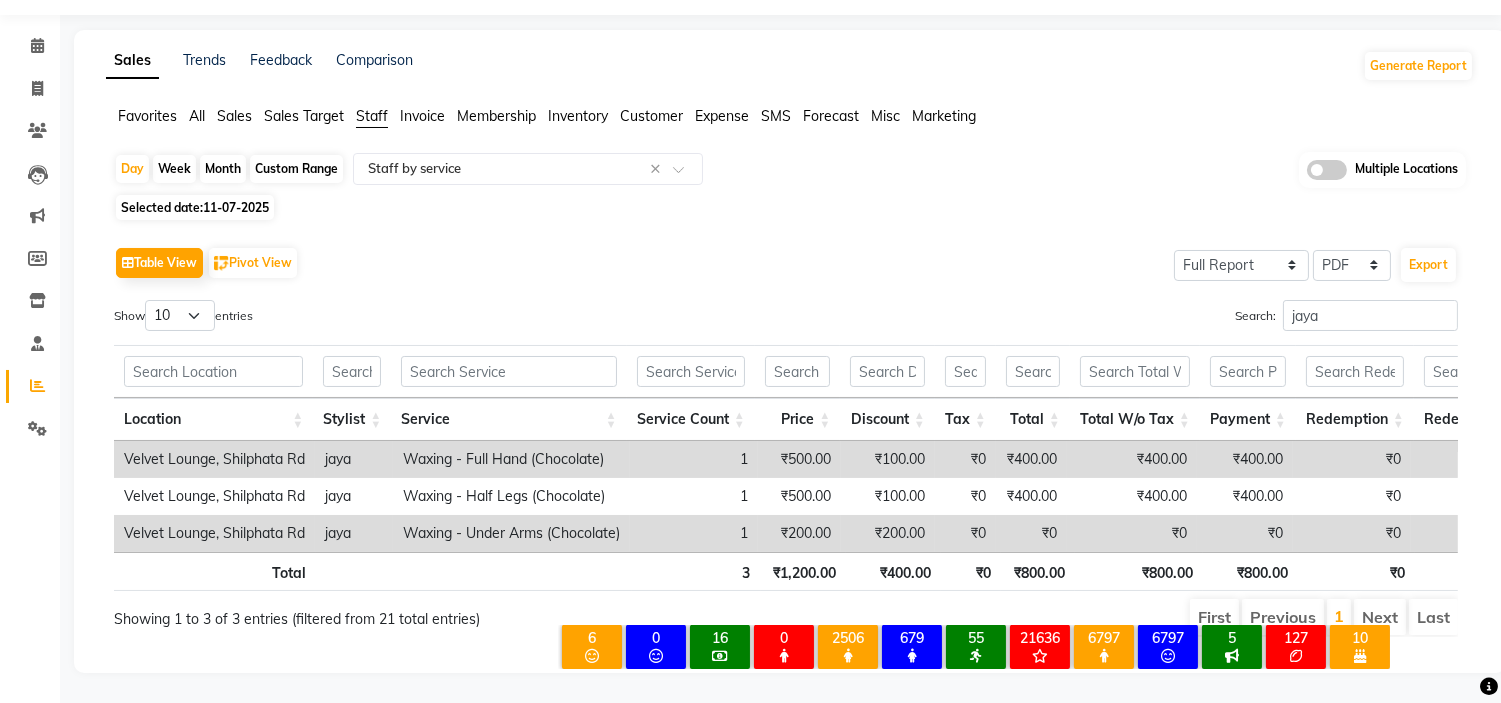 click on "11-07-2025" 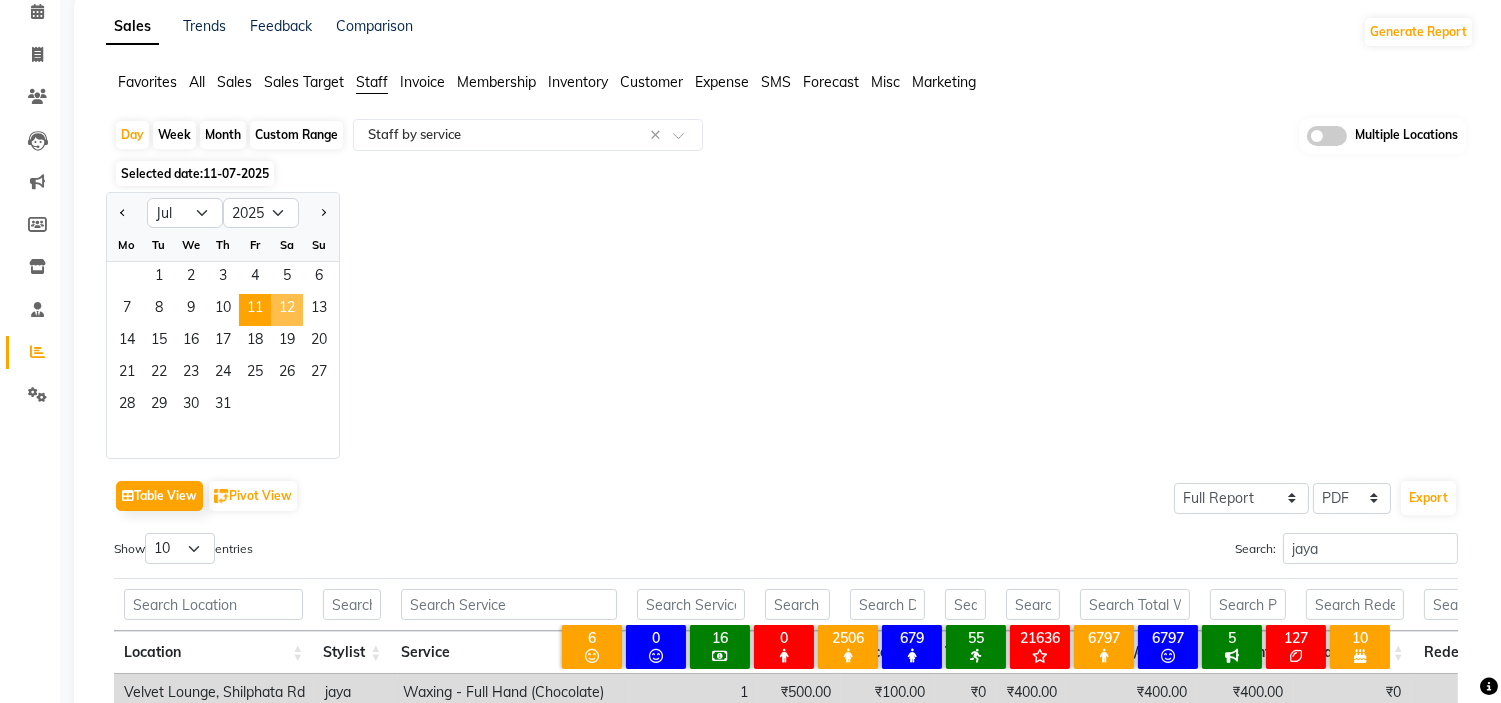 click on "12" 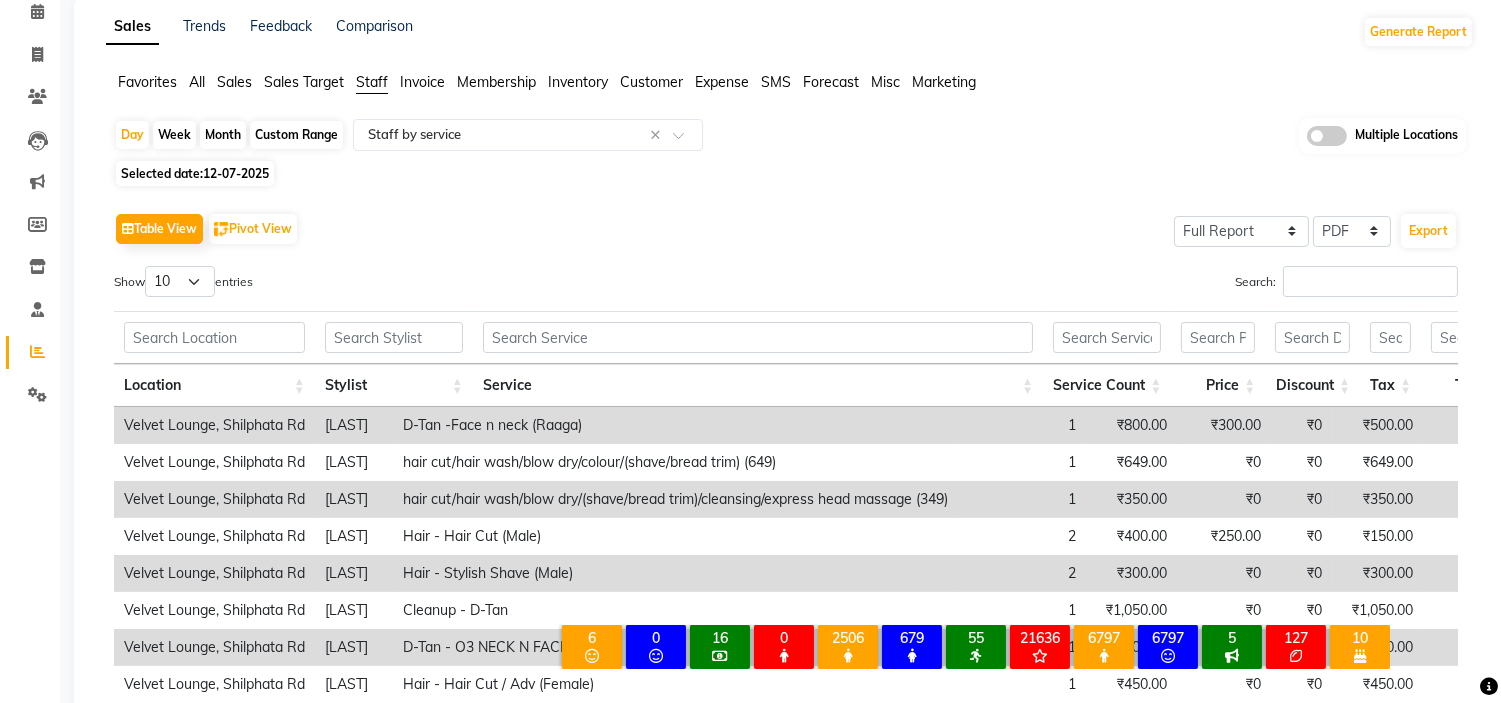 scroll, scrollTop: 0, scrollLeft: 0, axis: both 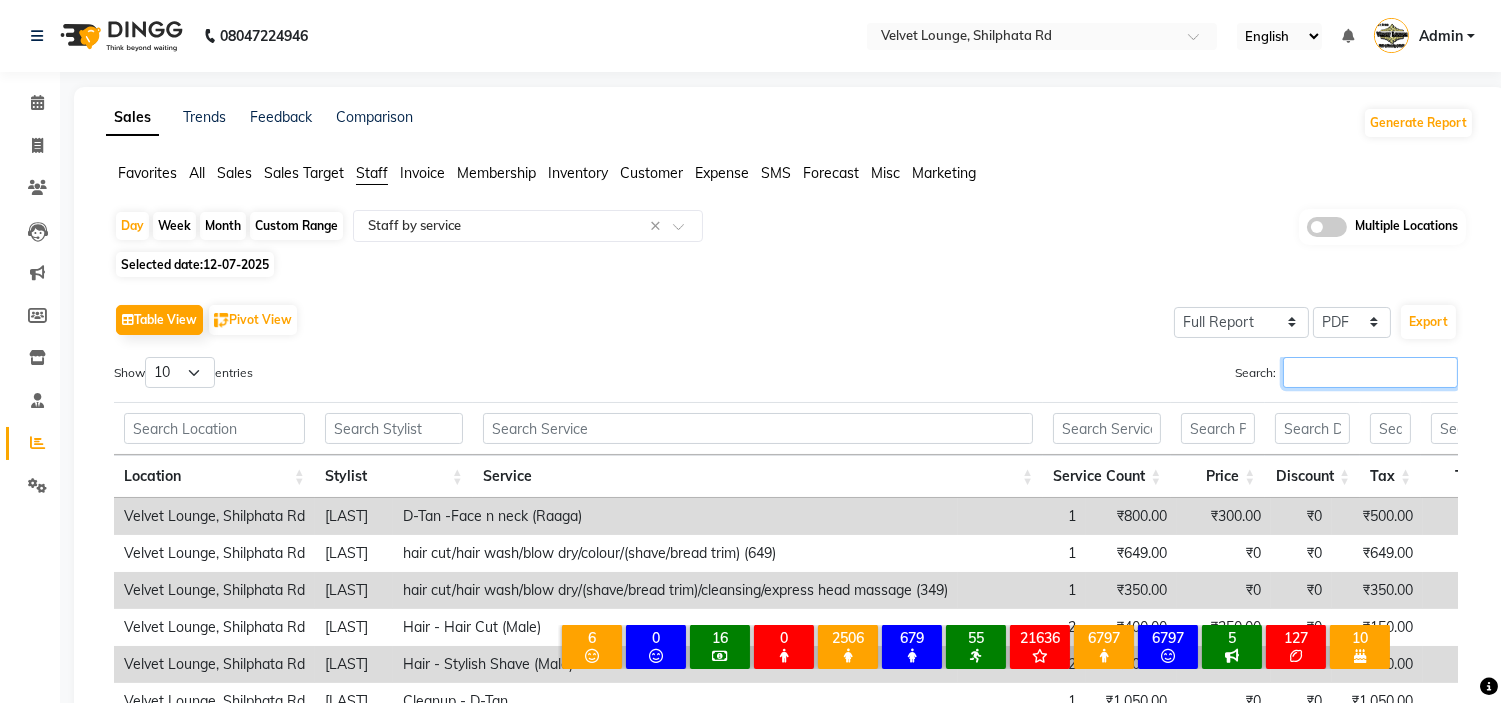 click on "Search:" at bounding box center [1370, 372] 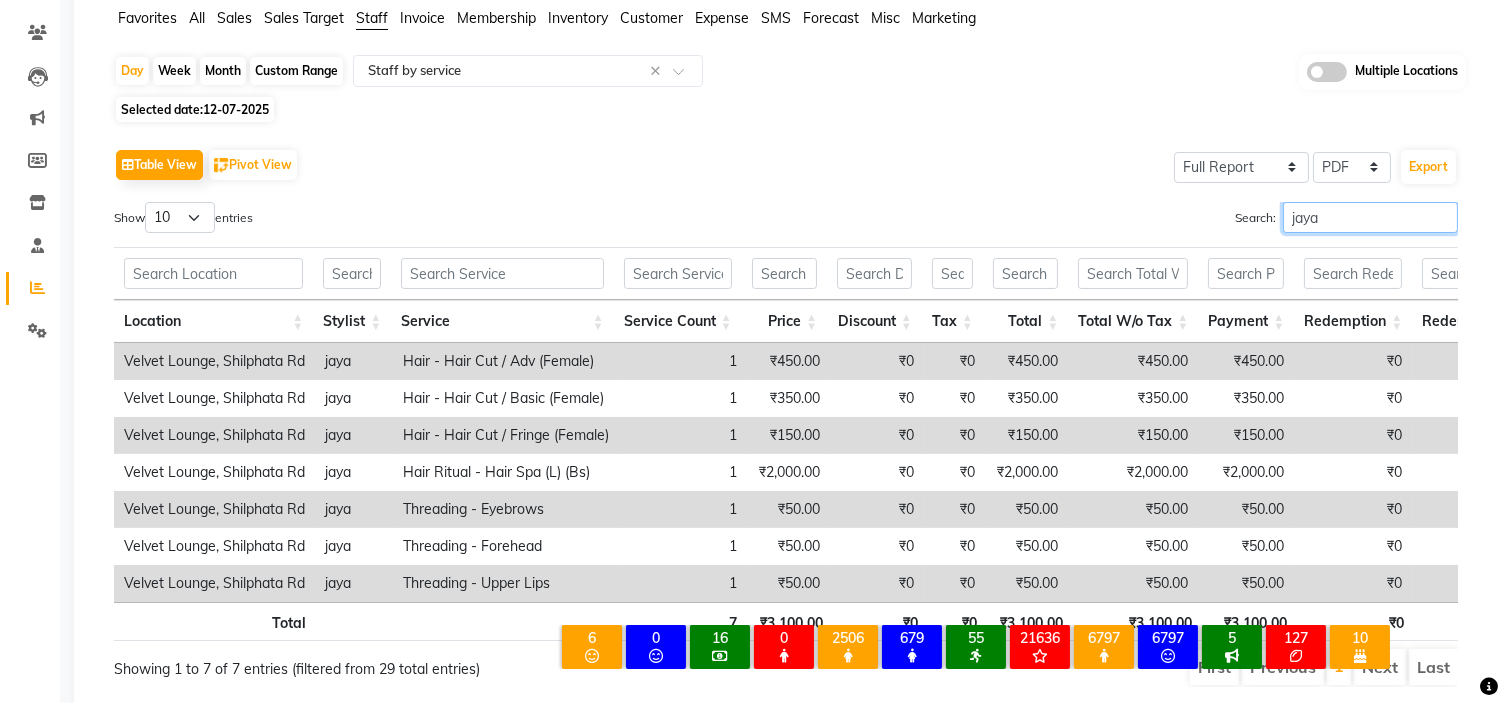 scroll, scrollTop: 238, scrollLeft: 0, axis: vertical 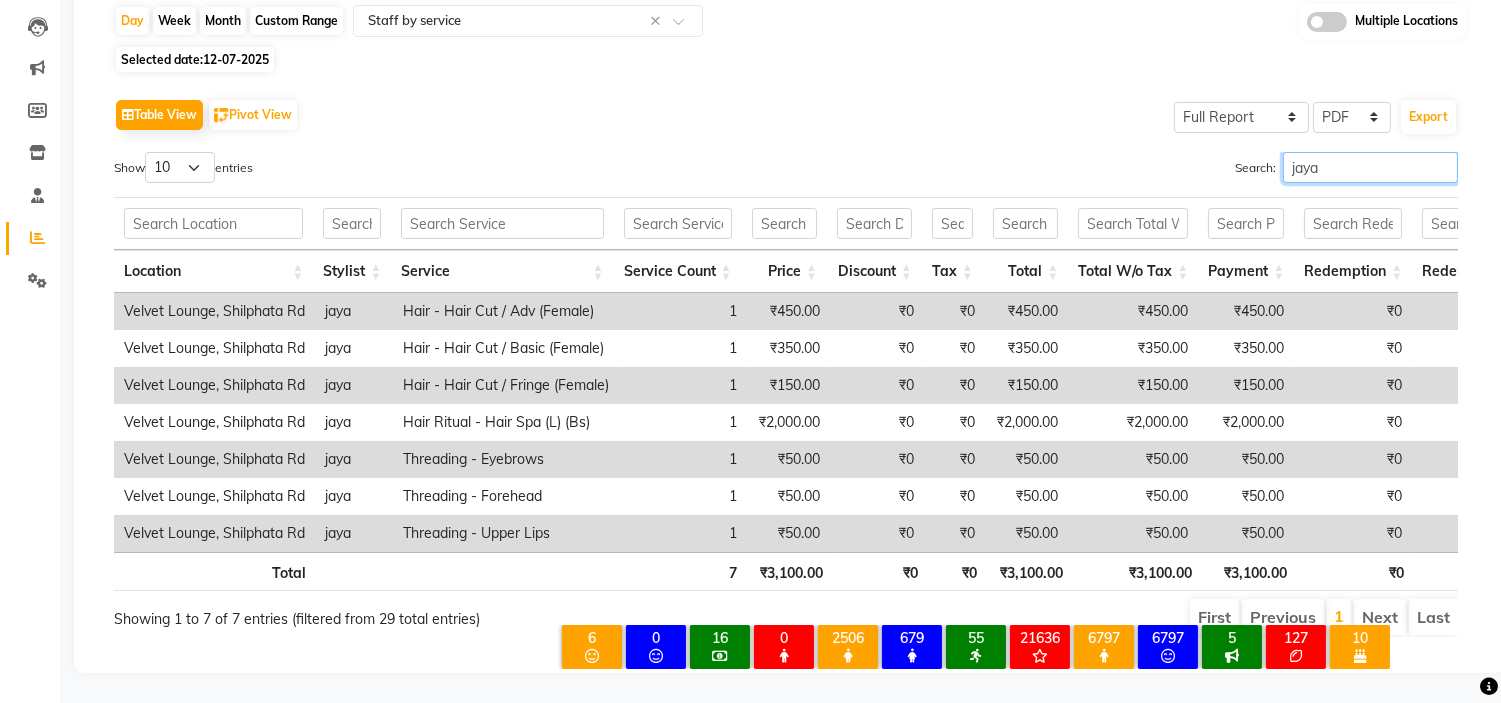 type on "jaya" 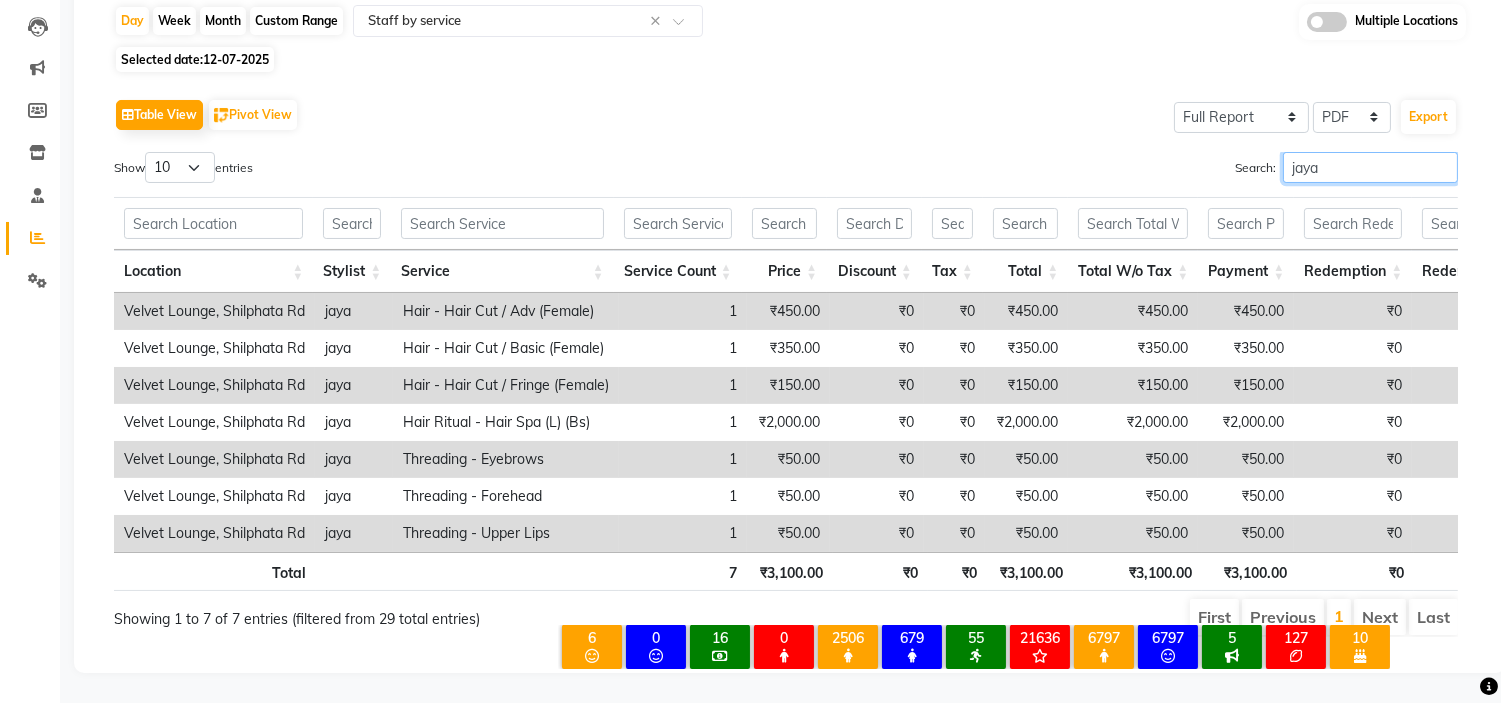 scroll, scrollTop: 0, scrollLeft: 0, axis: both 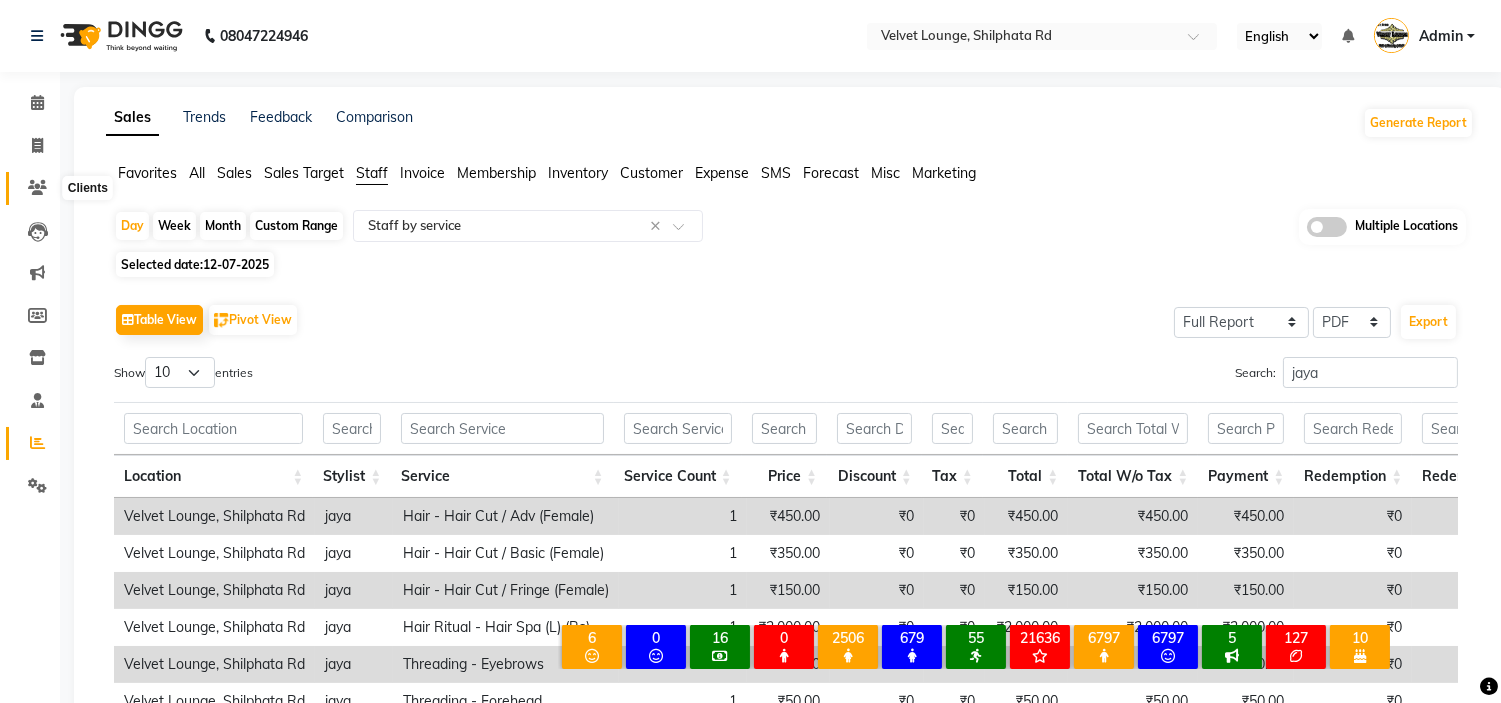 click 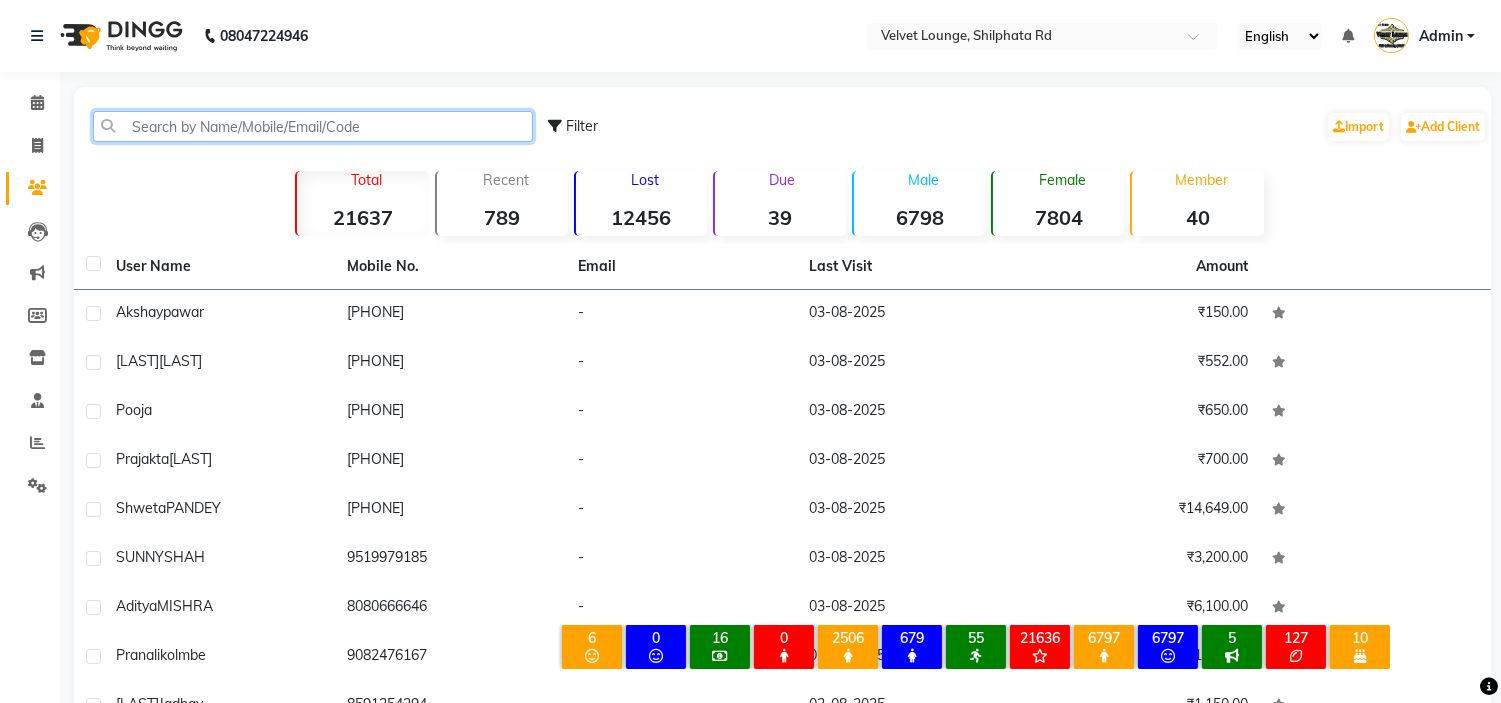 click 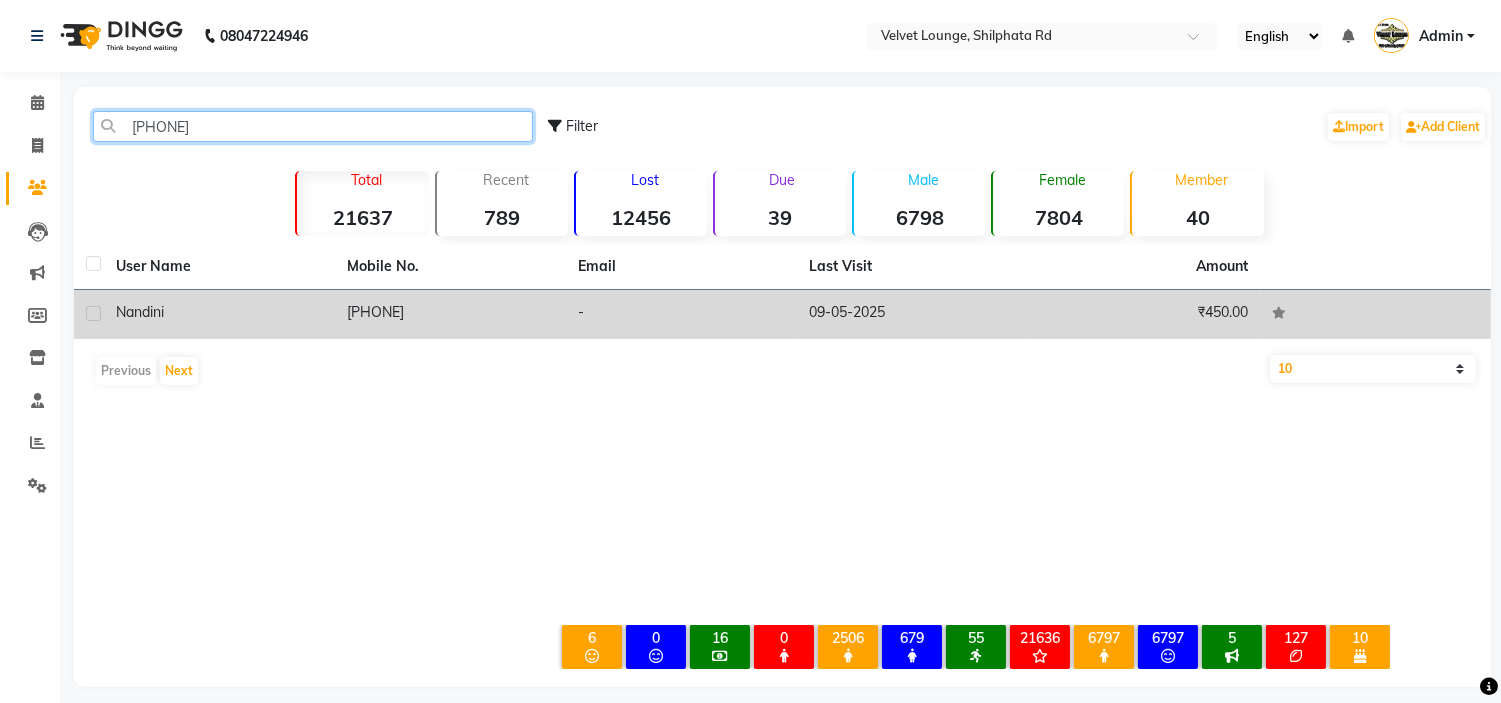 type on "[PHONE]" 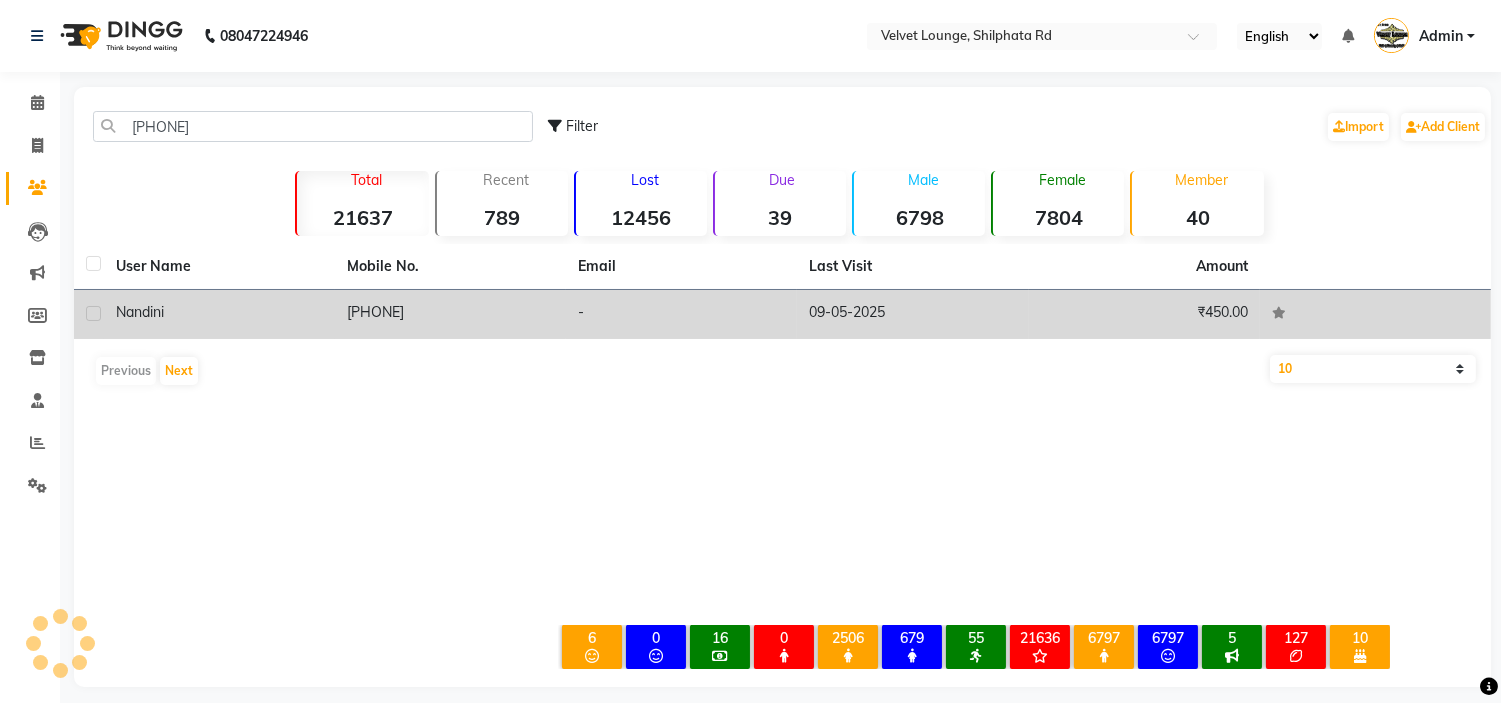 click on "nandini" 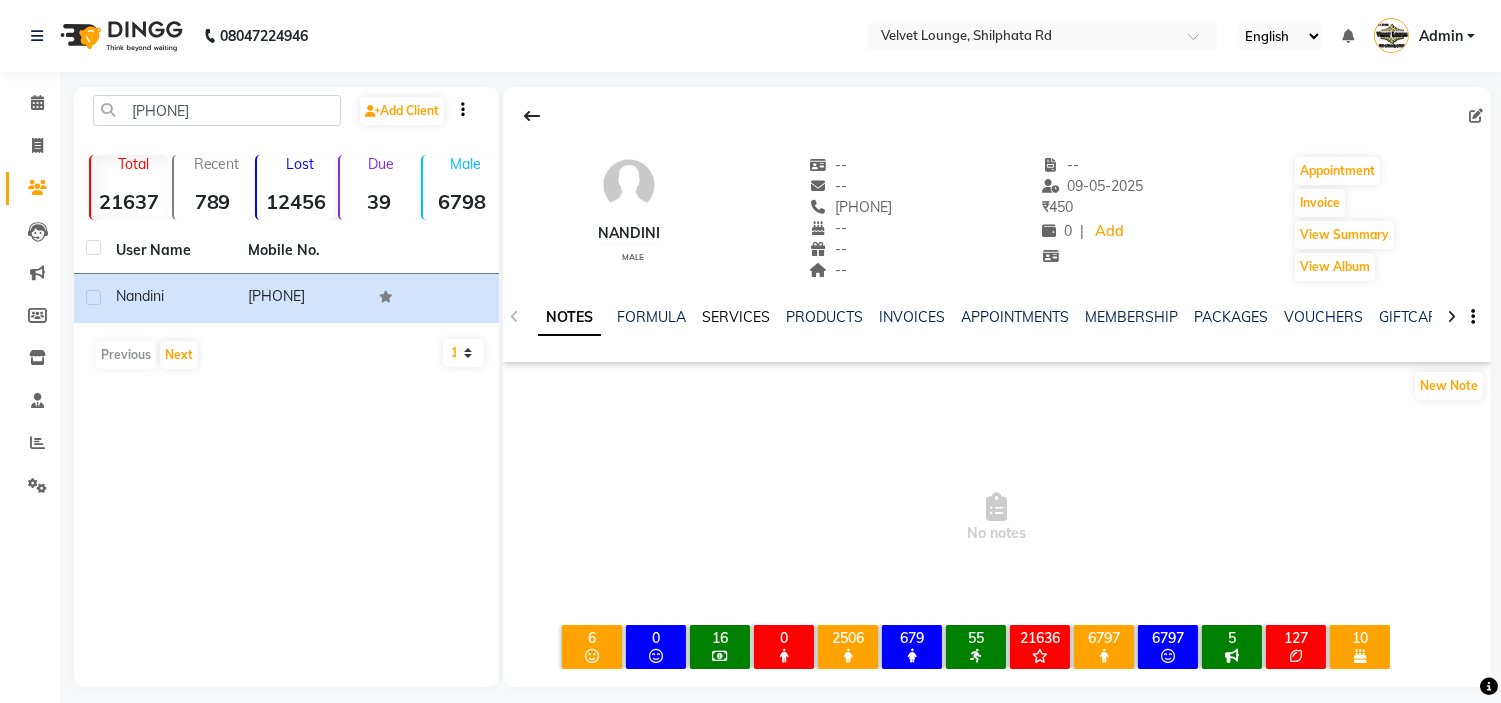click on "SERVICES" 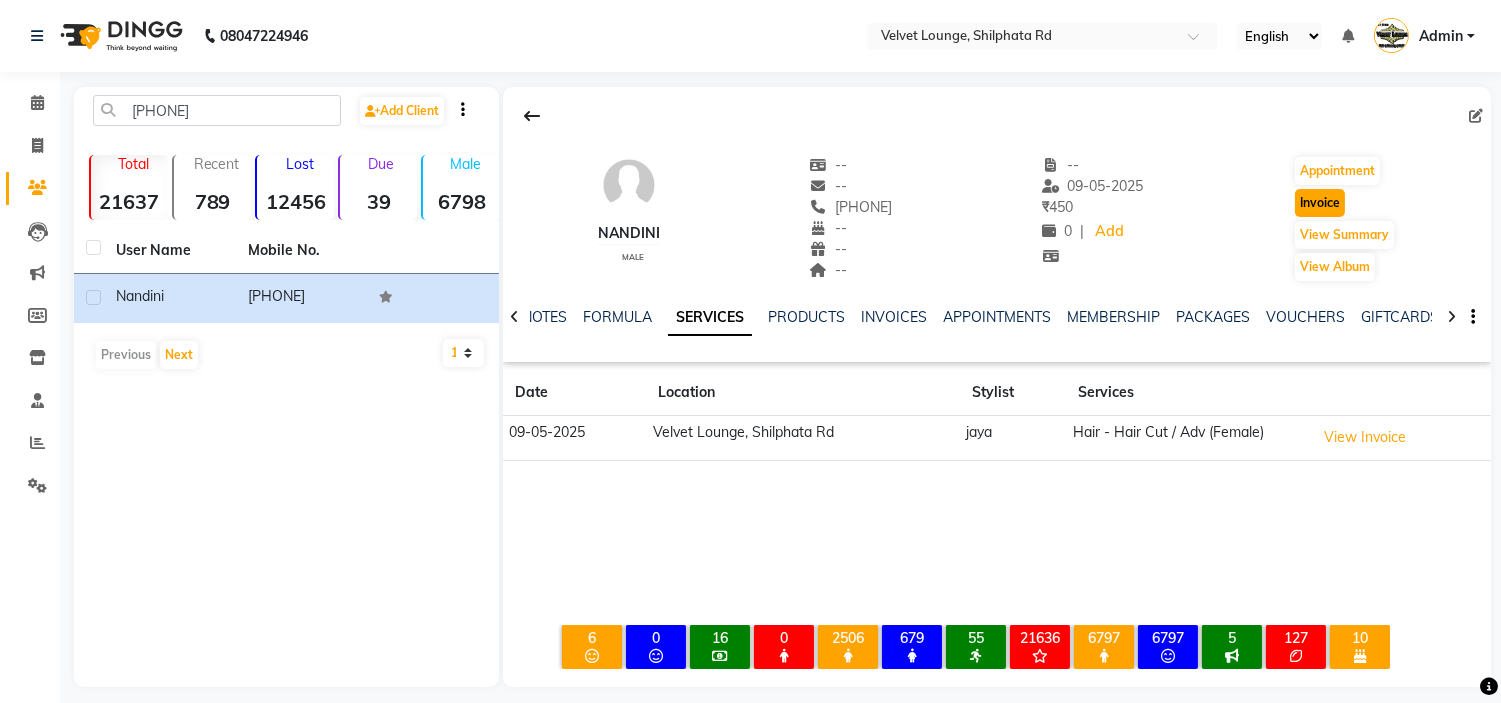 click on "Invoice" 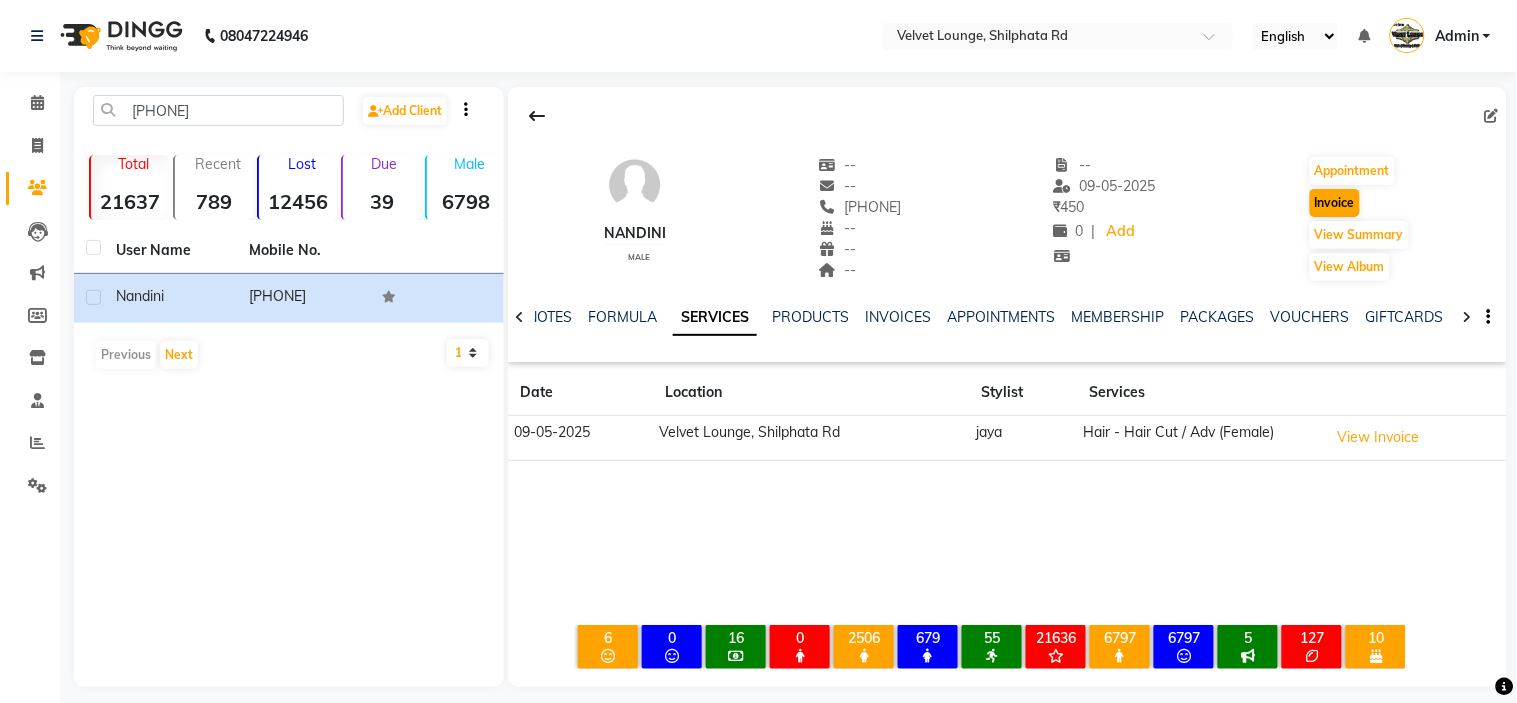 select on "service" 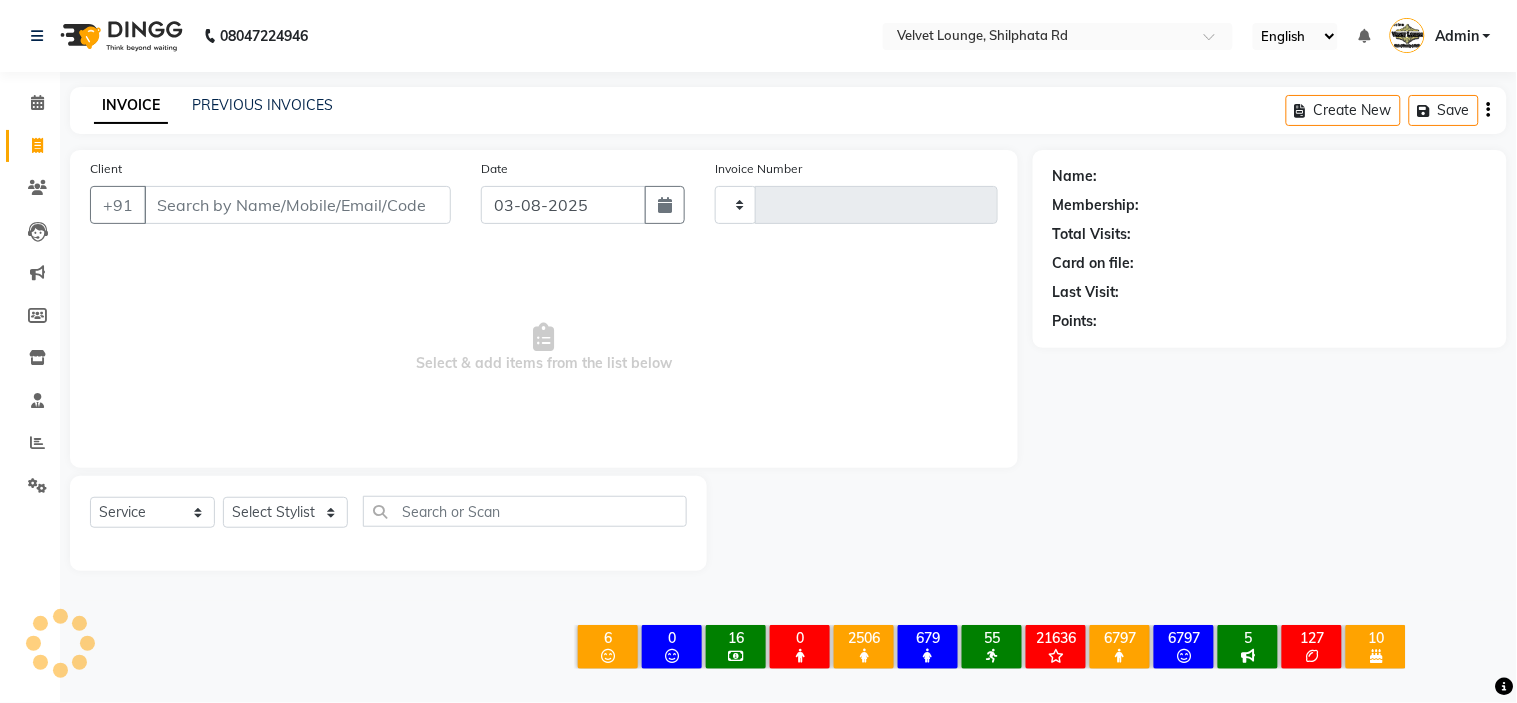 type on "1602" 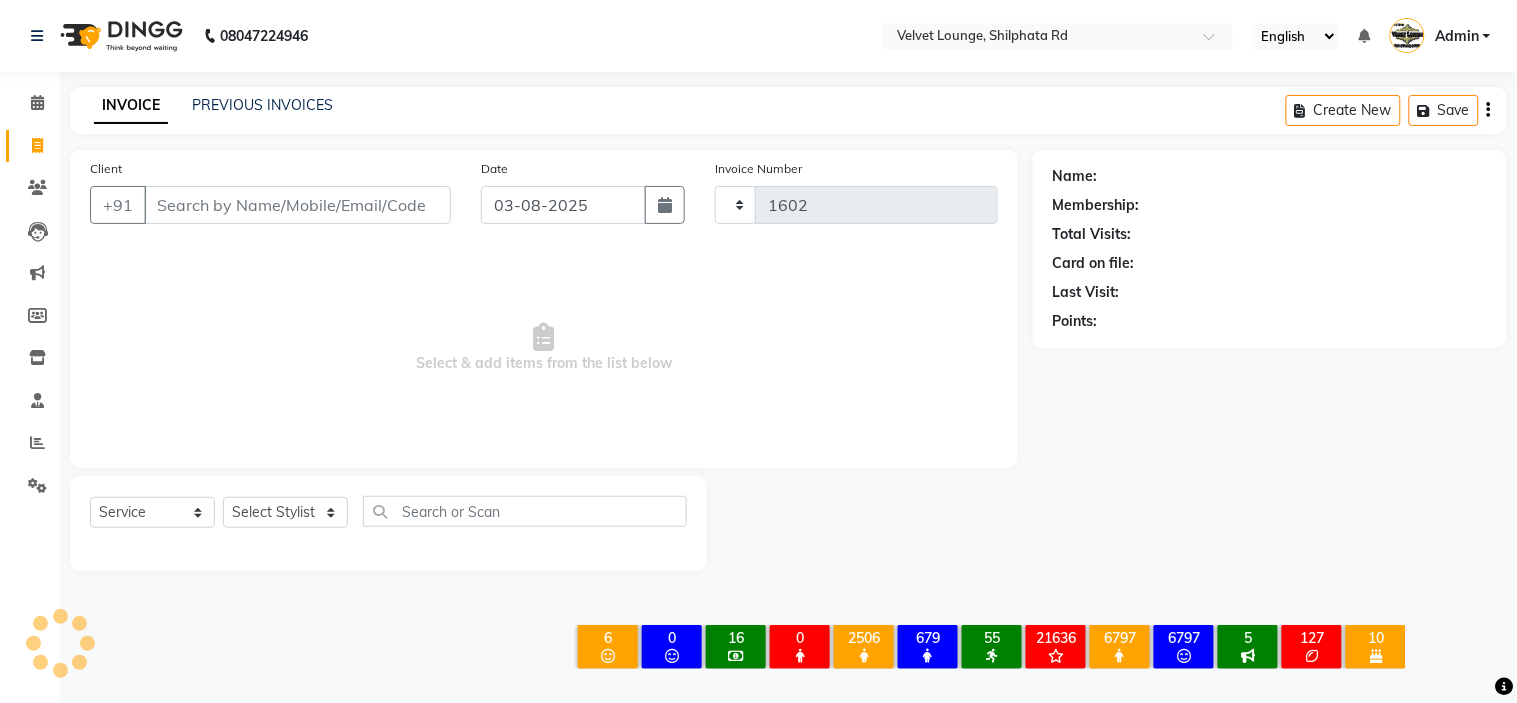 select on "122" 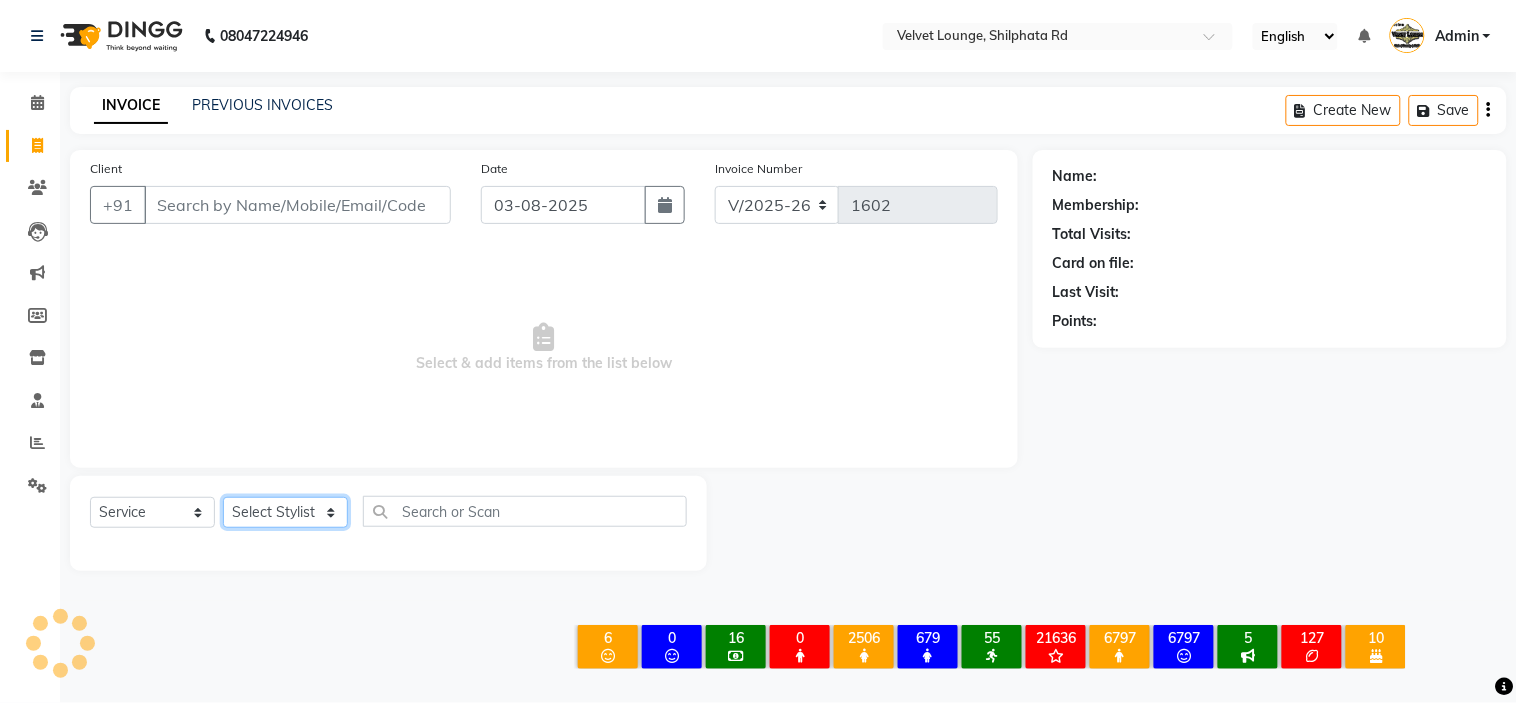 click on "Select Stylist" 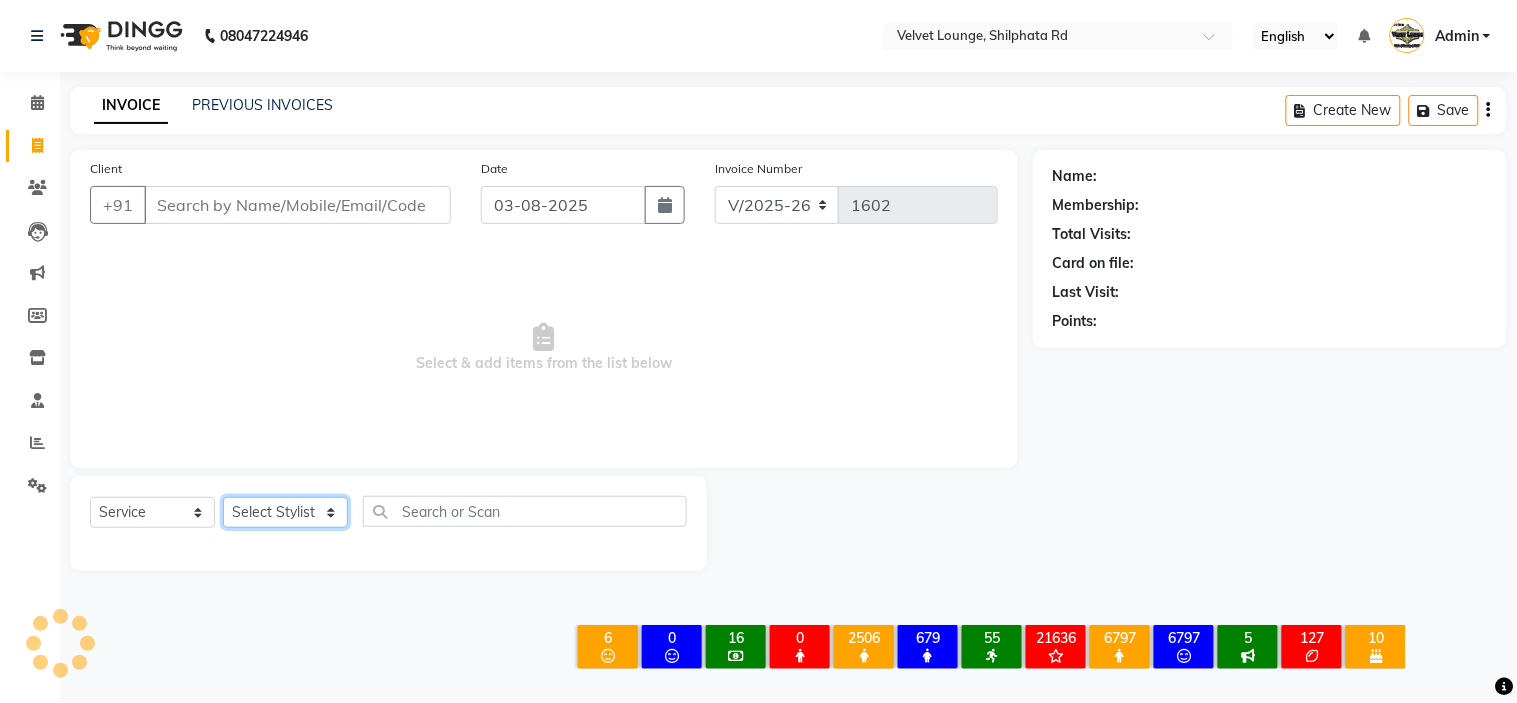 type on "[PHONE]" 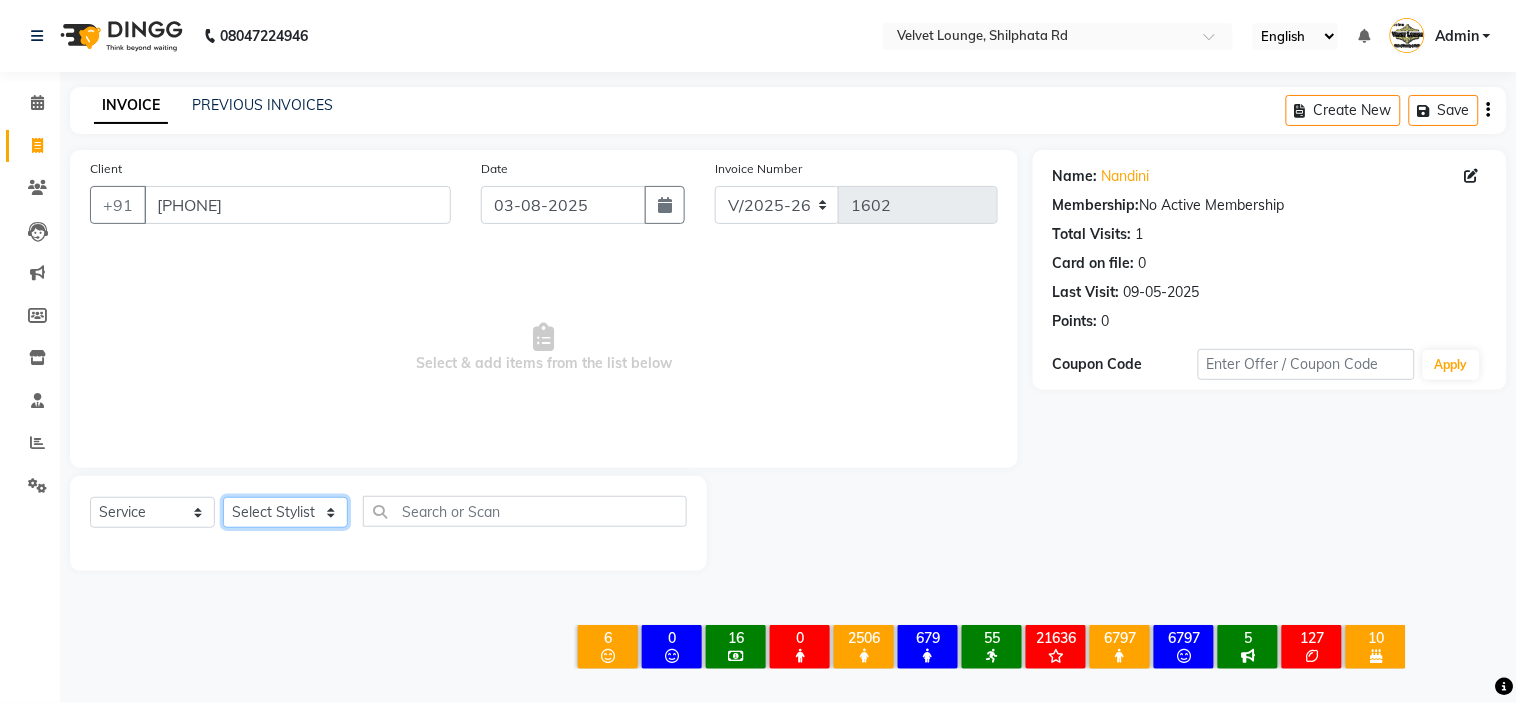 select on "8289" 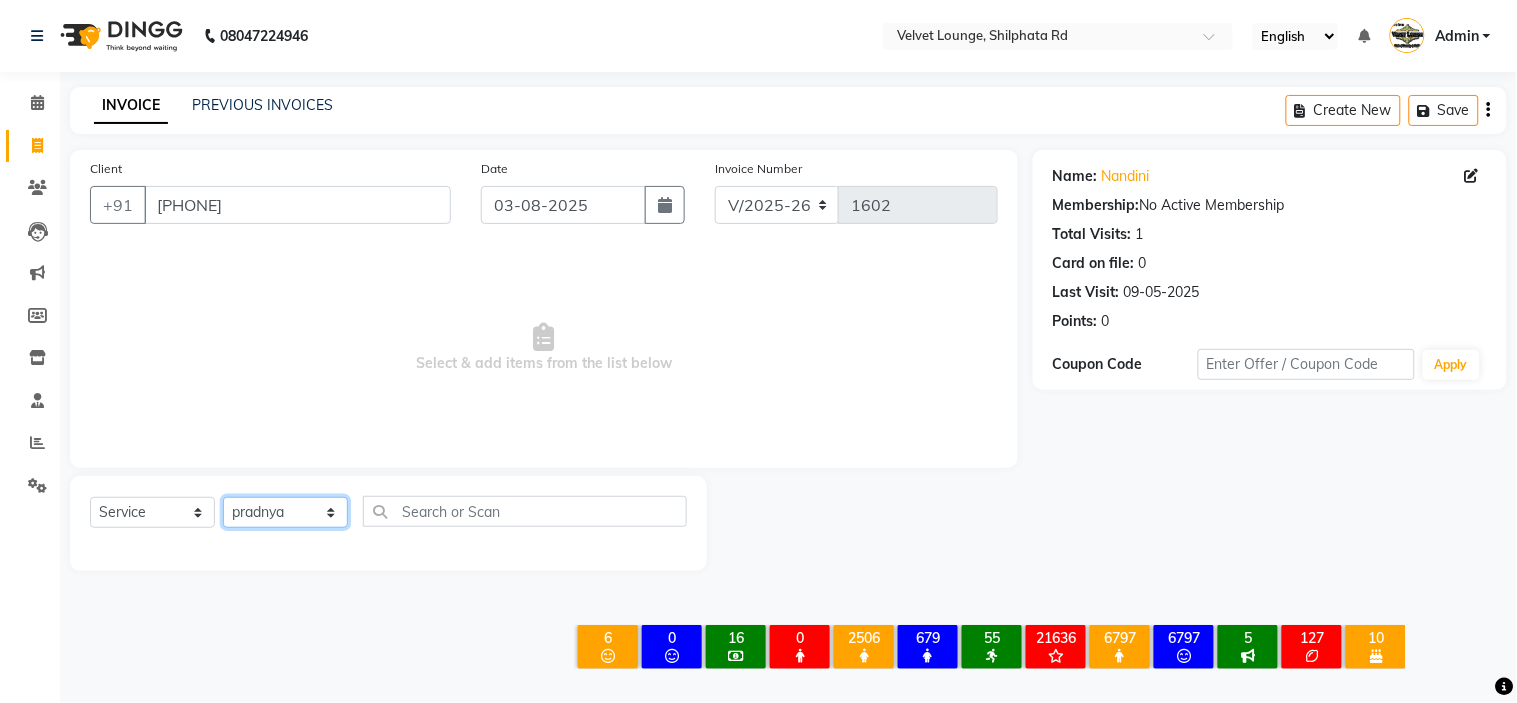 click on "Select Stylist aadil mohaMAD  aarif khan Abrar Ajay ajay jaishwal alam khan aman amit kumar  ANJALI SINGH Ashish singh ashwini palem  Ayan Ali chandradeep DOLLY faizan siddique  fardeen shaikh Garima singh Gulshan jaya jyoti deepak chandaliya kalam karan  Madhu manish sir miraj khan  Mohmad Adnan Ansari mustakin neeta kumbhar neha tamatta pradnya rahul thakur RAZAK SALIM SAIKH rohit Rutuja SAHEER sahil khan salman mahomad imran  SALMA SHAIKH SAMEER KHAN sana santosh jaiswal saqib sayali shaddma  ansari shalu mehra shekhar bansode SHIVADURGA GANTAM shubham pal  shweta pandey varshita gurbani vishal shinde" 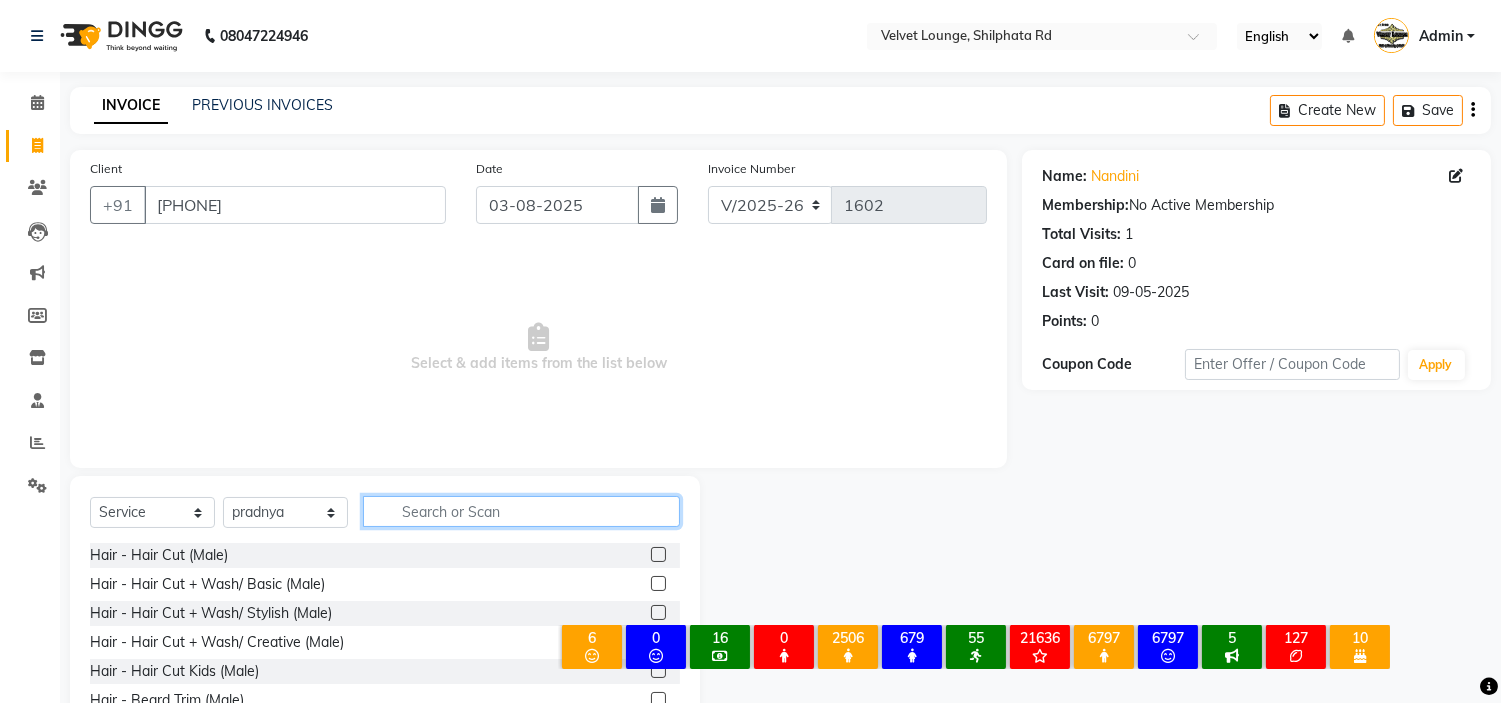 click 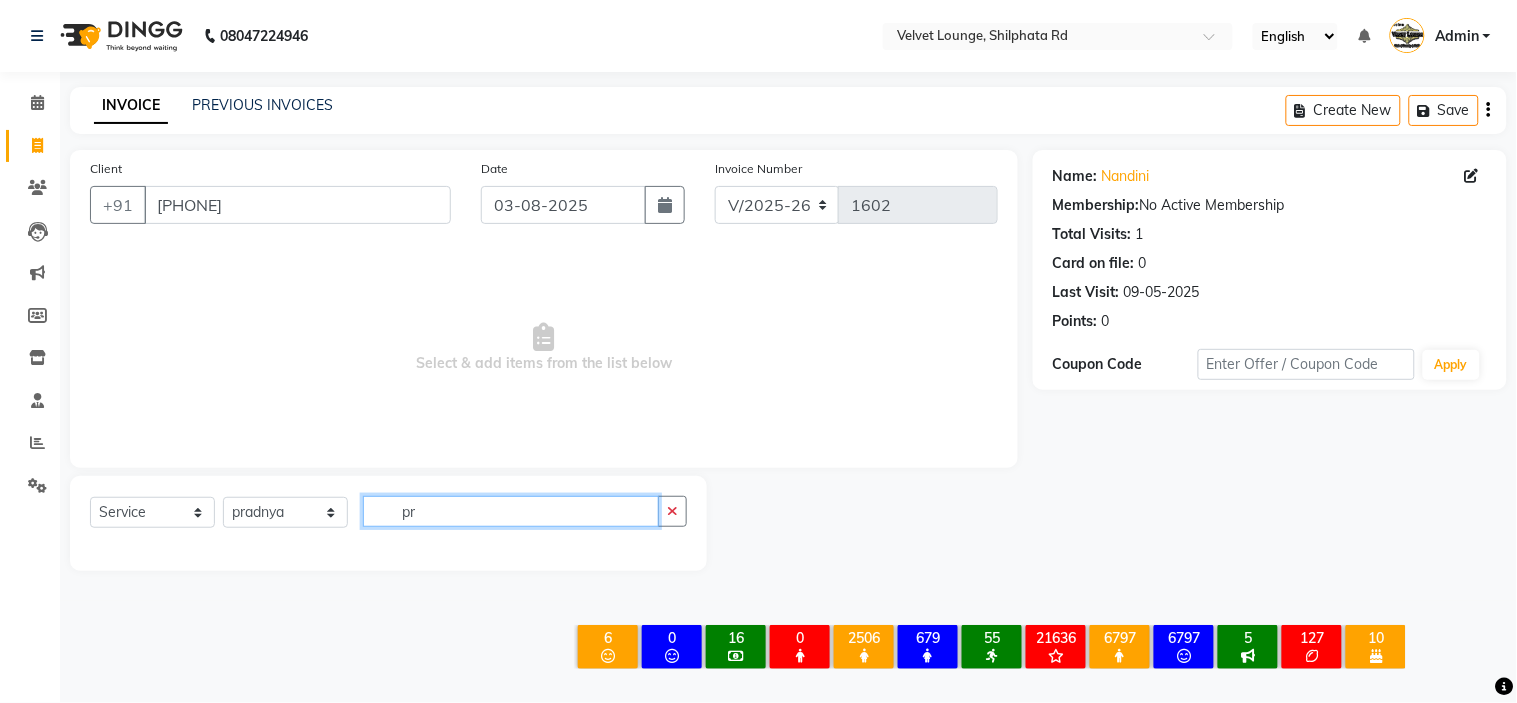 type on "p" 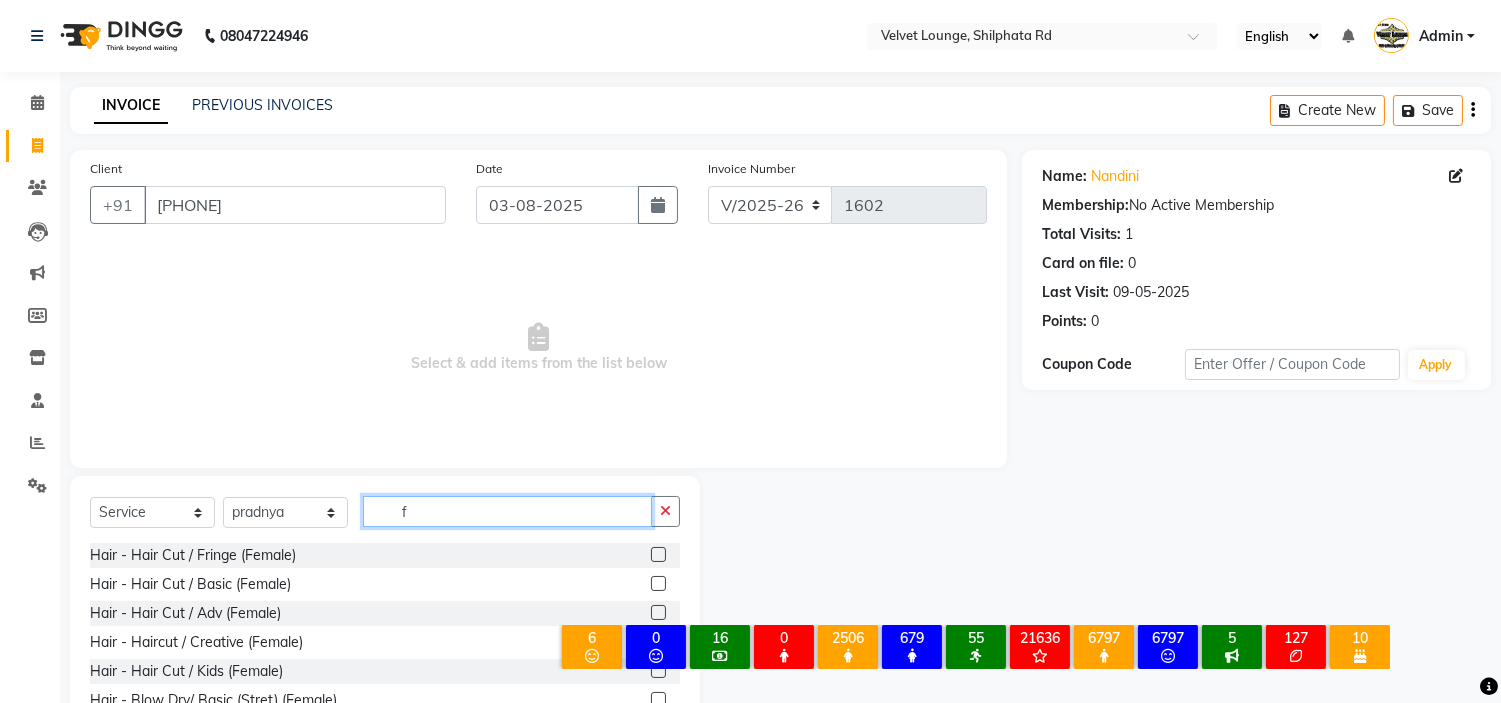 scroll, scrollTop: 97, scrollLeft: 0, axis: vertical 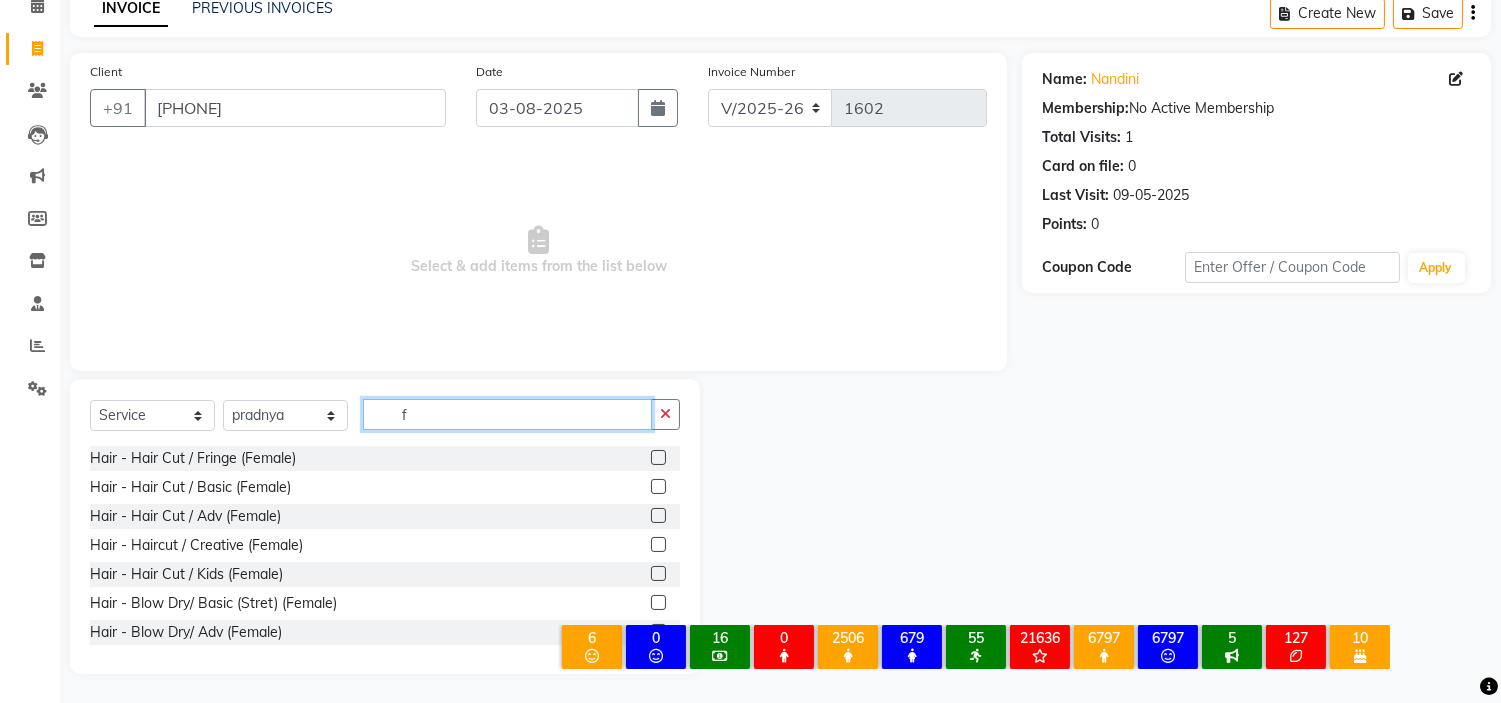 type on "f" 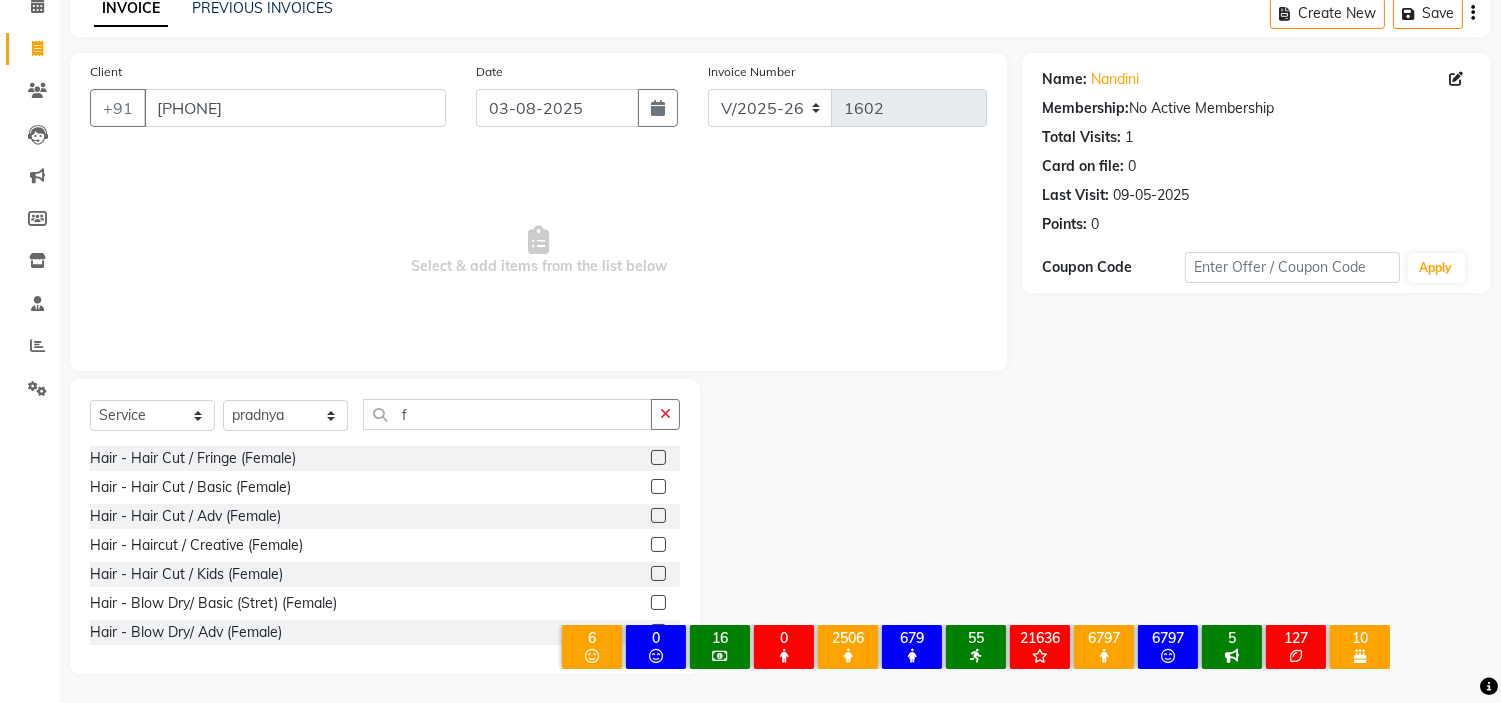 click 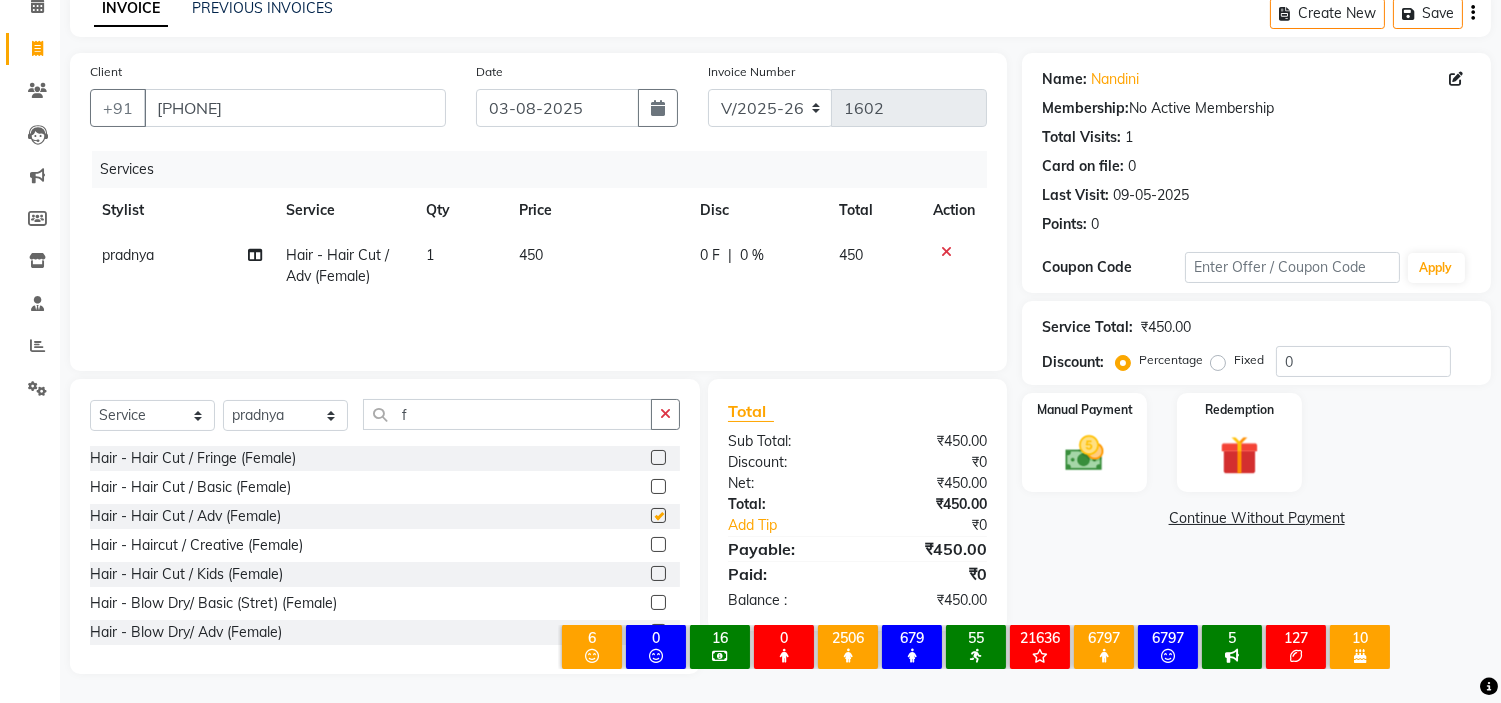 checkbox on "false" 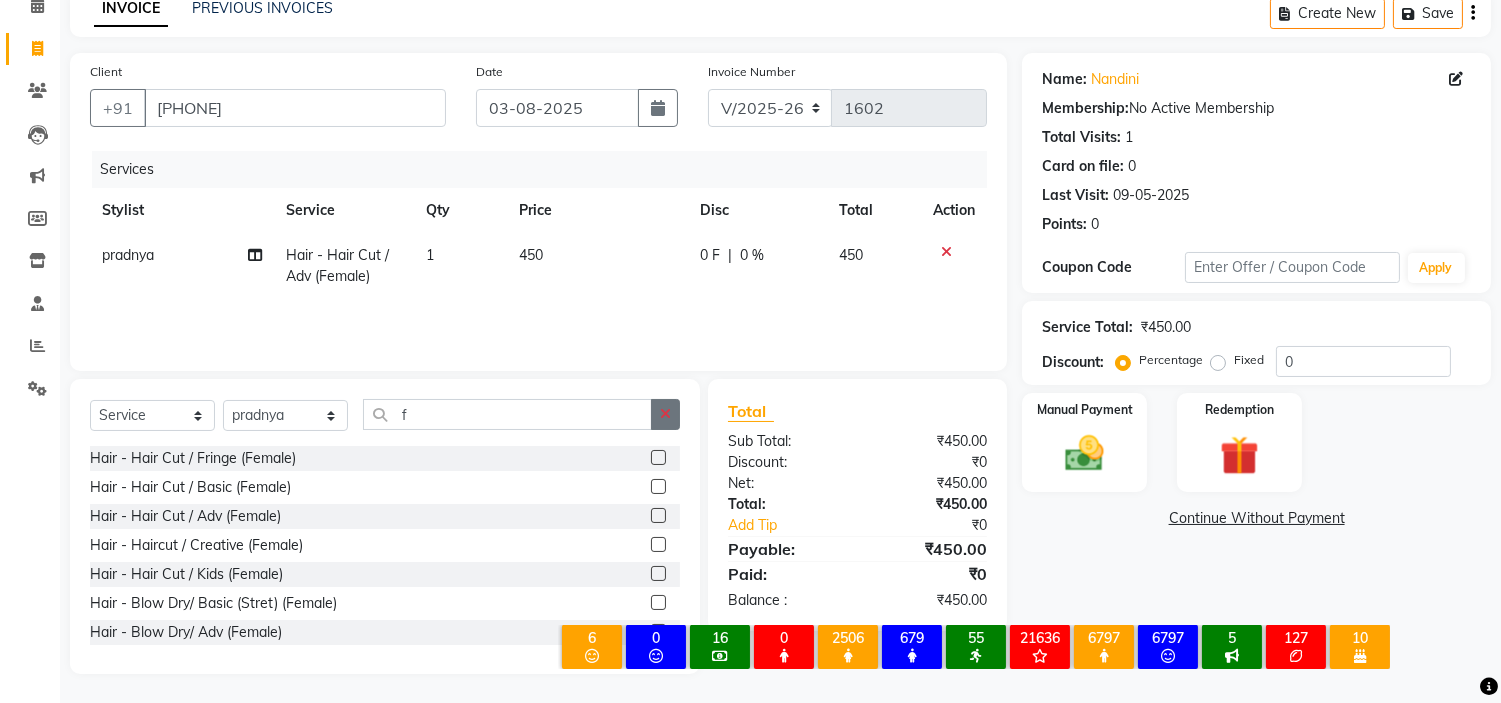 click 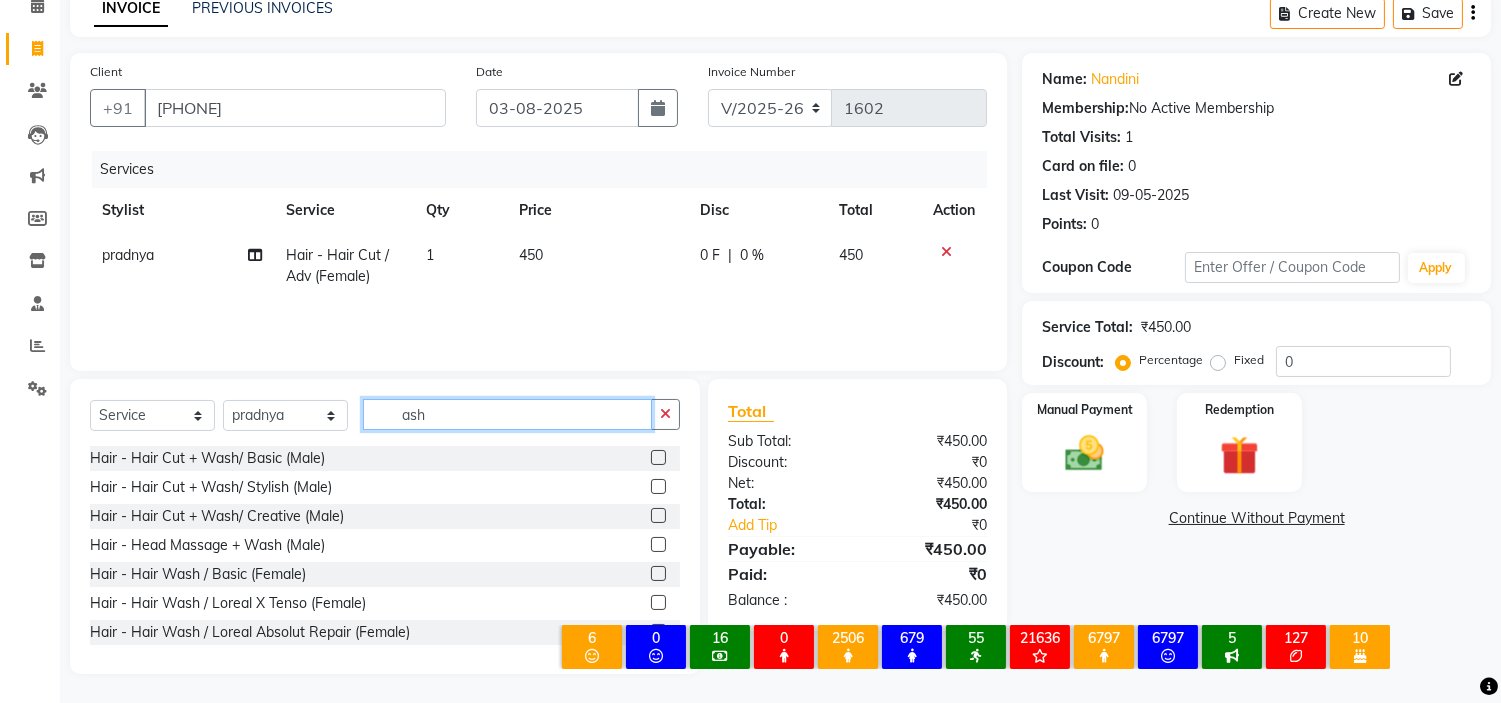 type on "ash" 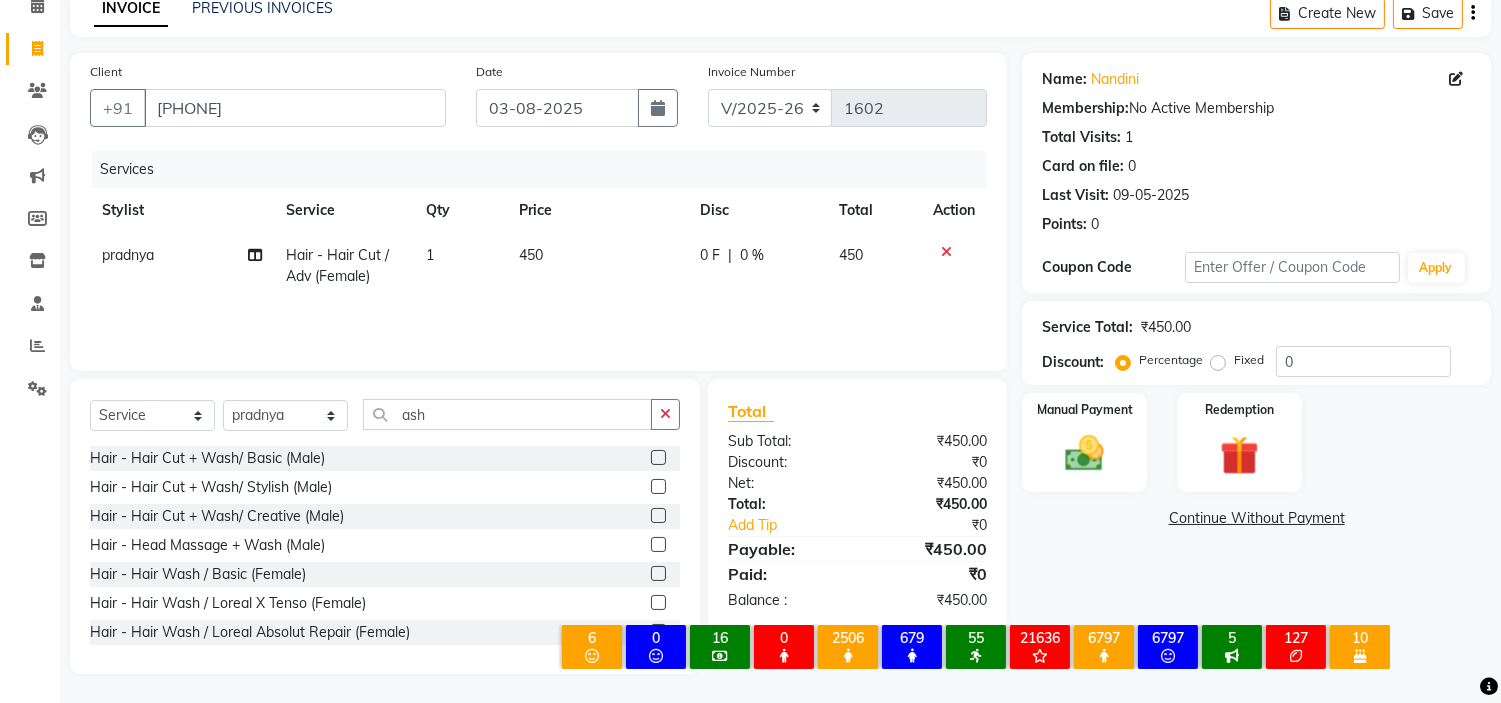 click 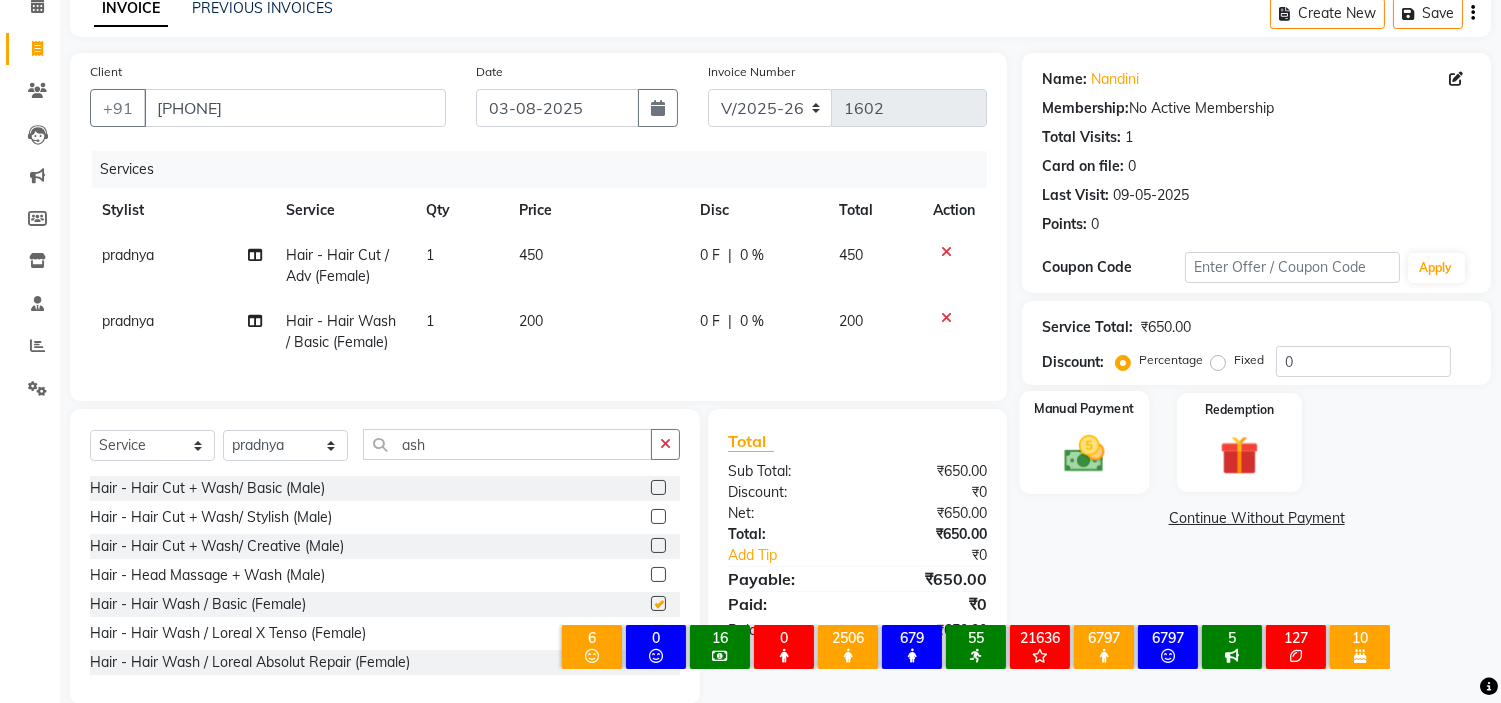 checkbox on "false" 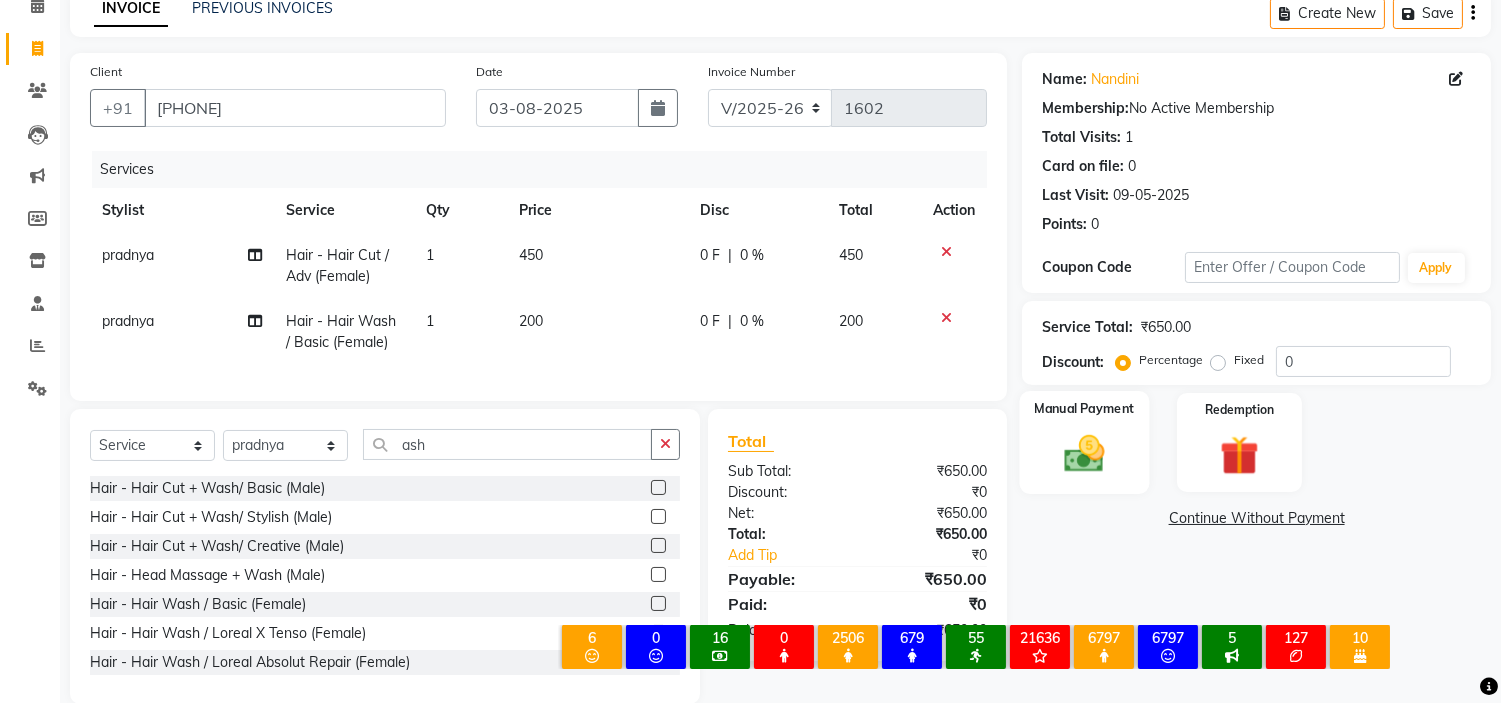 click 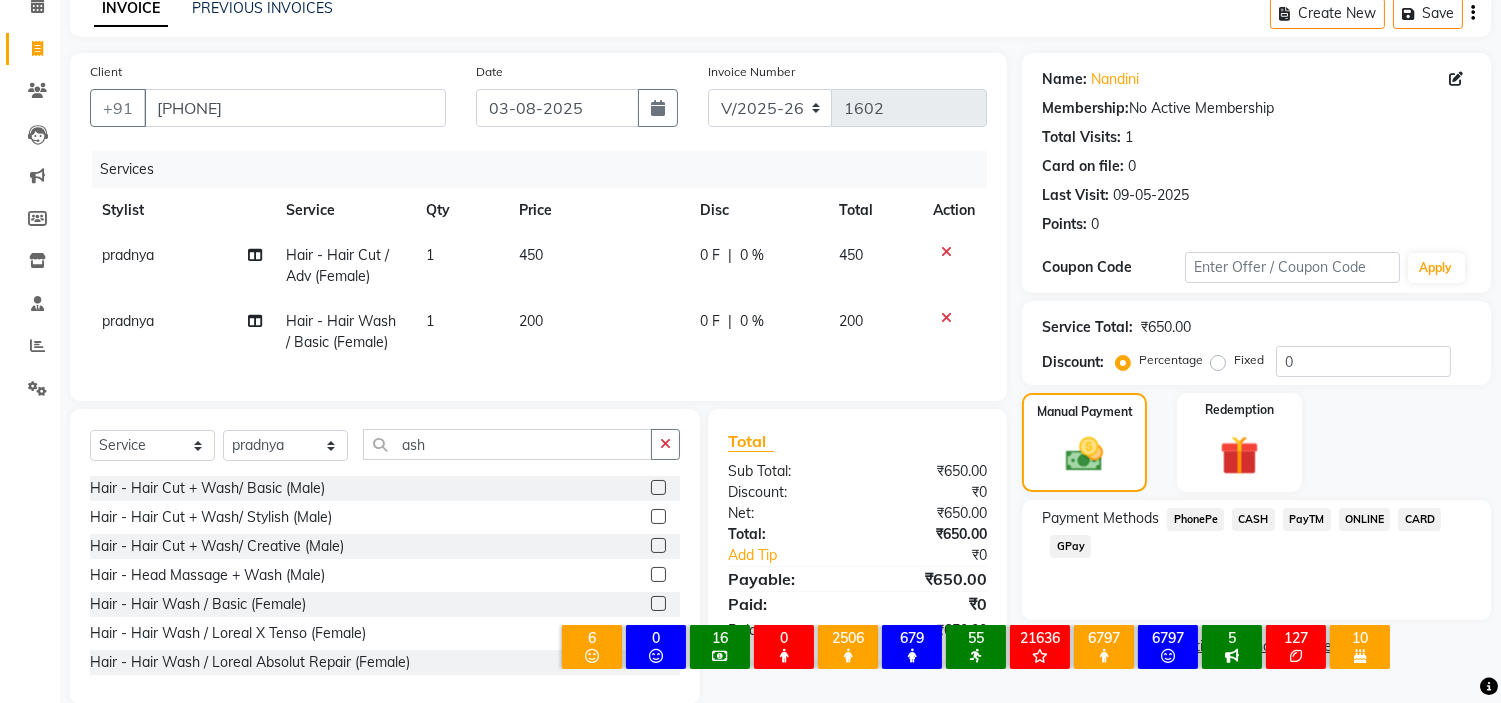 click on "PayTM" 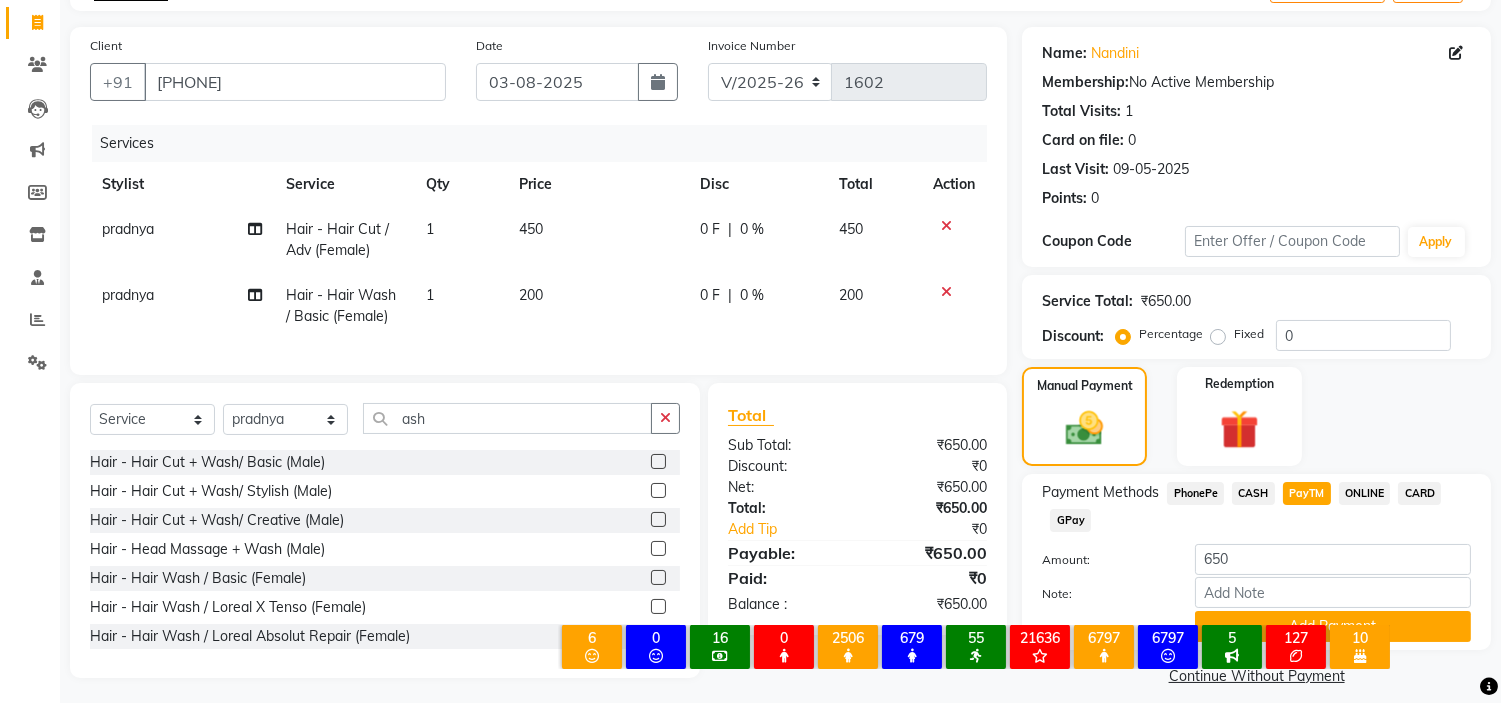 scroll, scrollTop: 144, scrollLeft: 0, axis: vertical 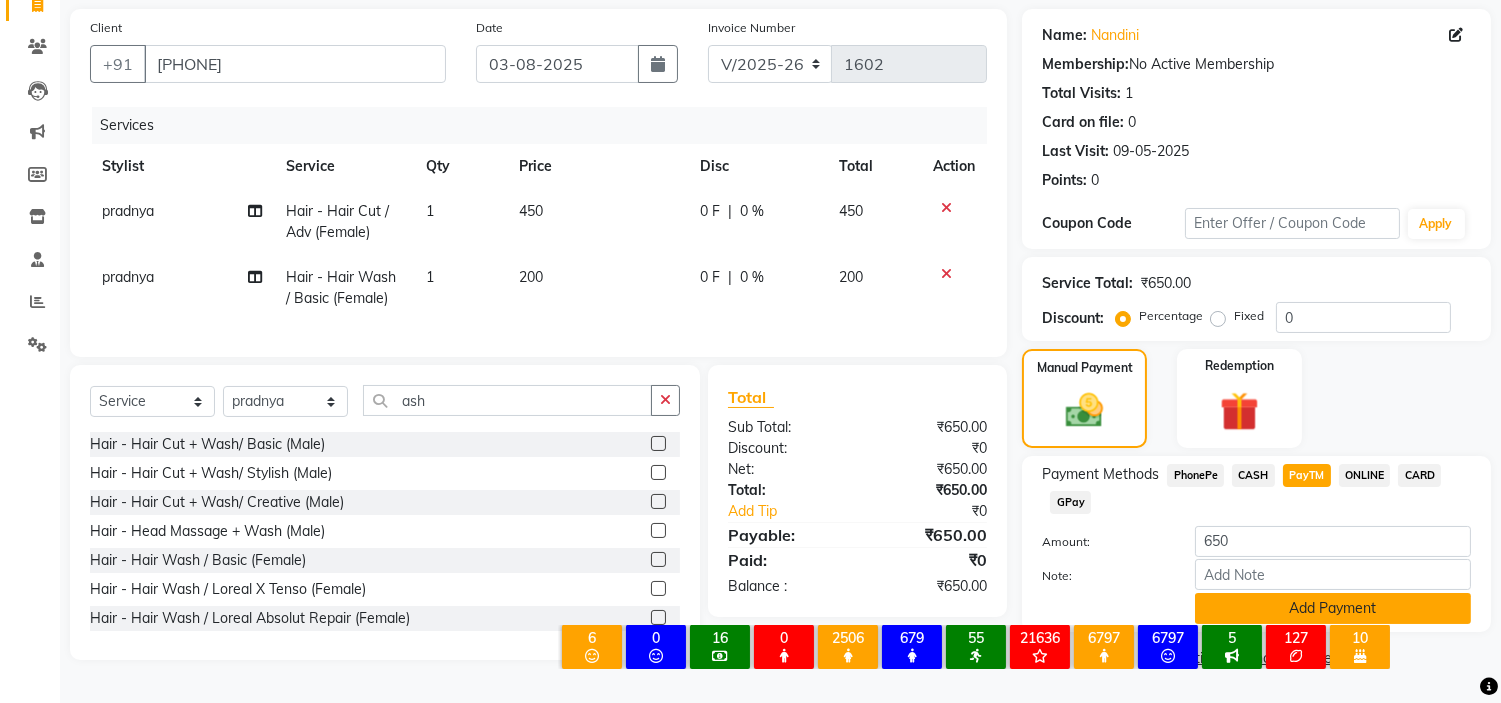 click on "Add Payment" 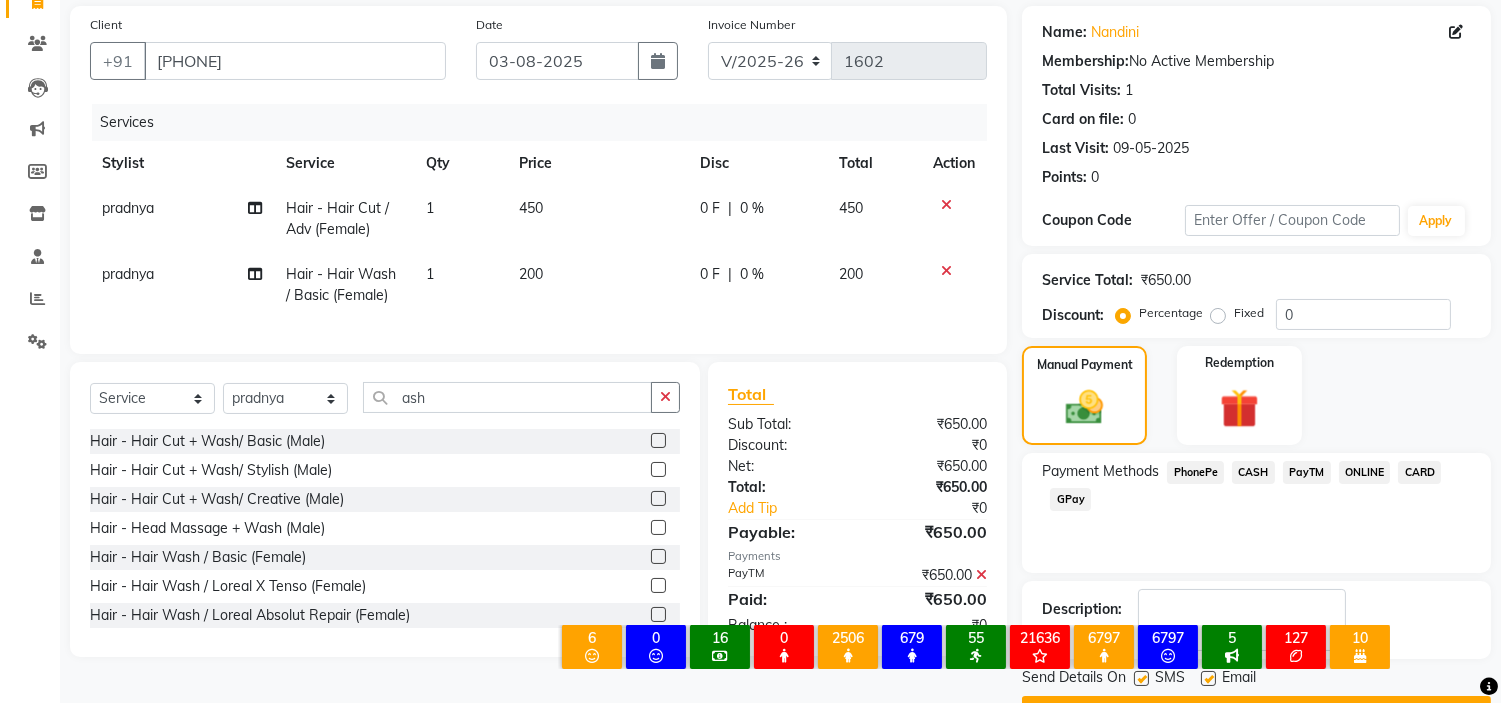 scroll, scrollTop: 196, scrollLeft: 0, axis: vertical 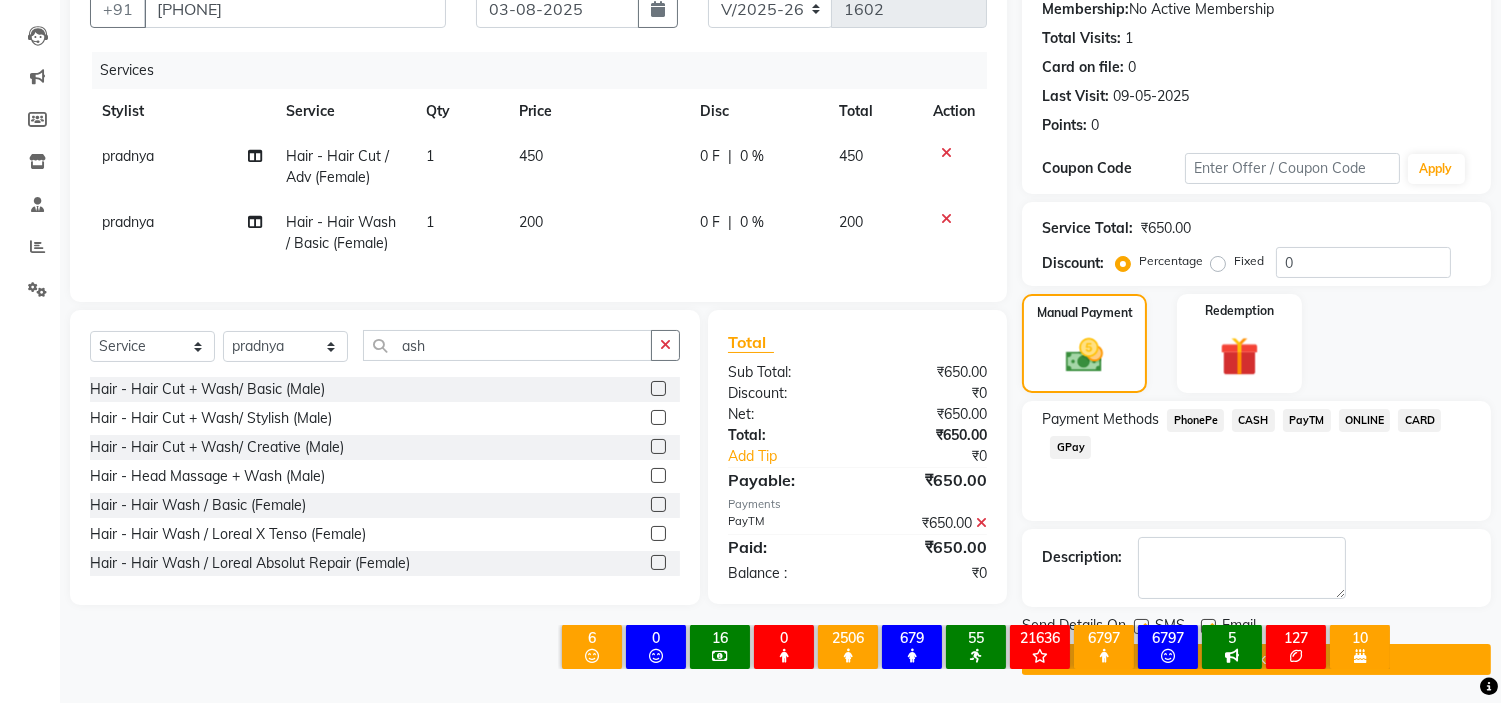 click on "Checkout" 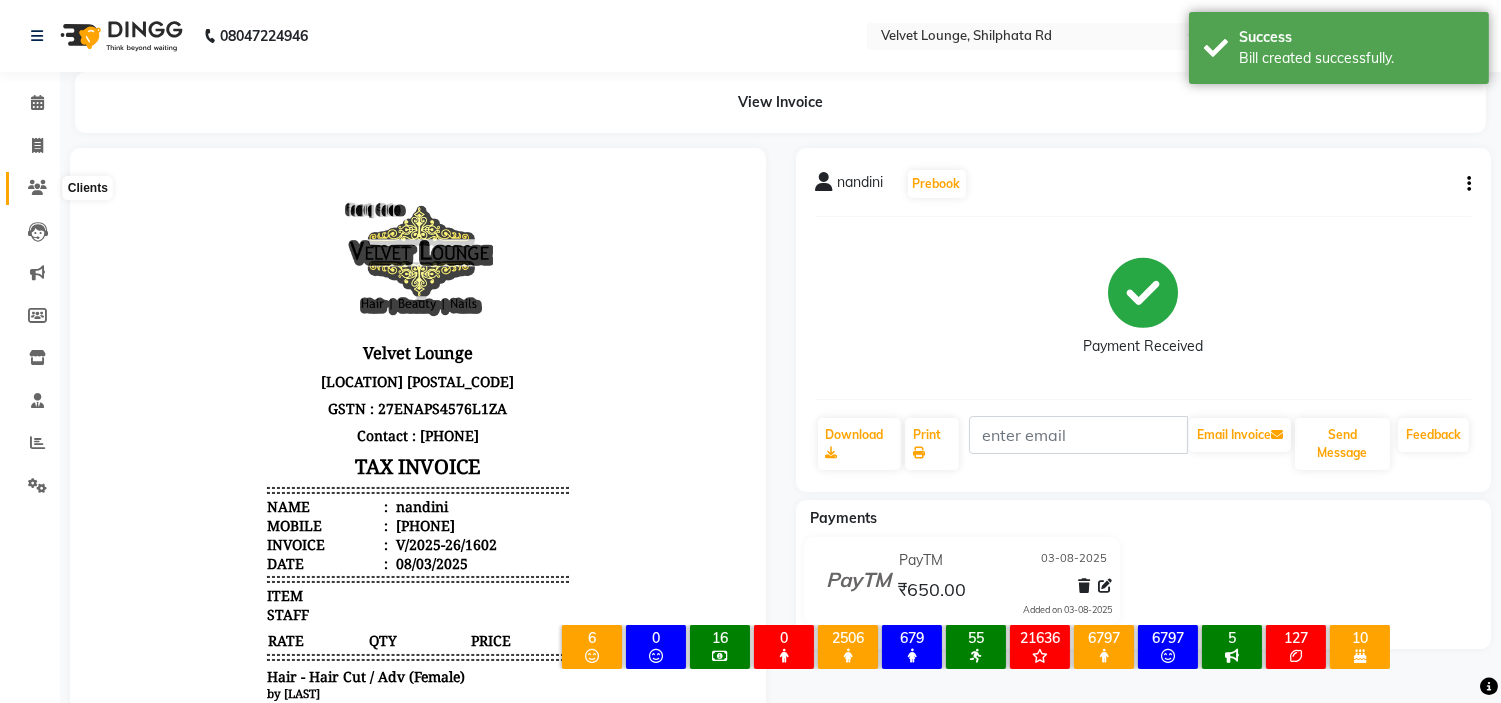 scroll, scrollTop: 0, scrollLeft: 0, axis: both 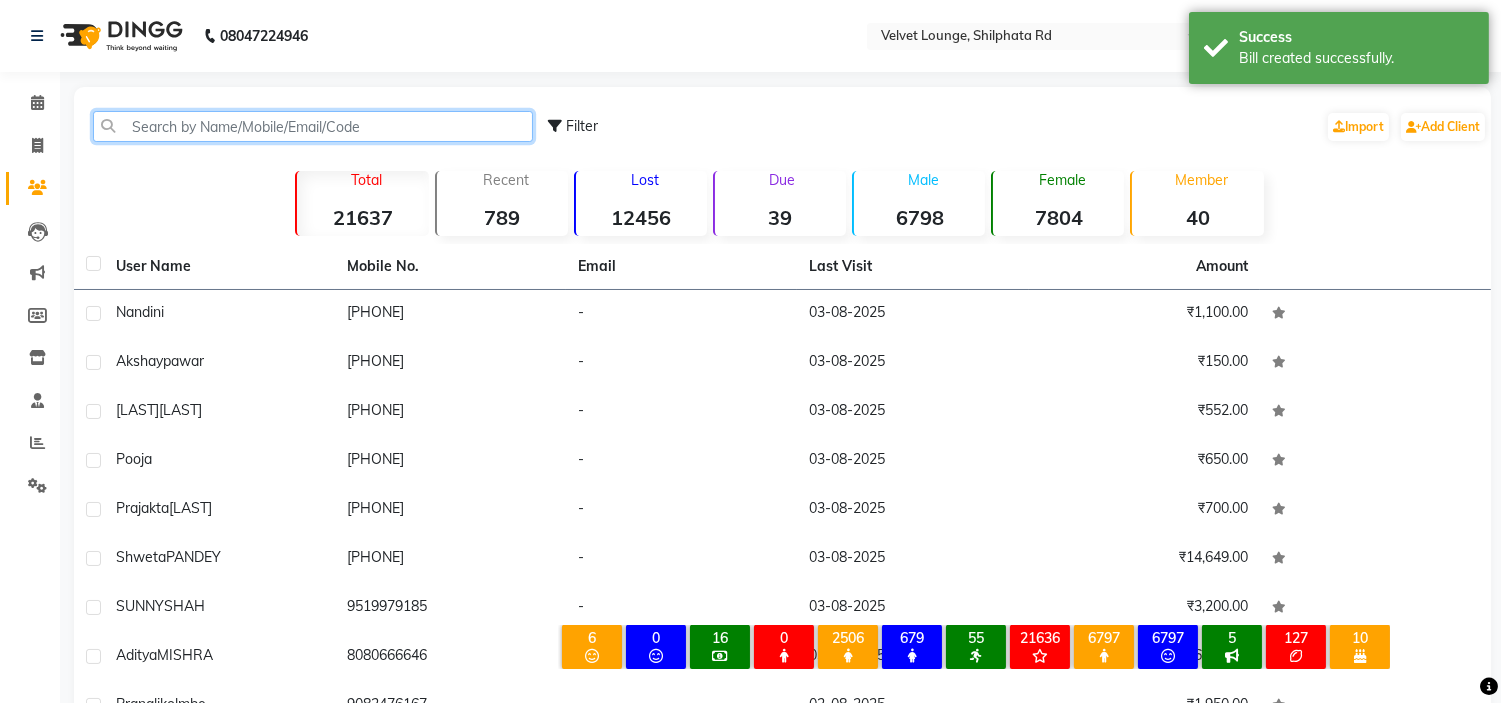 click 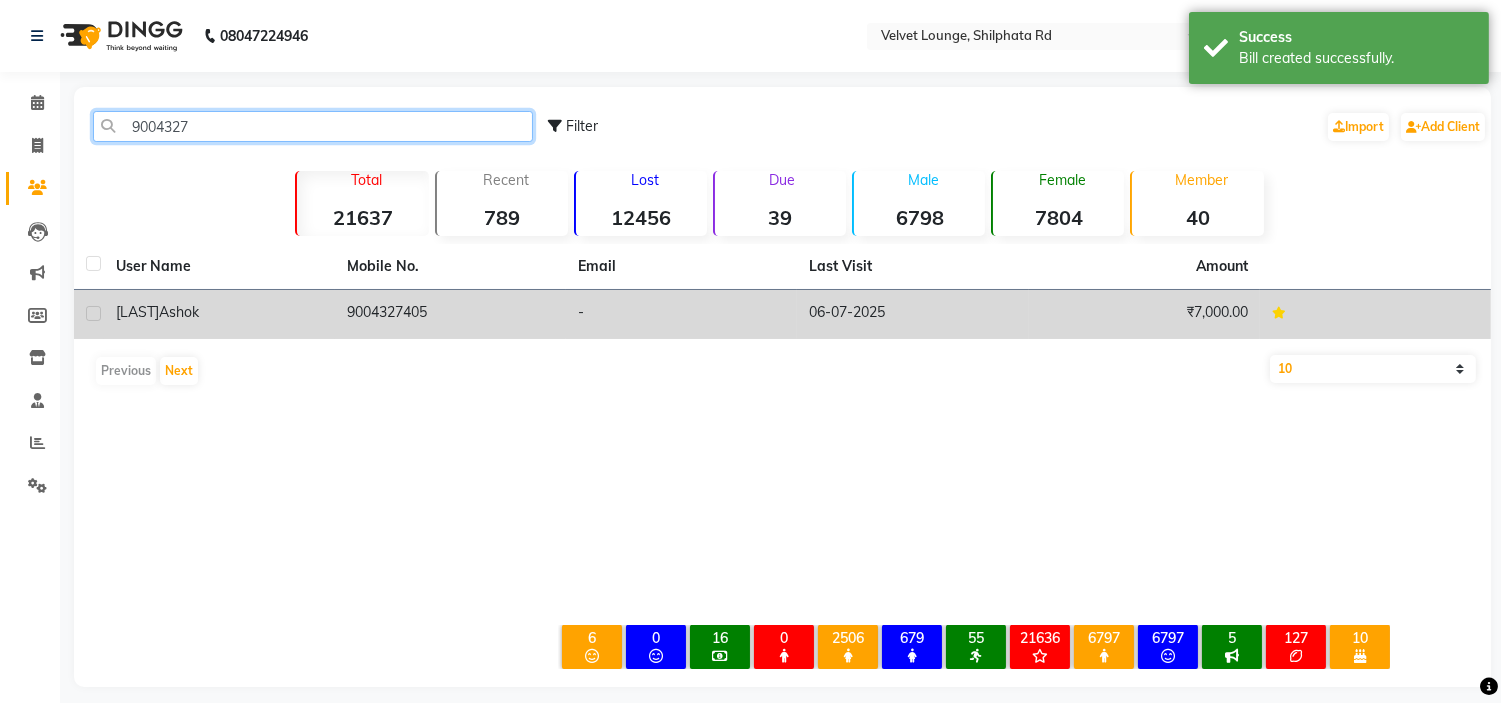 type on "9004327" 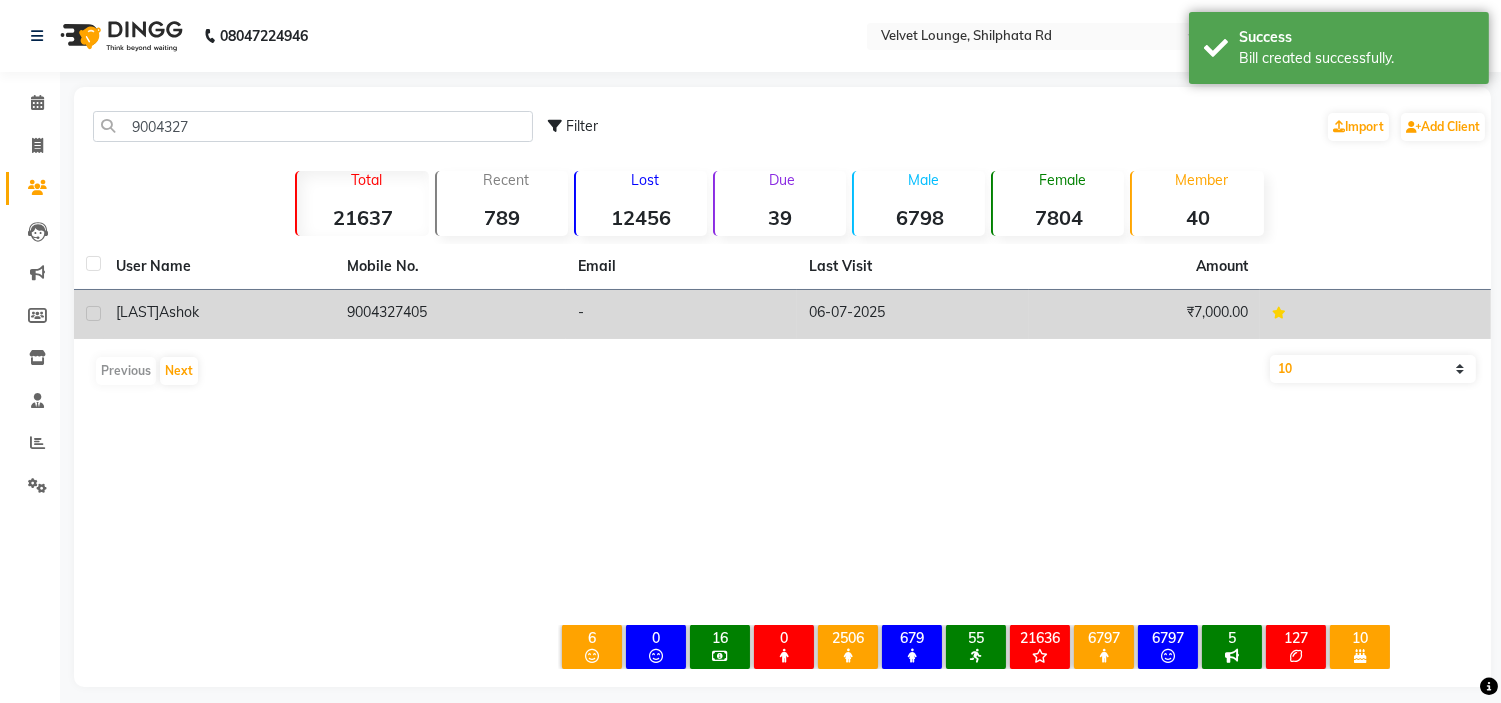 click on "9004327405" 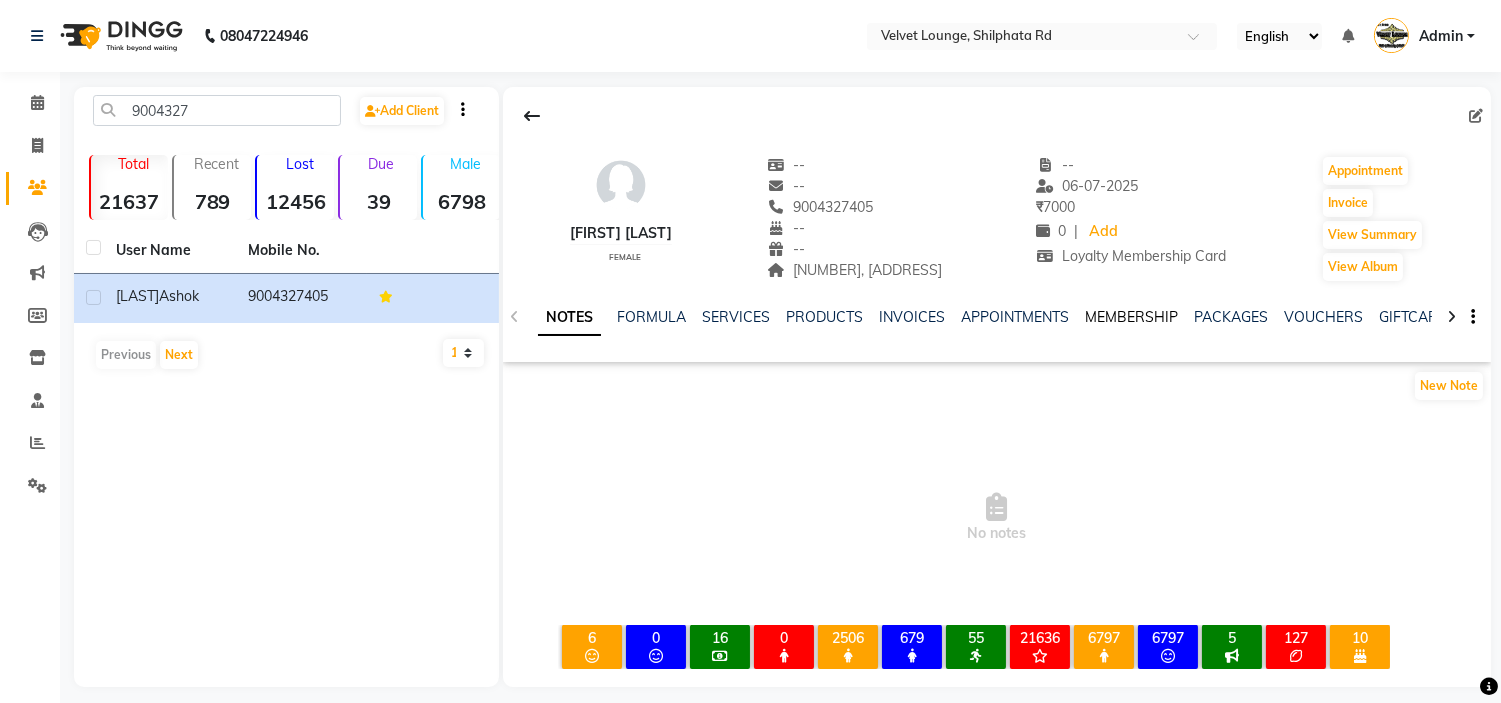 click on "MEMBERSHIP" 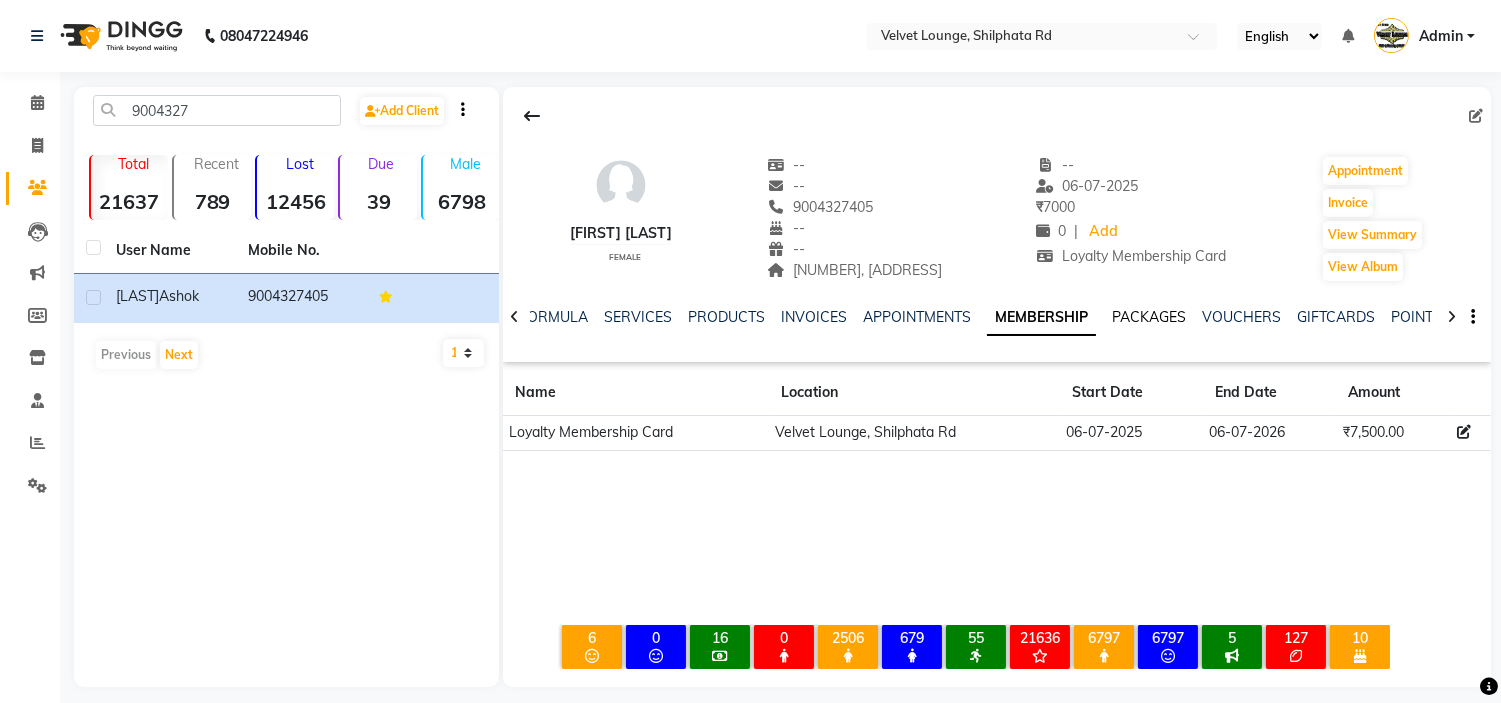 click on "PACKAGES" 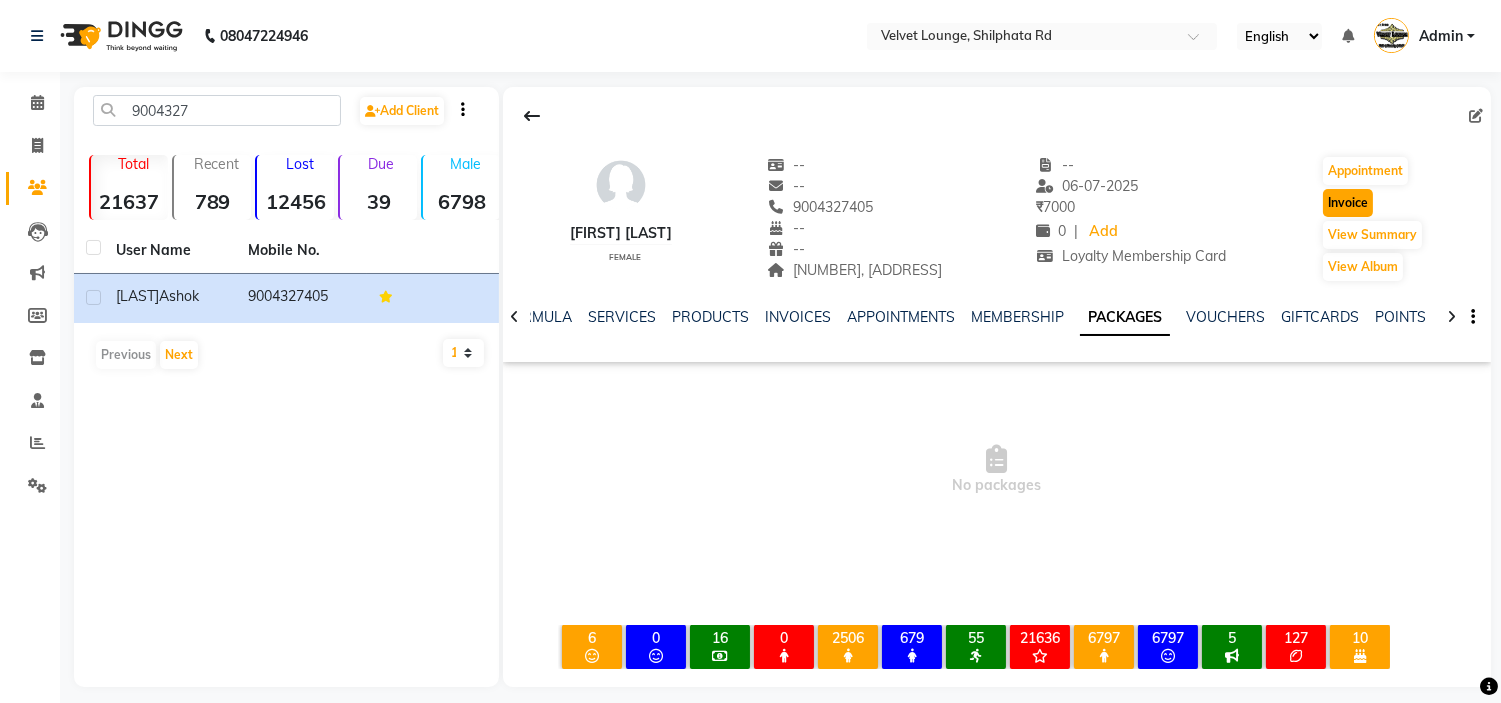 click on "Invoice" 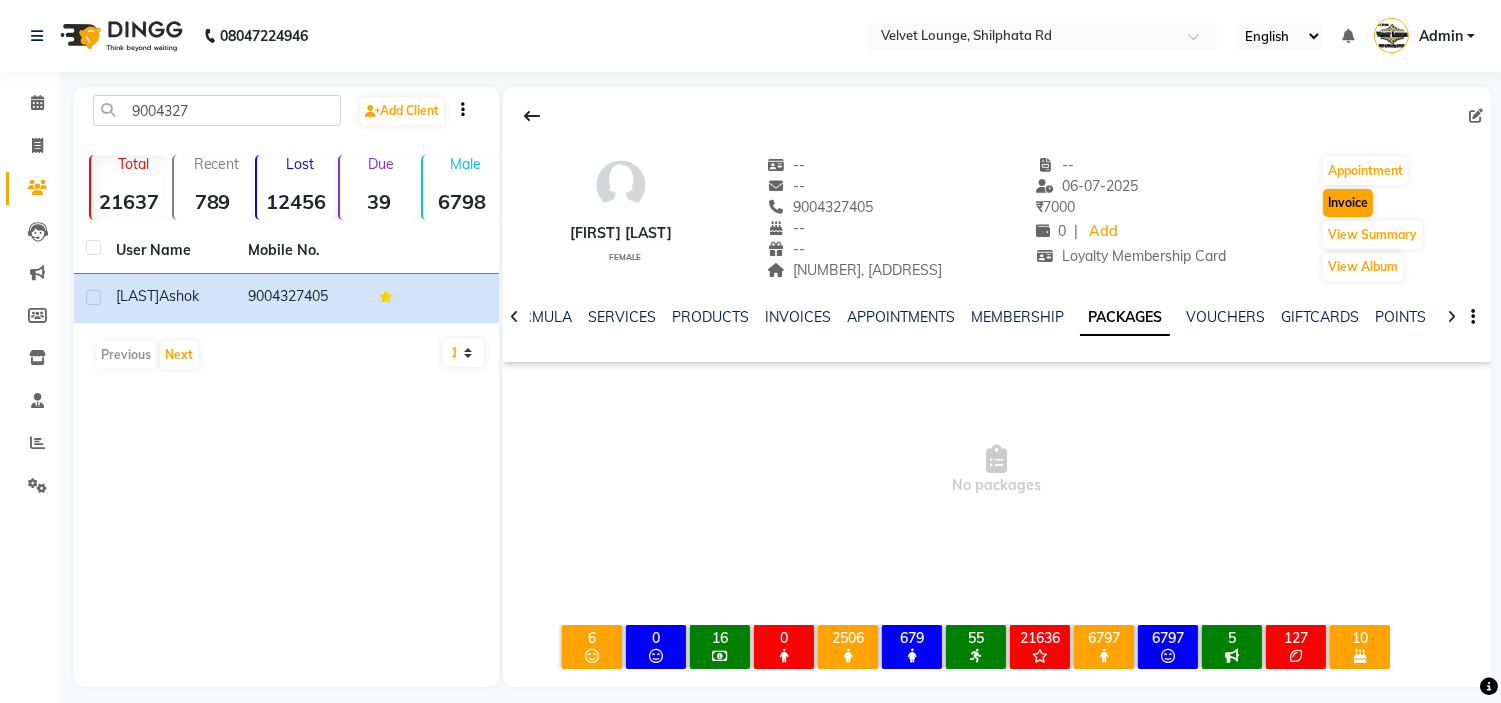select on "service" 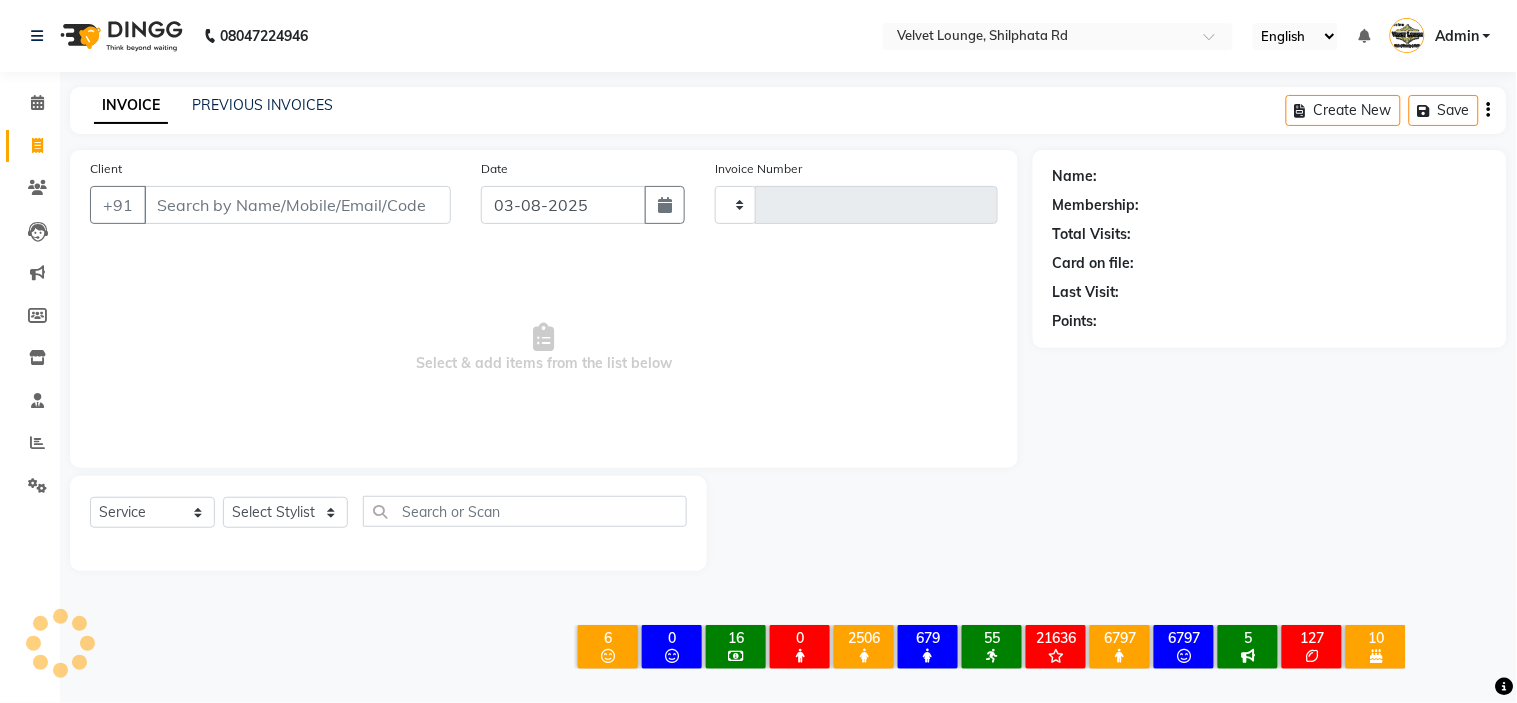 type on "1603" 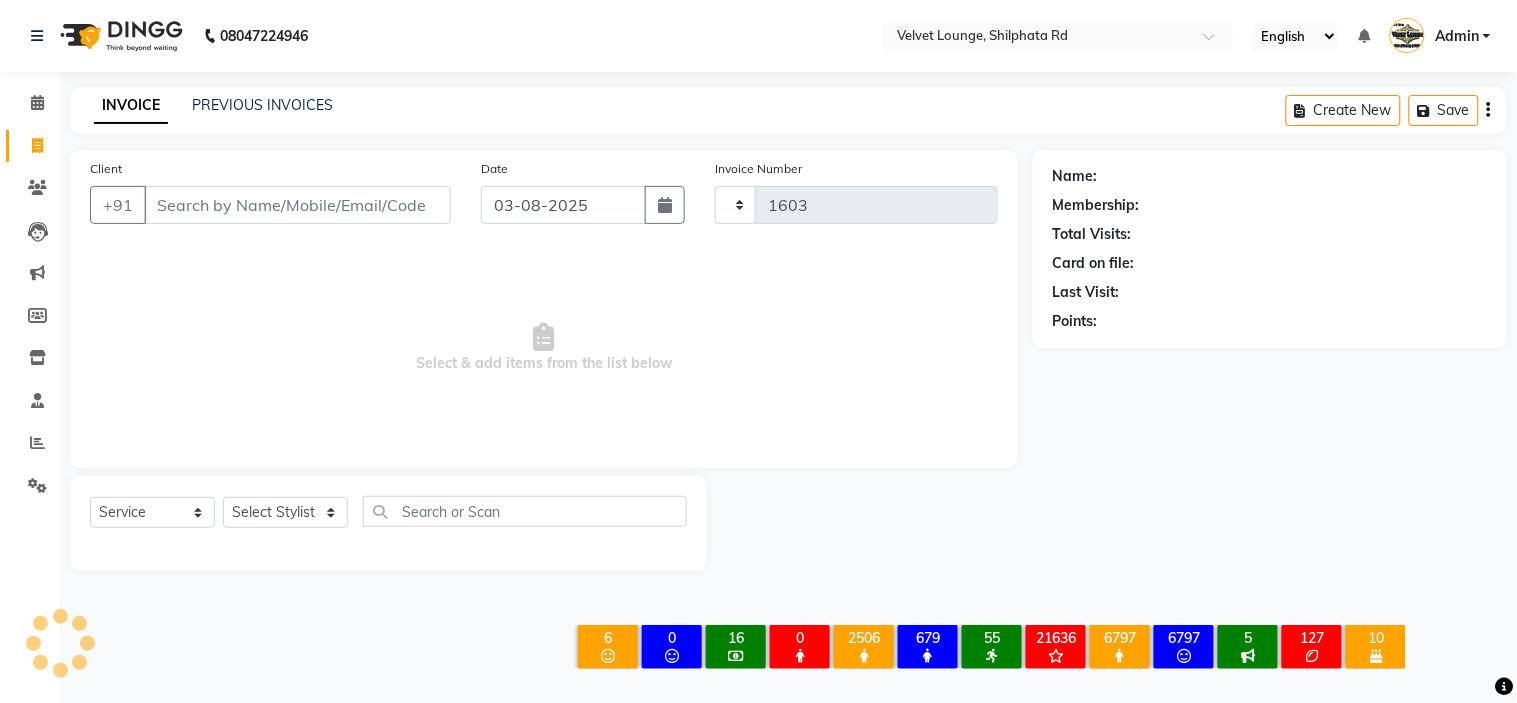 select on "122" 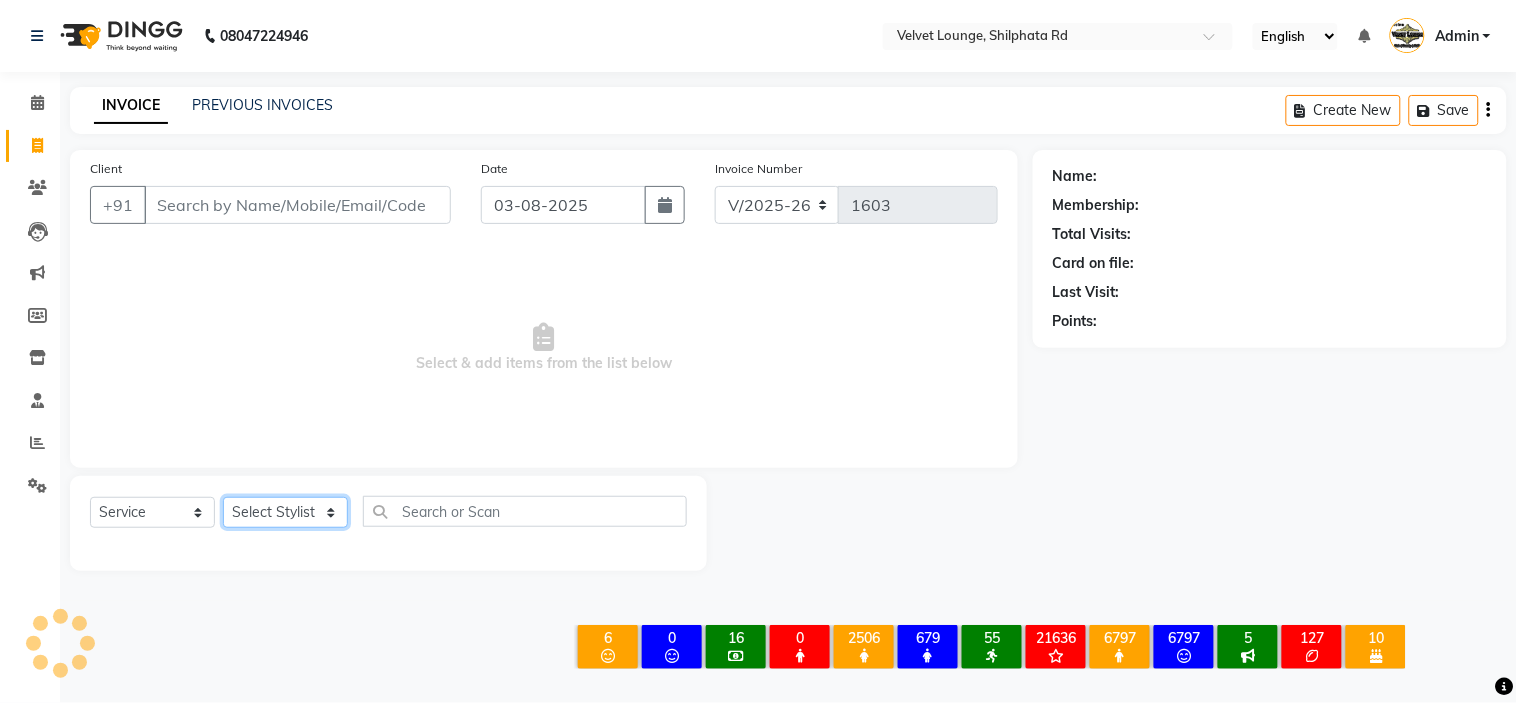 click on "Select Stylist" 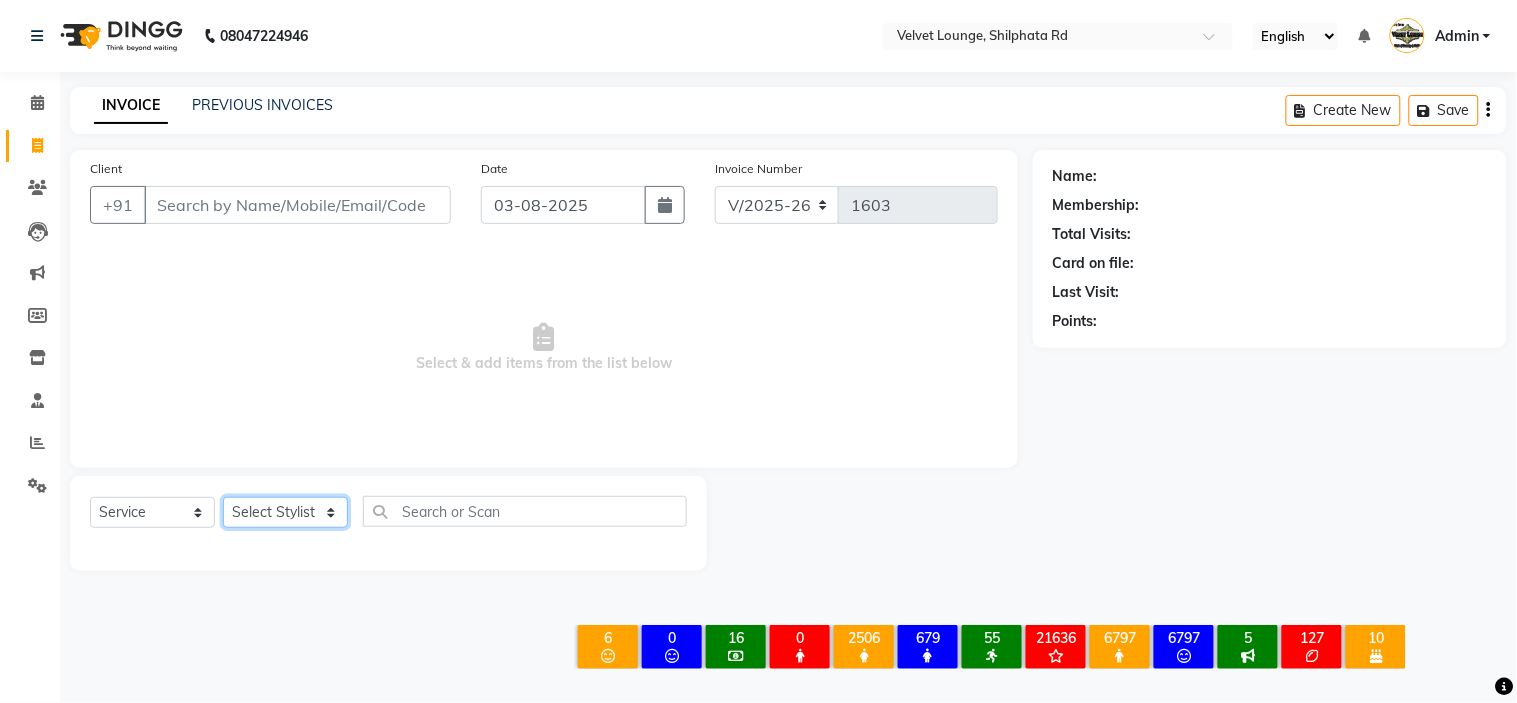 type on "9004327405" 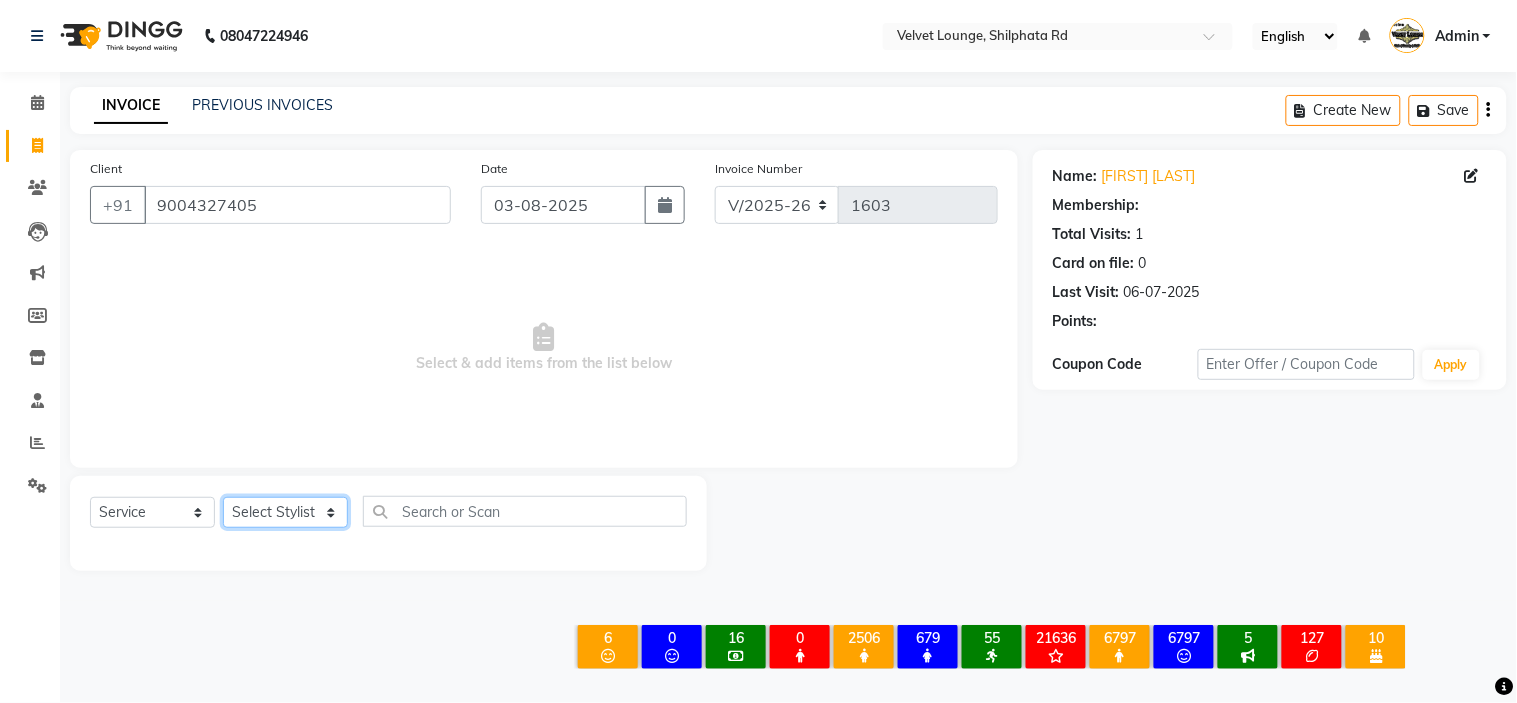 select on "2: Object" 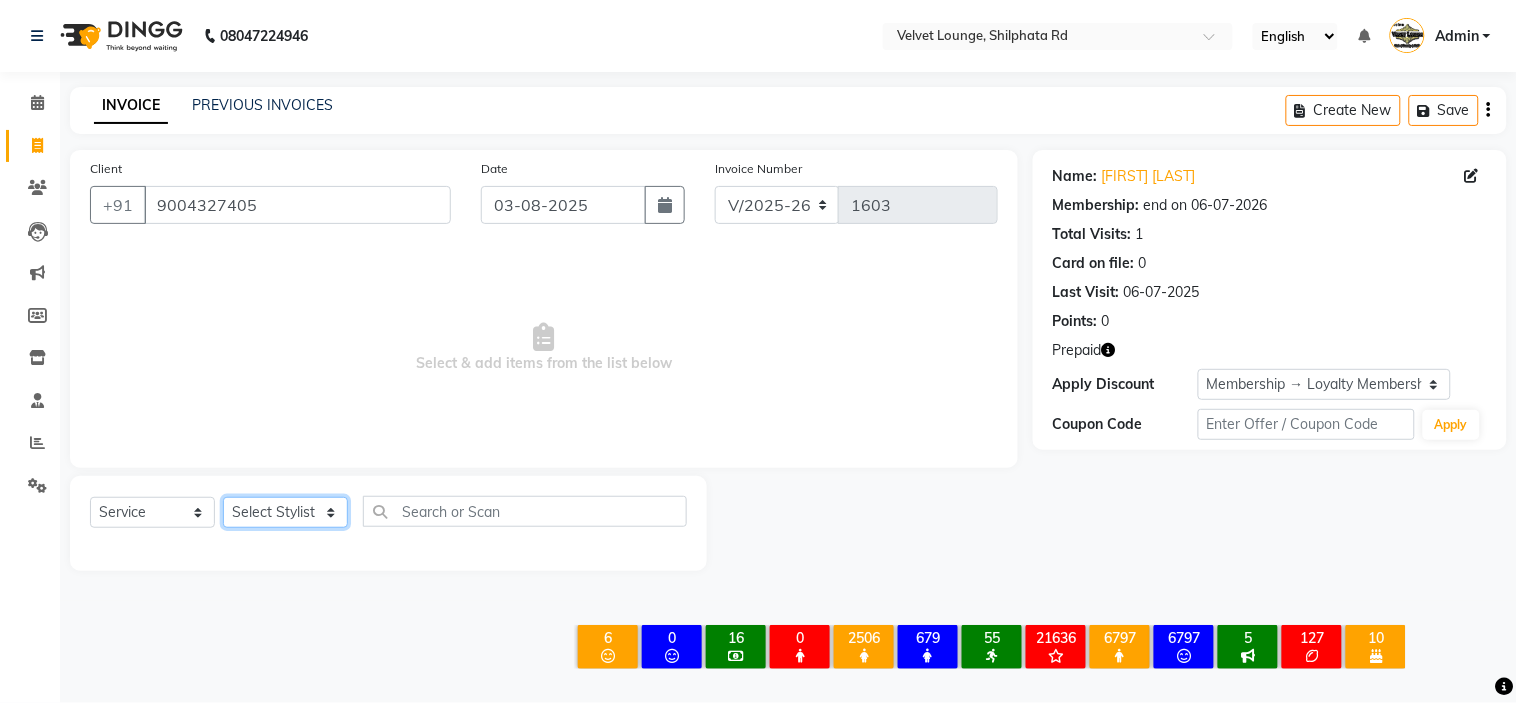 select on "37833" 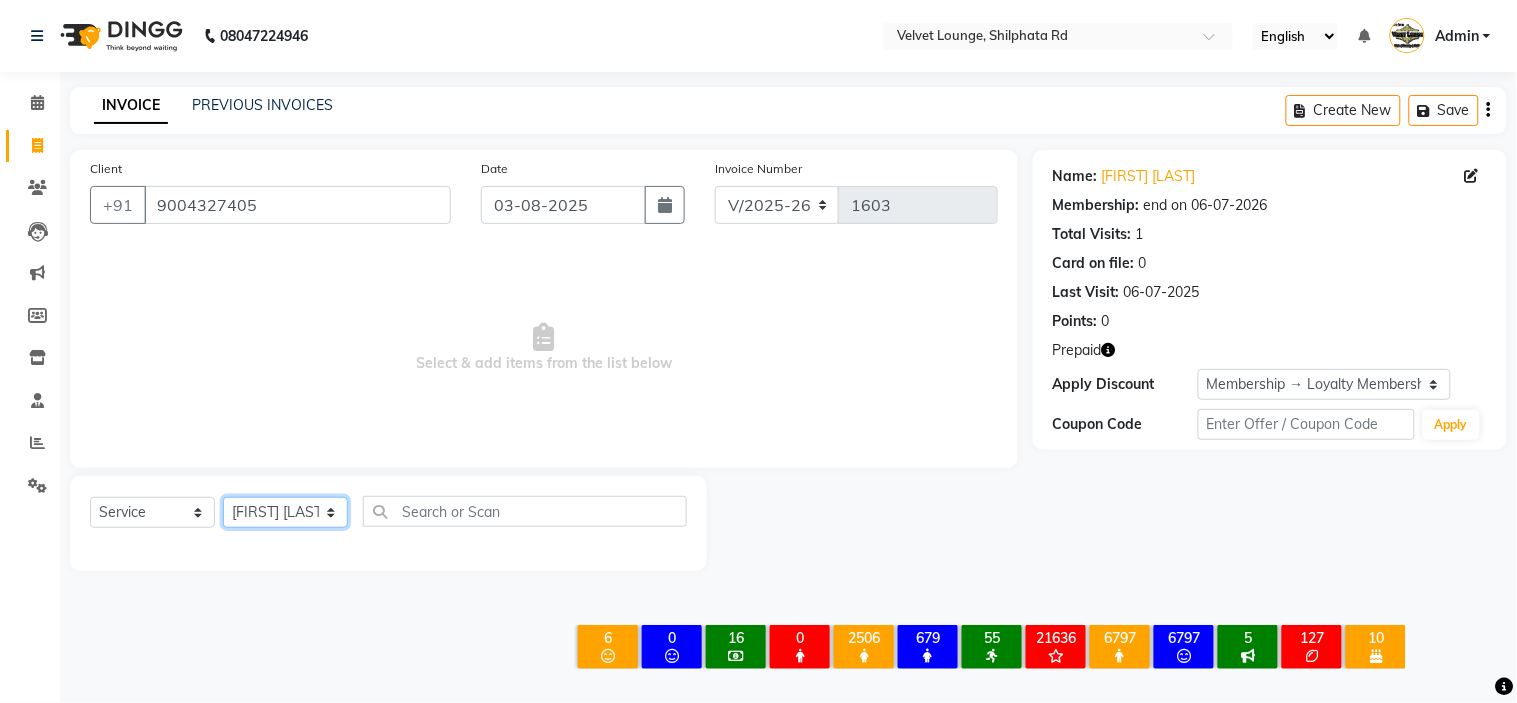click on "Select Stylist aadil mohaMAD  aarif khan Abrar Ajay ajay jaishwal alam khan aman amit kumar  ANJALI SINGH Ashish singh ashwini palem  Ayan Ali chandradeep DOLLY faizan siddique  fardeen shaikh Garima singh Gulshan jaya jyoti deepak chandaliya kalam karan  Madhu manish sir miraj khan  Mohmad Adnan Ansari mustakin neeta kumbhar neha tamatta pradnya rahul thakur RAZAK SALIM SAIKH rohit Rutuja SAHEER sahil khan salman mahomad imran  SALMA SHAIKH SAMEER KHAN sana santosh jaiswal saqib sayali shaddma  ansari shalu mehra shekhar bansode SHIVADURGA GANTAM shubham pal  shweta pandey varshita gurbani vishal shinde" 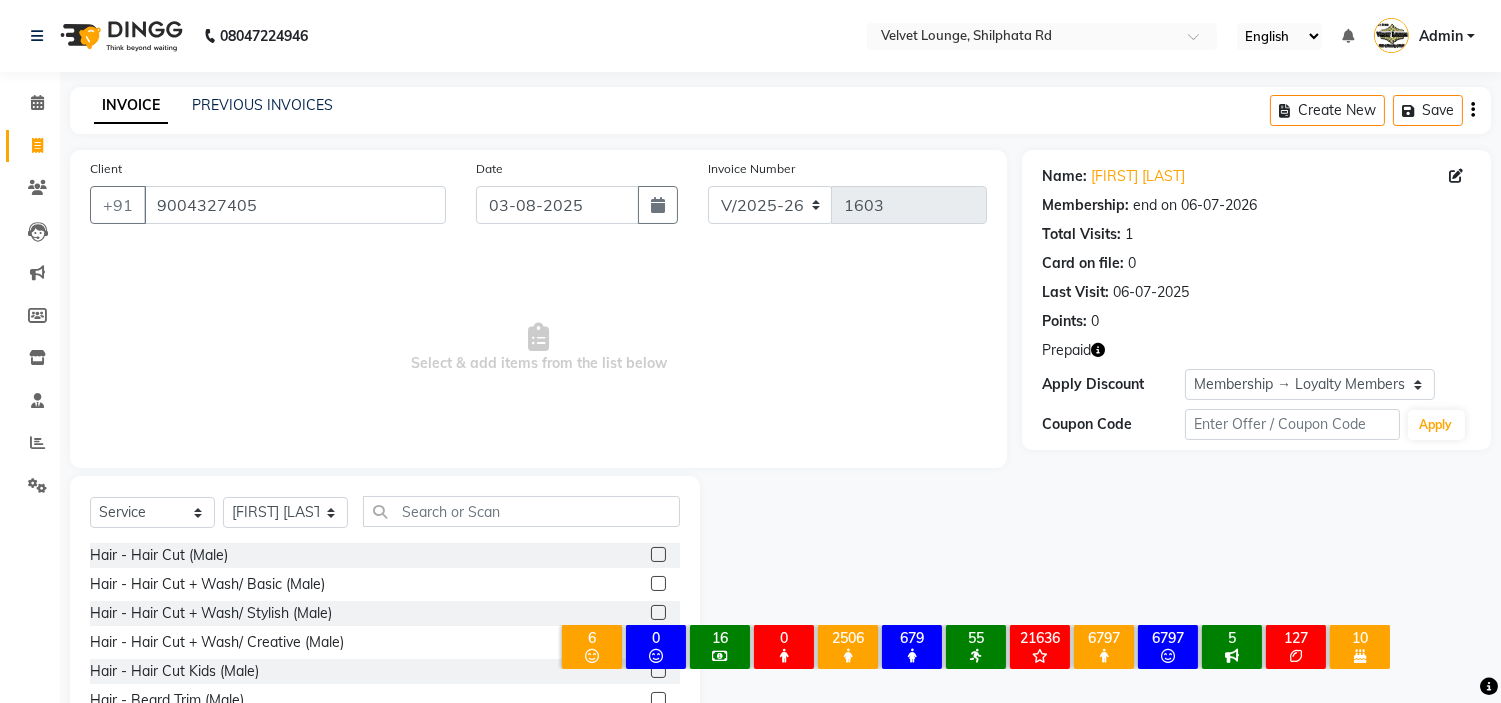click on "×
6
Male Hair Cut
0
Female Hair Cut
16
Hair Spa
0
global
2506
High Value Customer
679
global colour
55
smoothening
5" at bounding box center [975, 650] 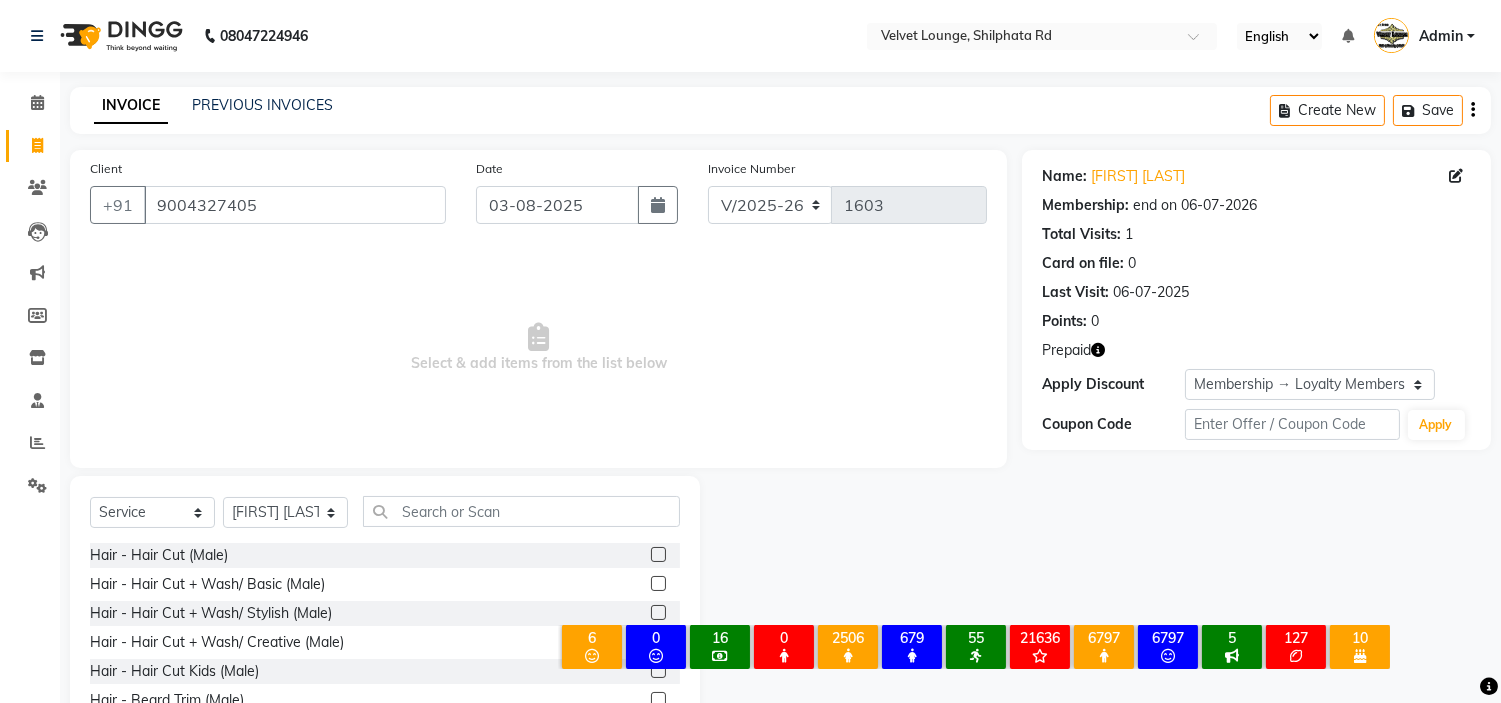 click on "Hair - Hair Cut + Wash/ Basic (Male)" 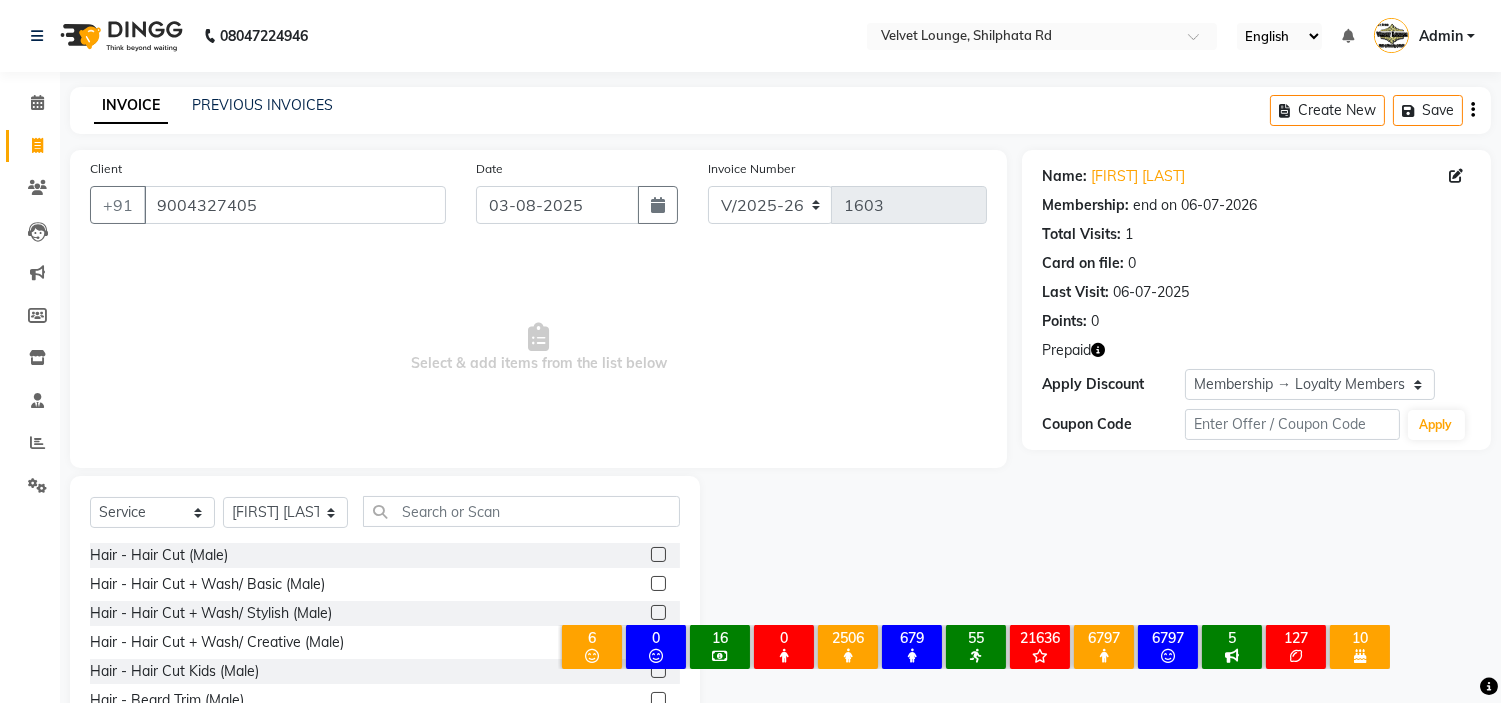 click 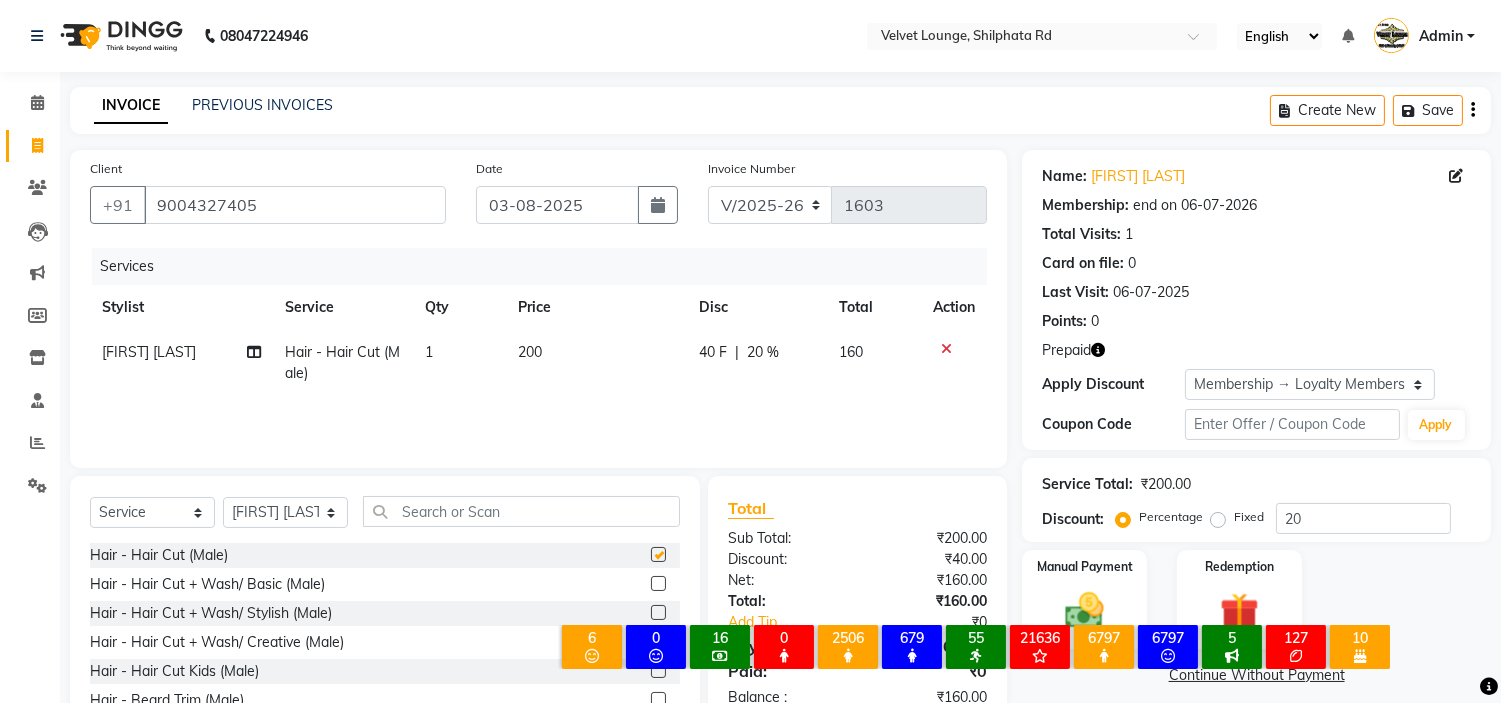checkbox on "false" 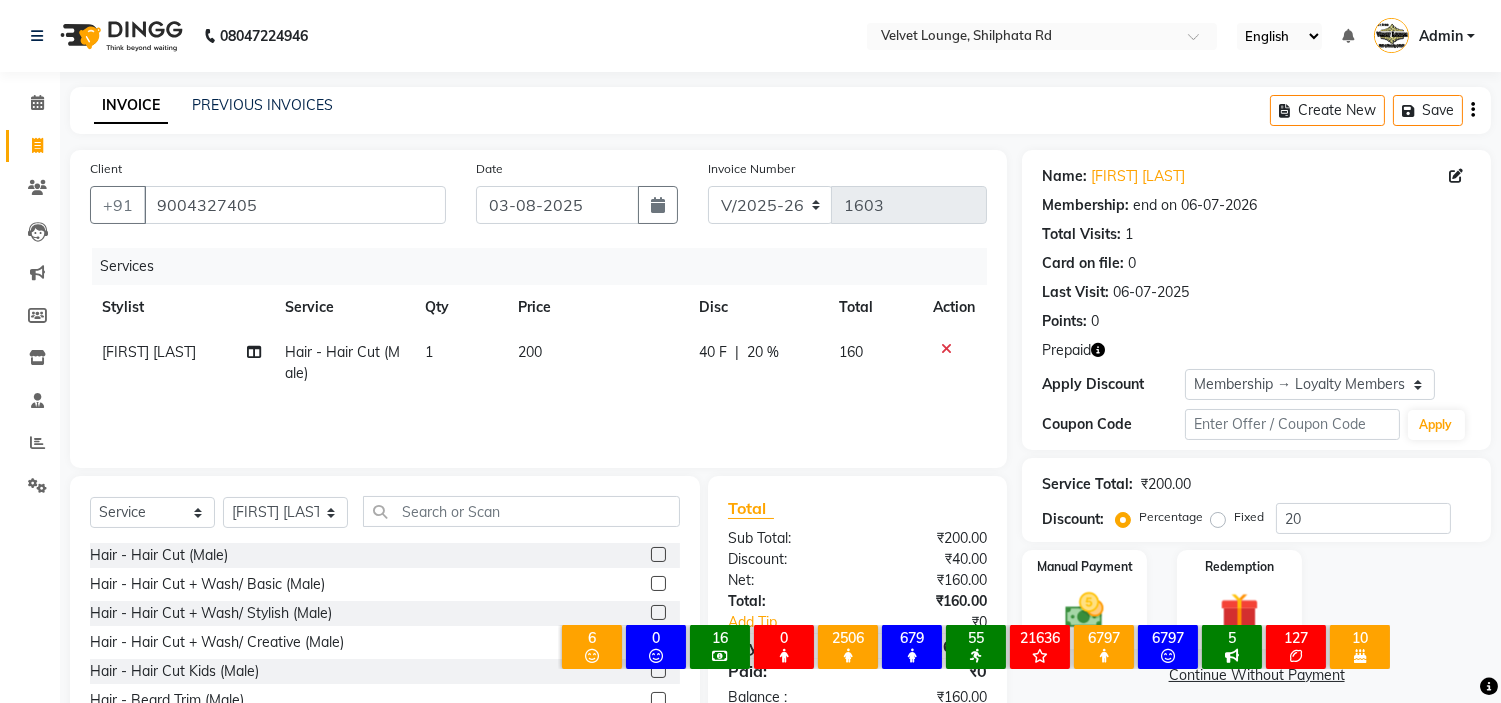 click 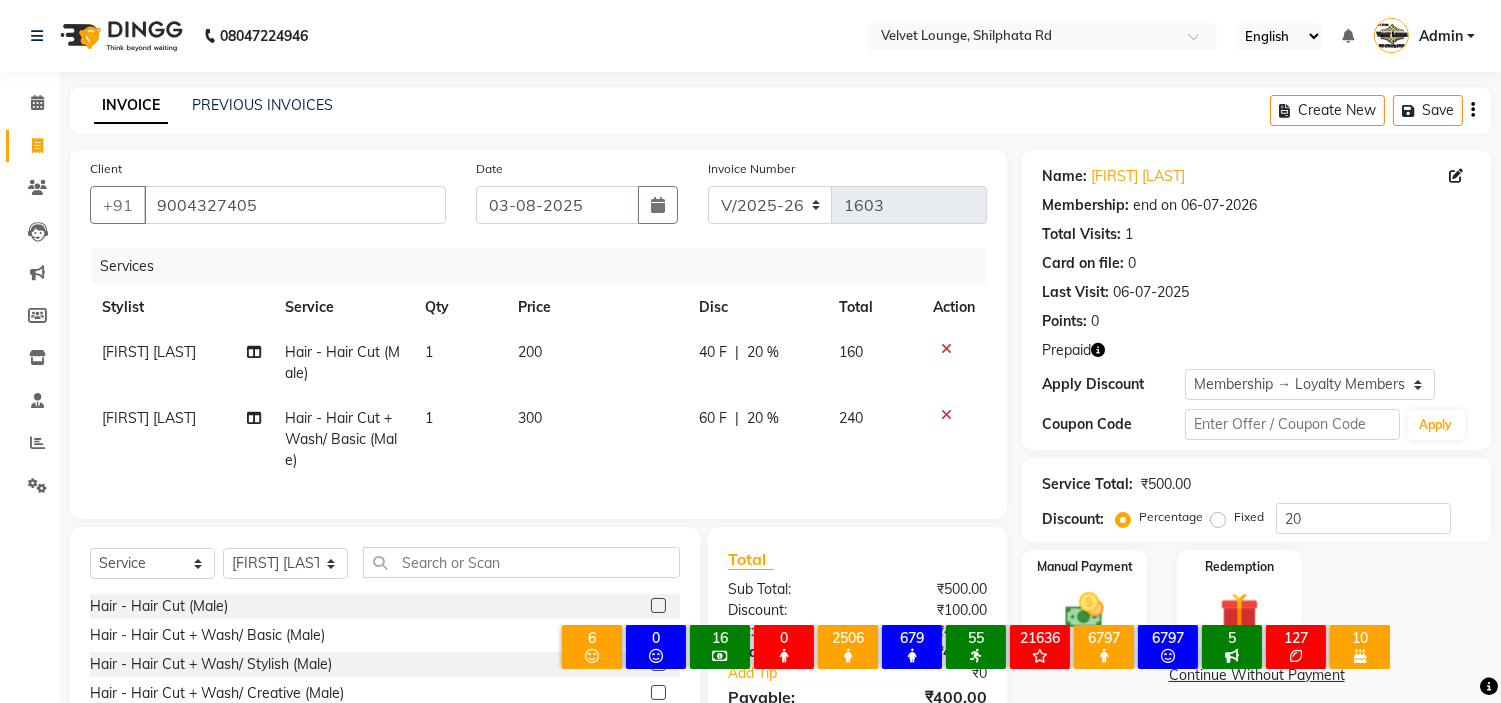checkbox on "false" 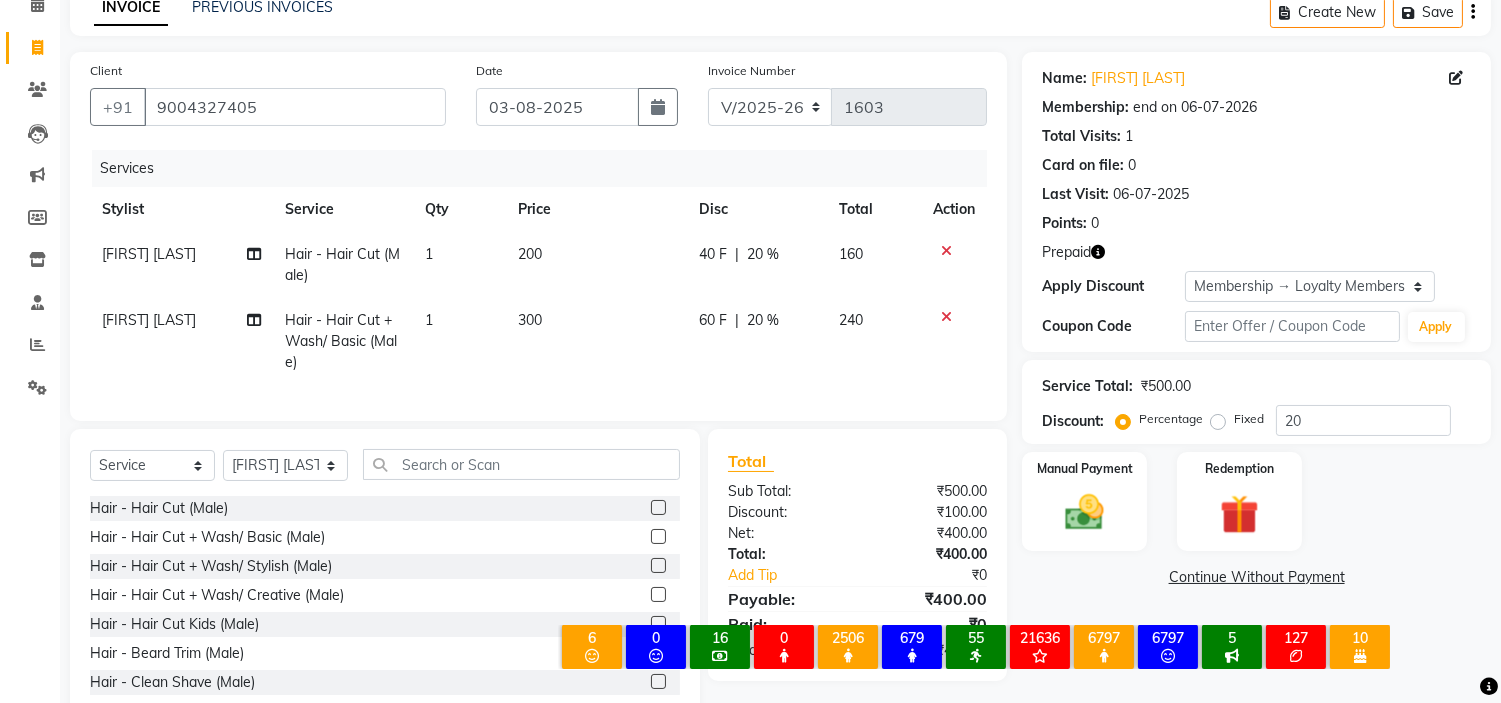 scroll, scrollTop: 165, scrollLeft: 0, axis: vertical 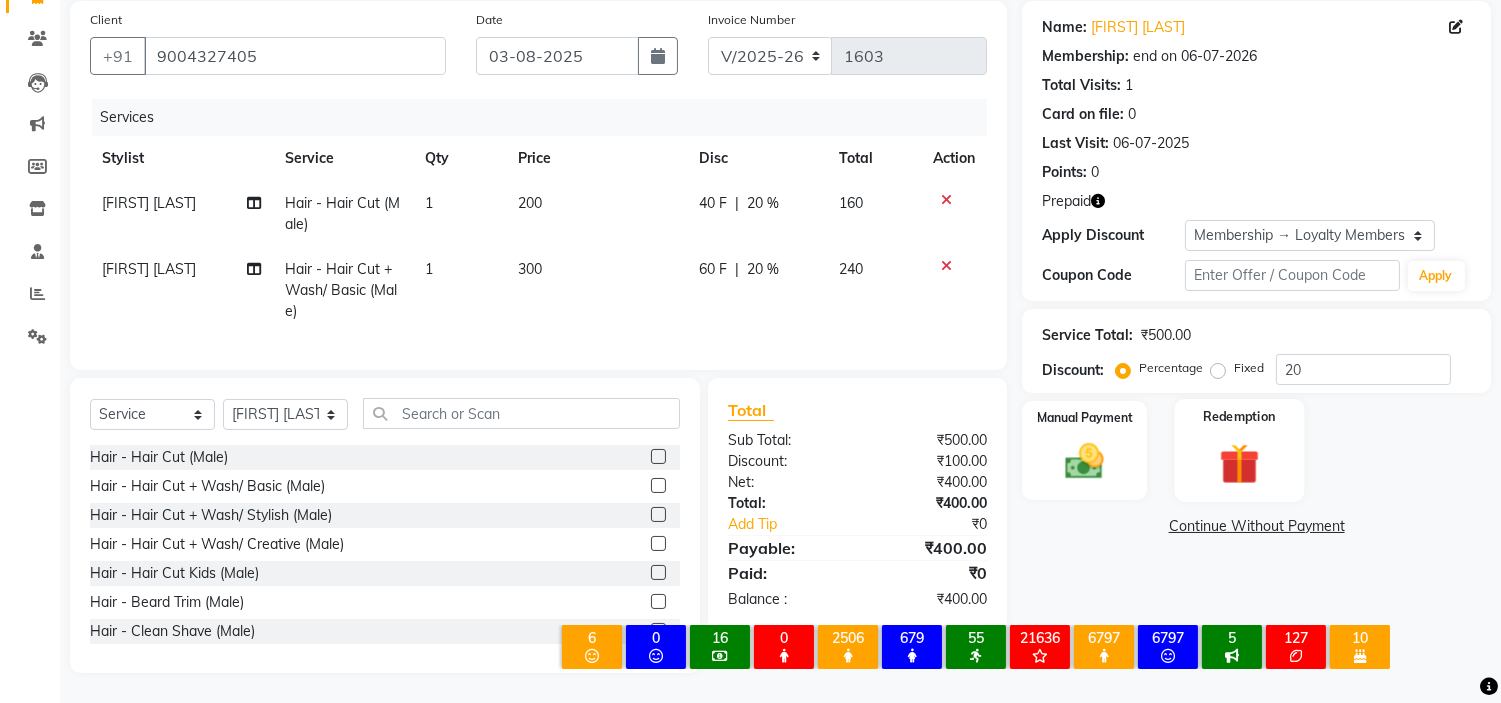 click on "Redemption" 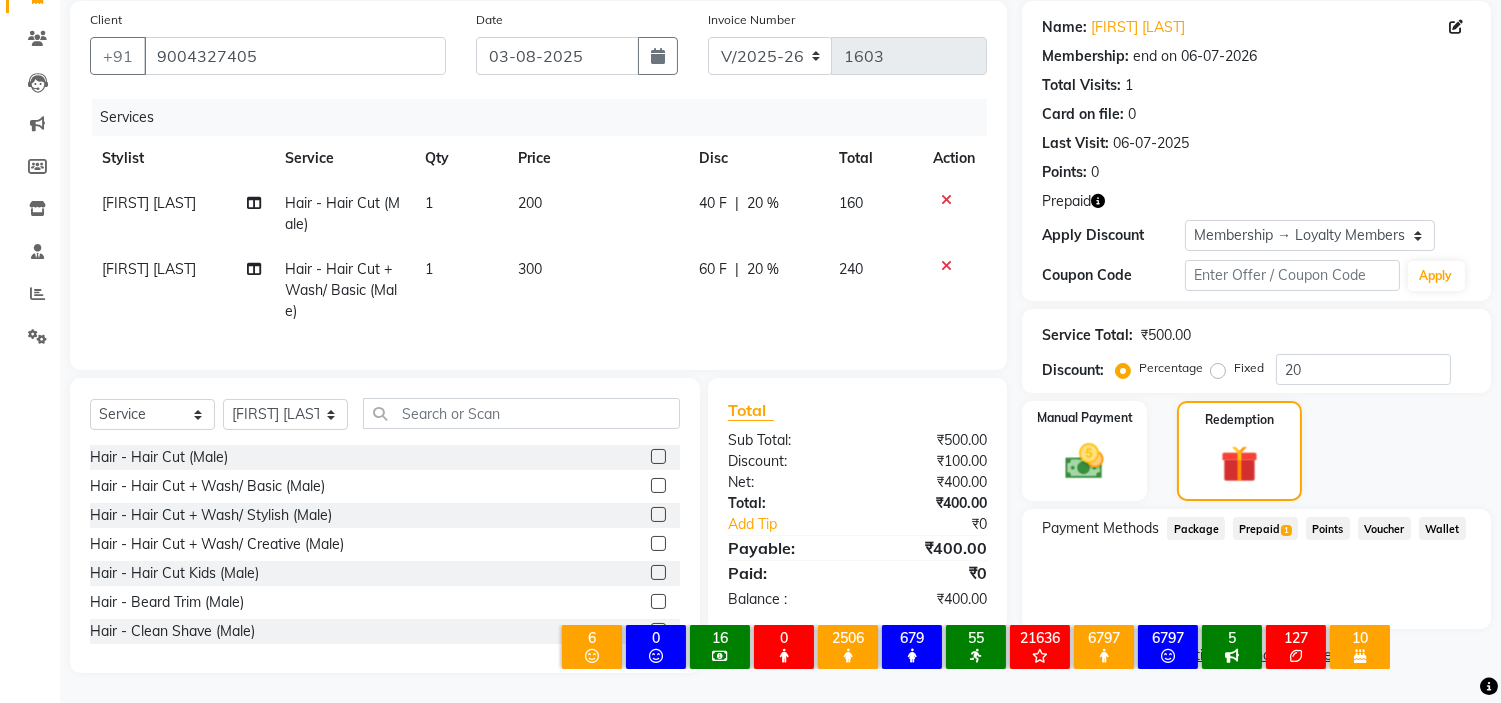 click on "Prepaid  1" 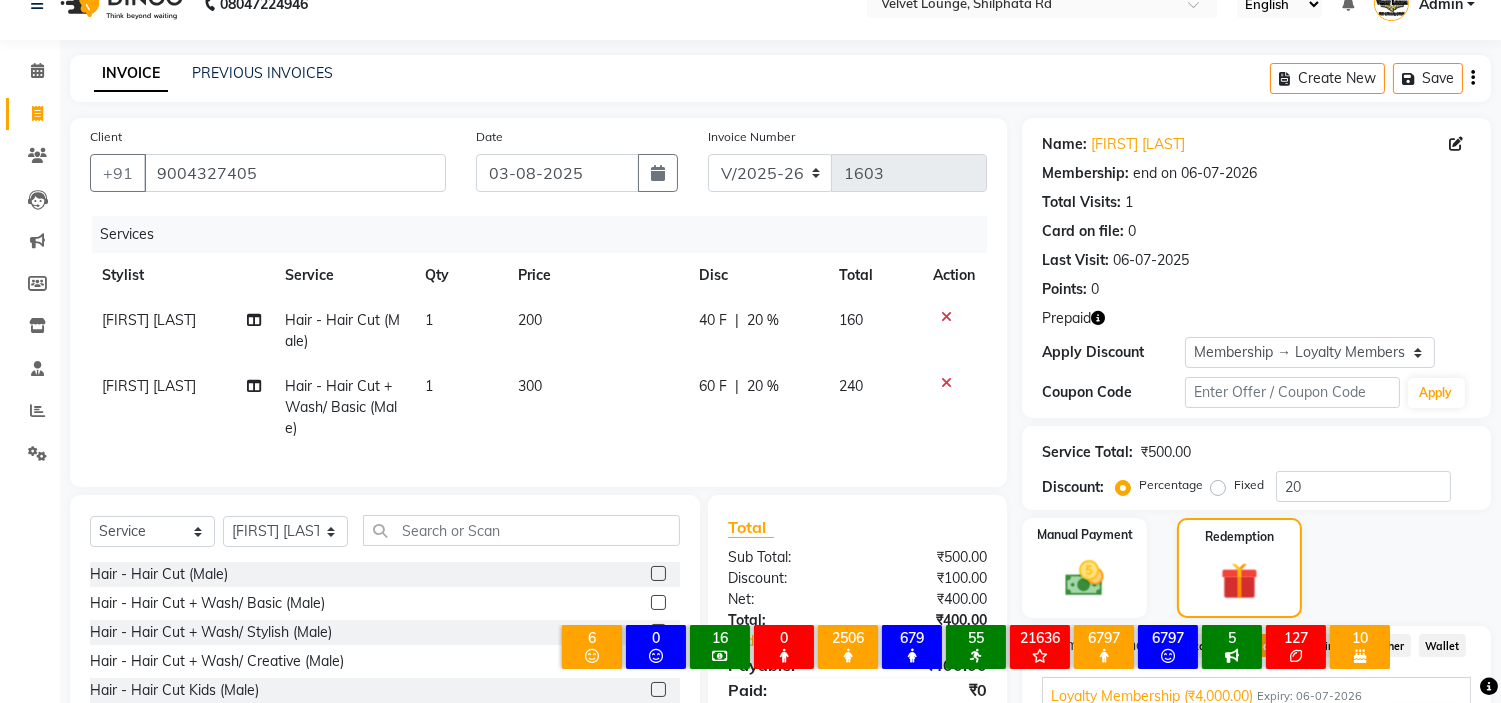 scroll, scrollTop: 165, scrollLeft: 0, axis: vertical 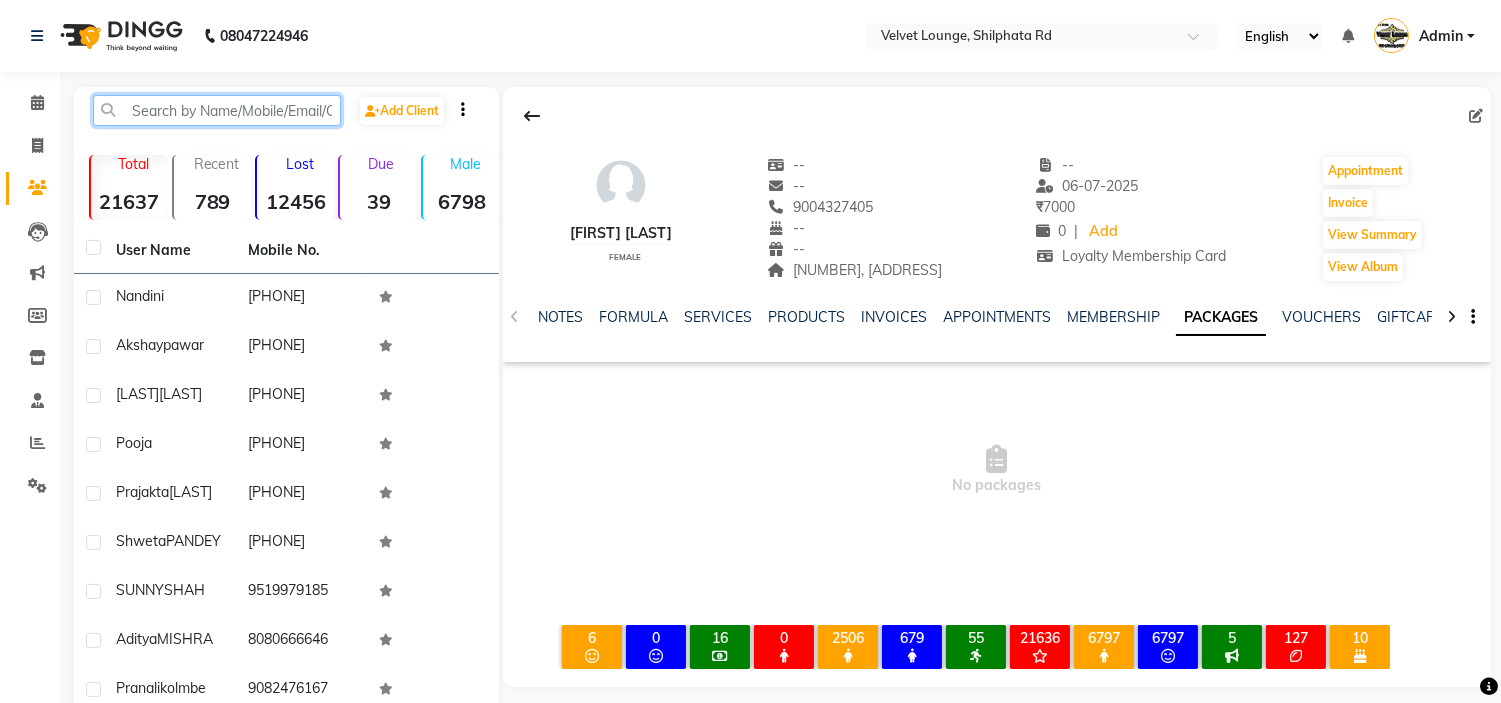click 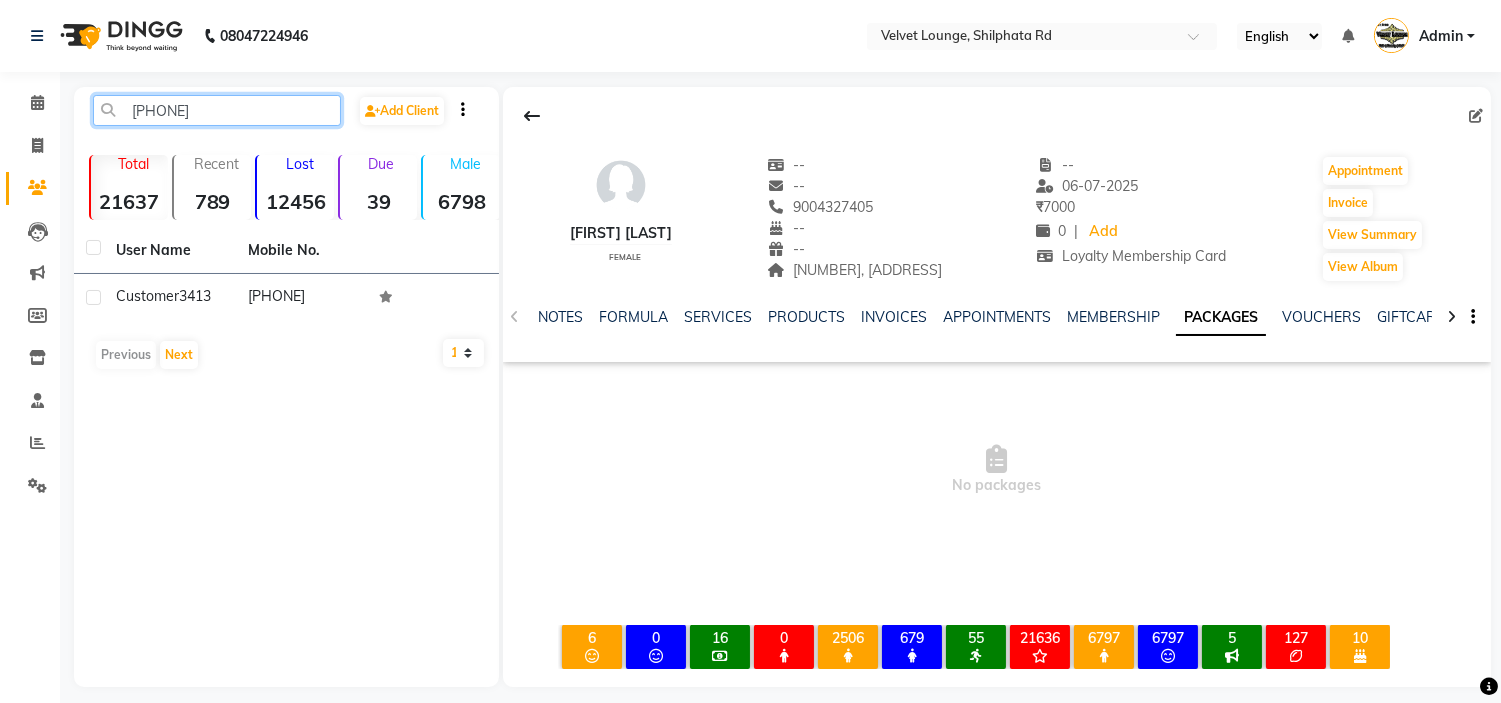 click on "[PHONE]" 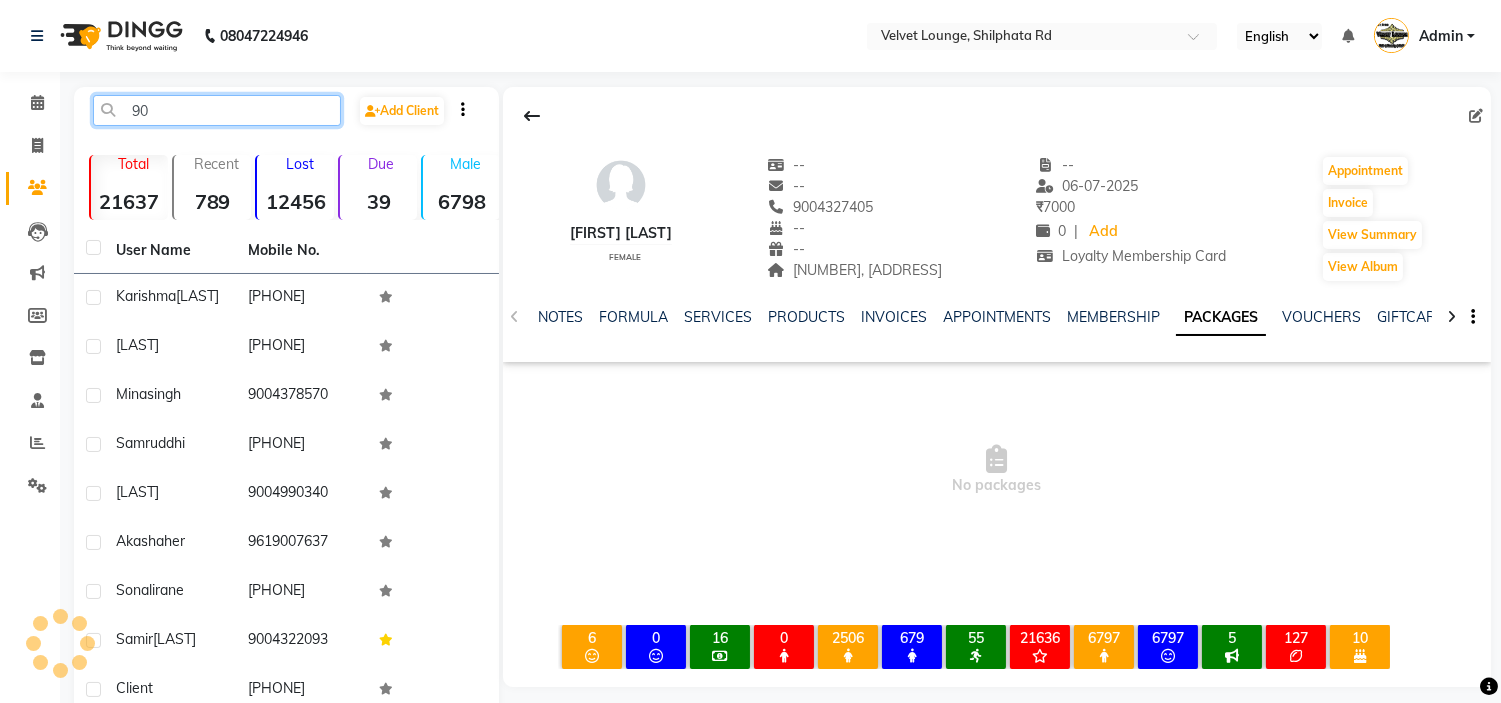 type on "9" 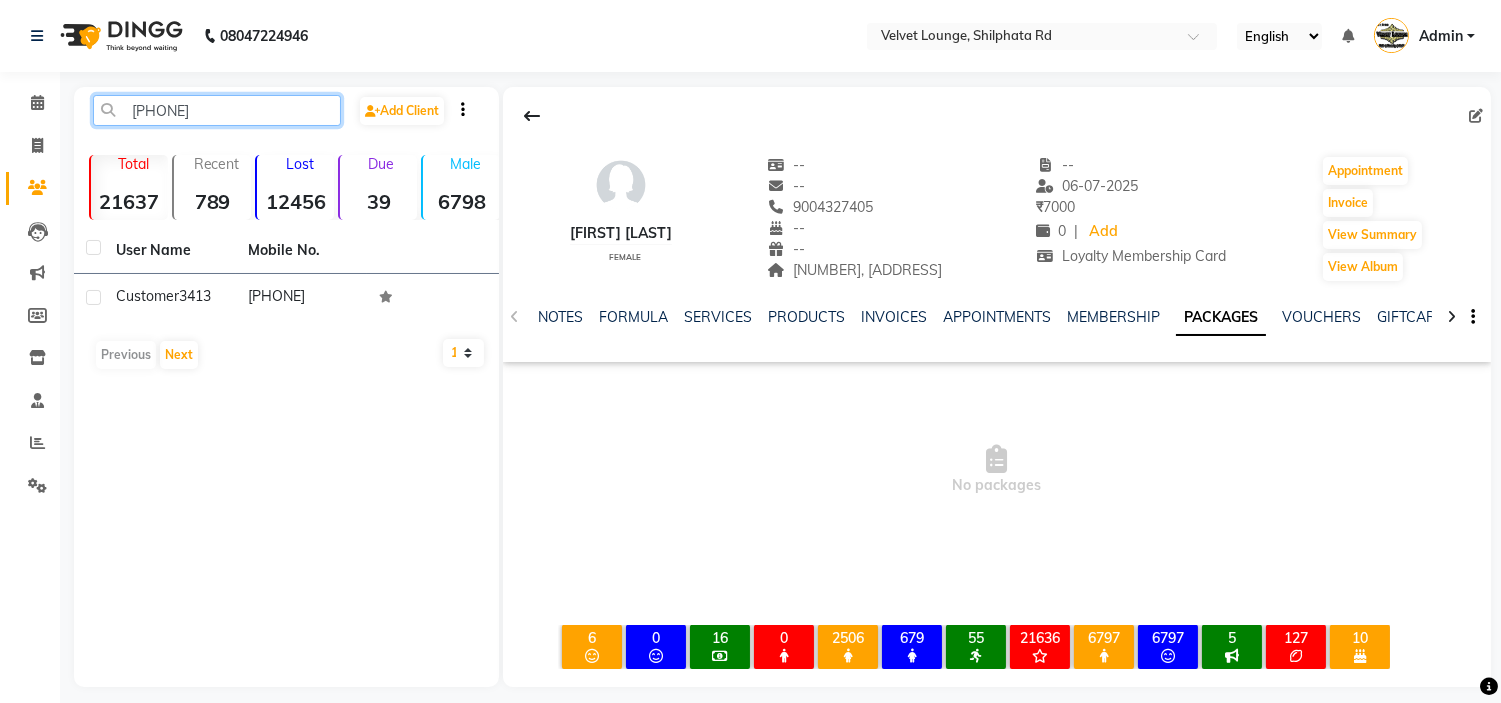 type on "[PHONE]" 